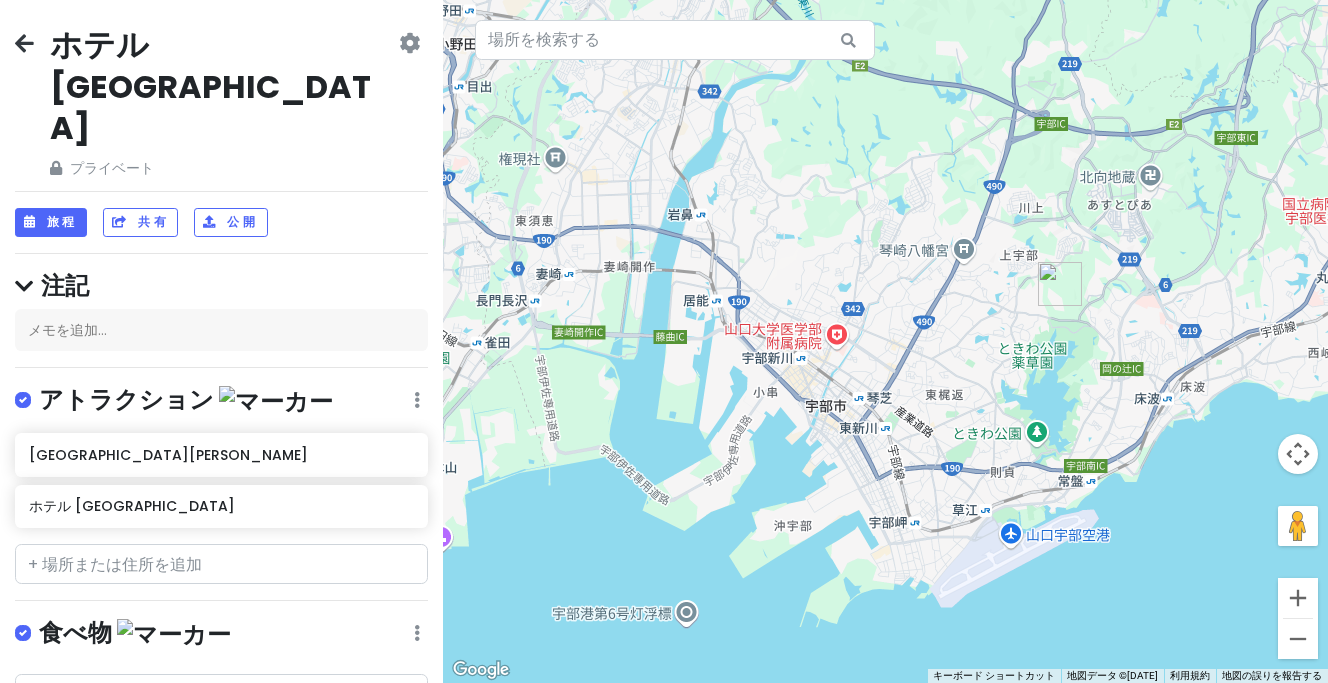 scroll, scrollTop: 0, scrollLeft: 0, axis: both 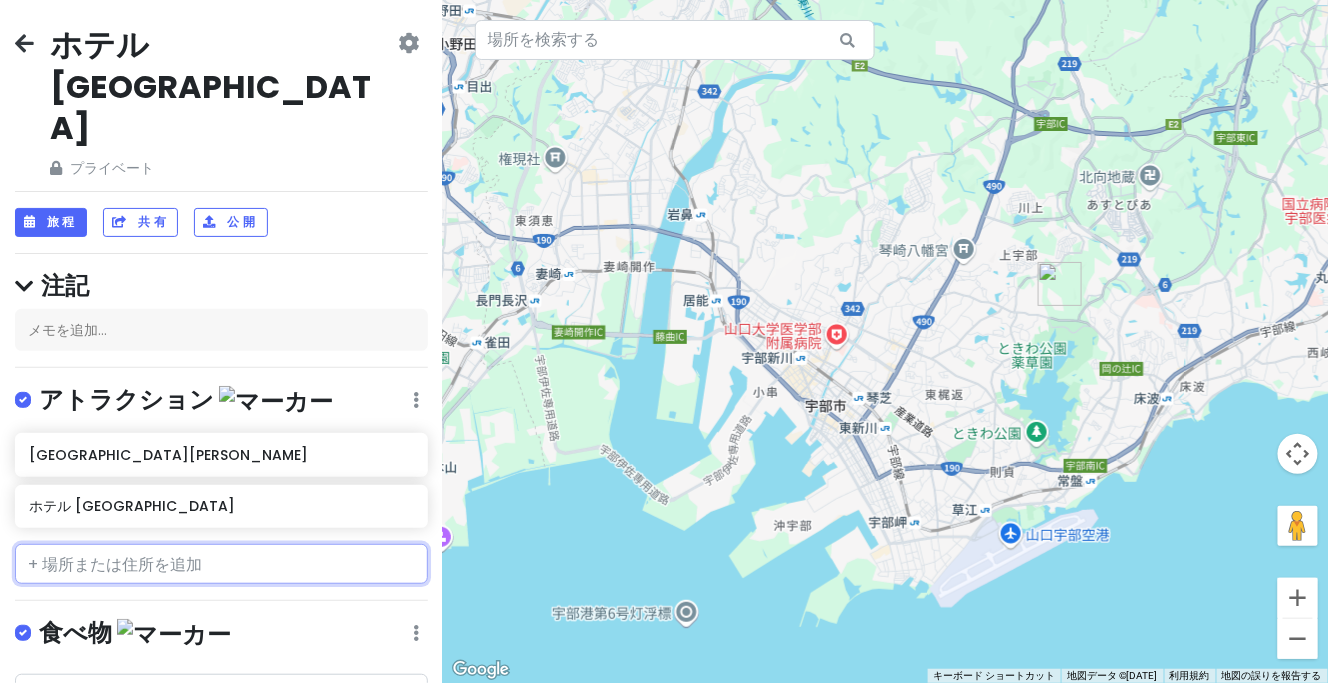 click at bounding box center [221, 564] 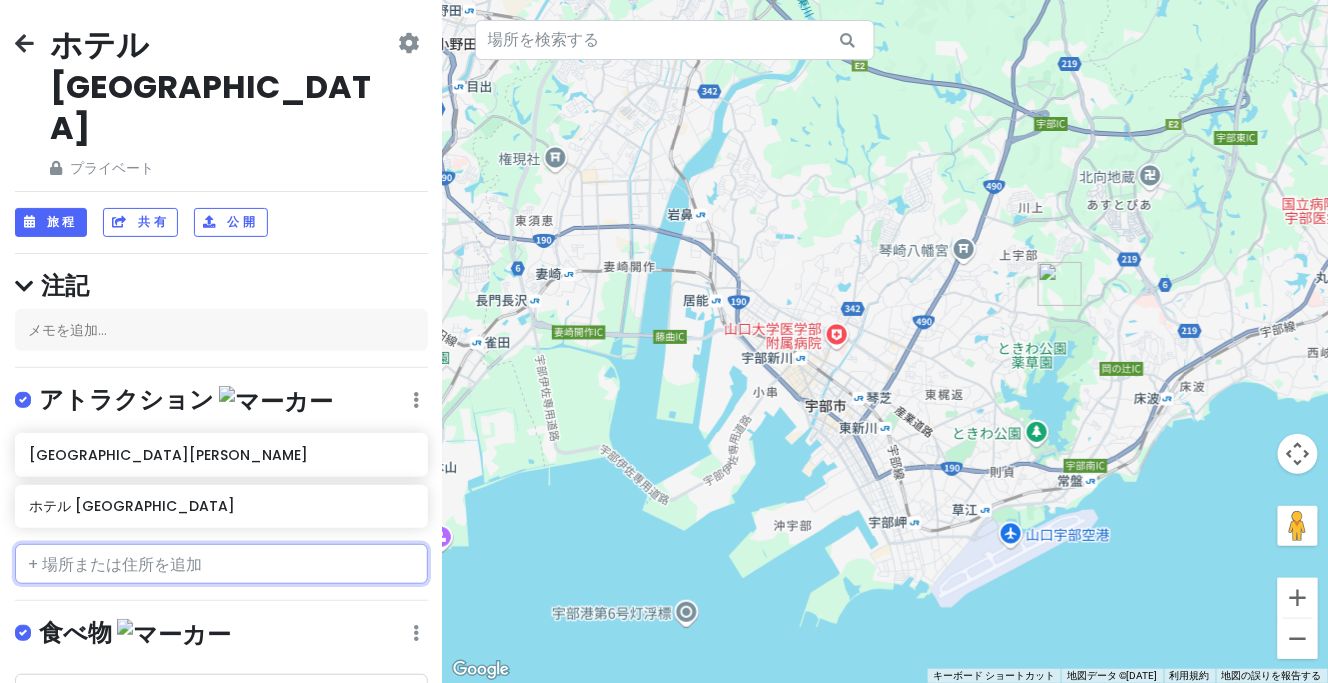 paste on "HOTEL AZ [GEOGRAPHIC_DATA][PERSON_NAME]" 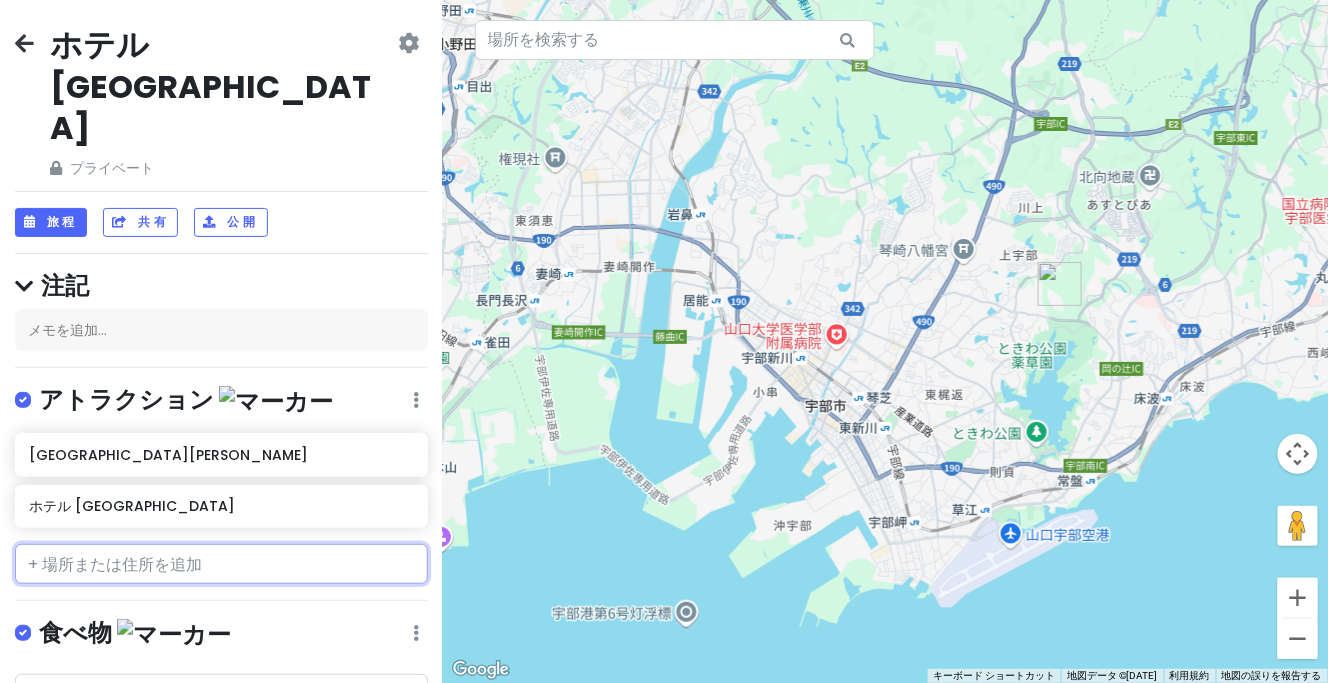 type on "HOTEL AZ [GEOGRAPHIC_DATA][PERSON_NAME]" 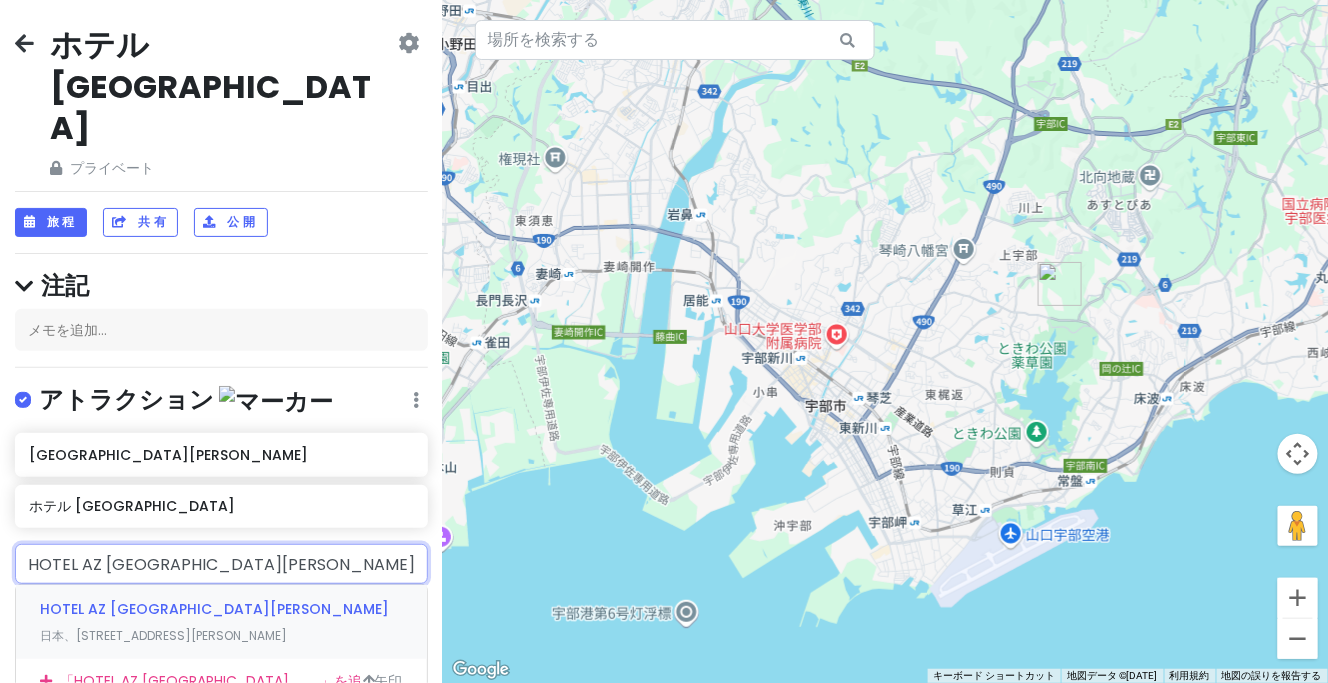 click on "HOTEL AZ [GEOGRAPHIC_DATA][PERSON_NAME]" at bounding box center (214, 609) 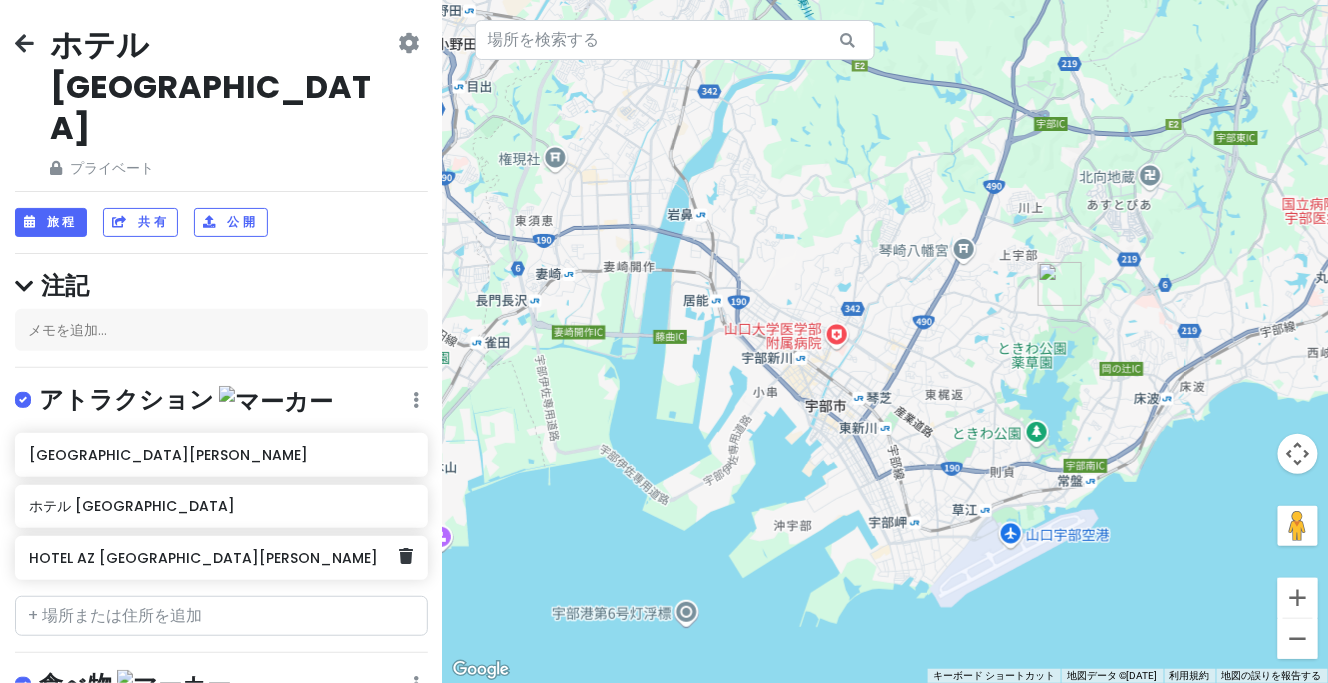 click on "HOTEL AZ [GEOGRAPHIC_DATA][PERSON_NAME]" at bounding box center (203, 558) 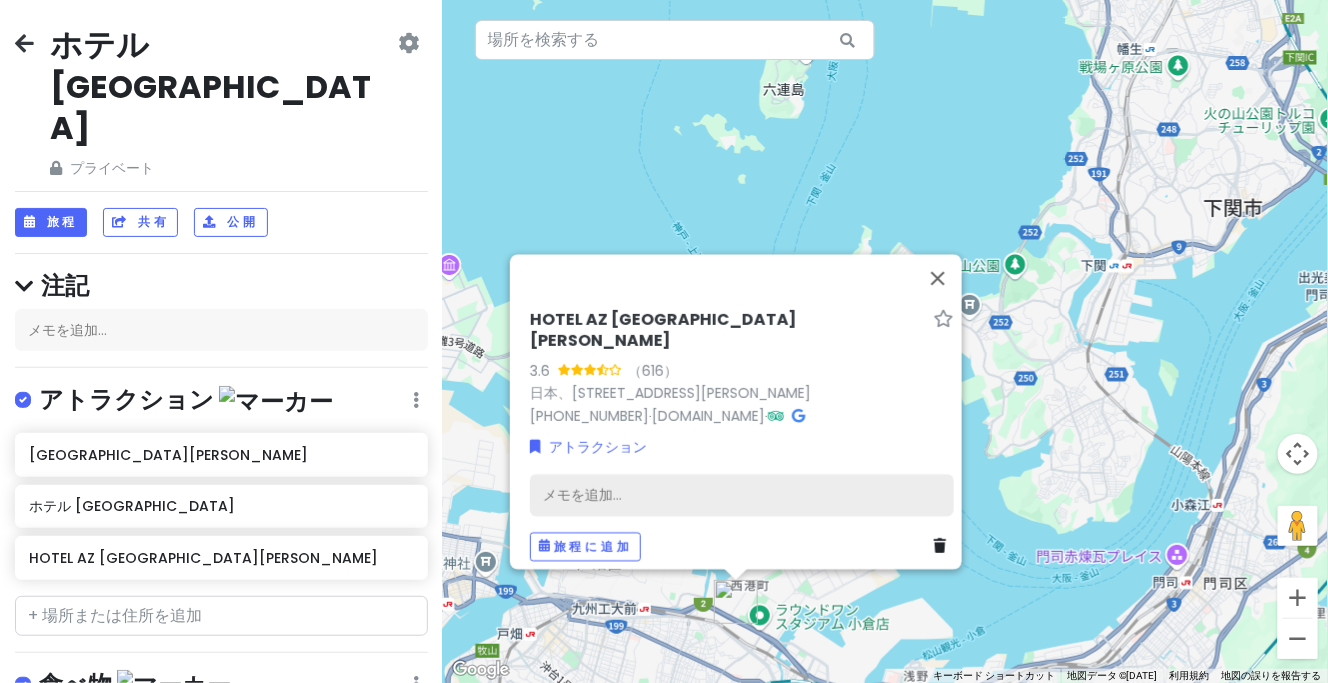 click on "メモを追加..." at bounding box center [582, 495] 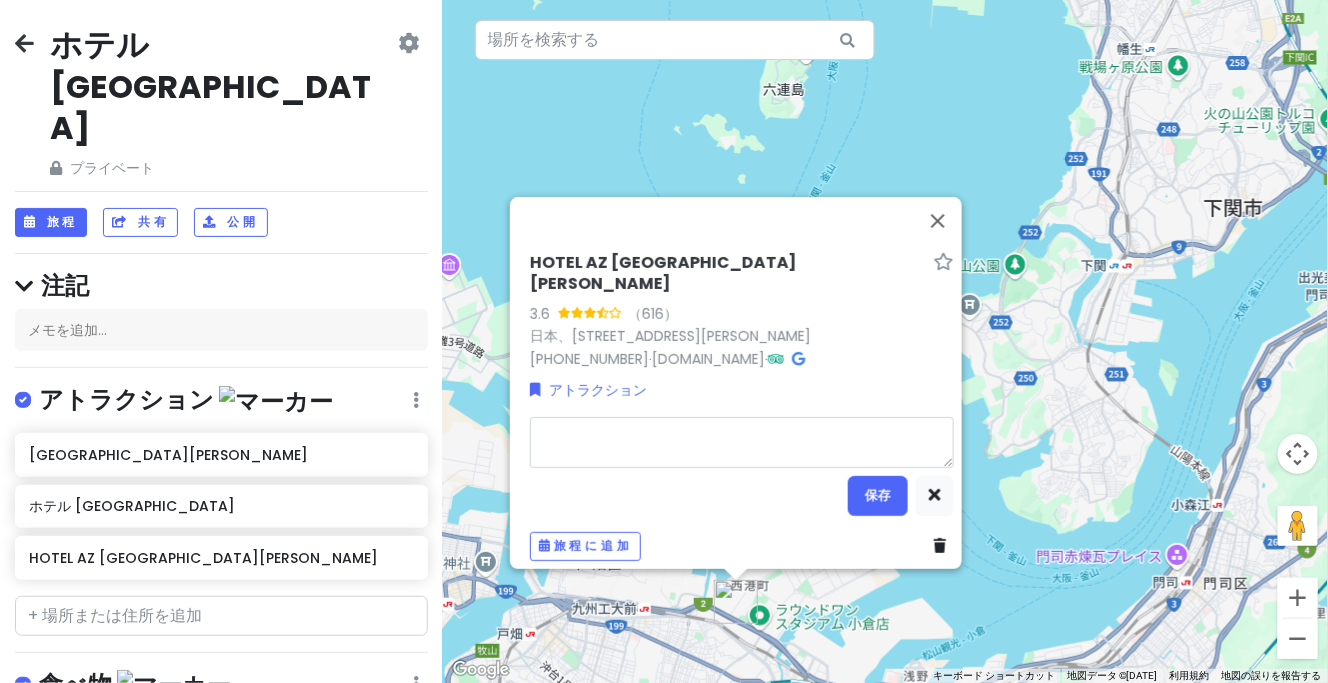 type on "x" 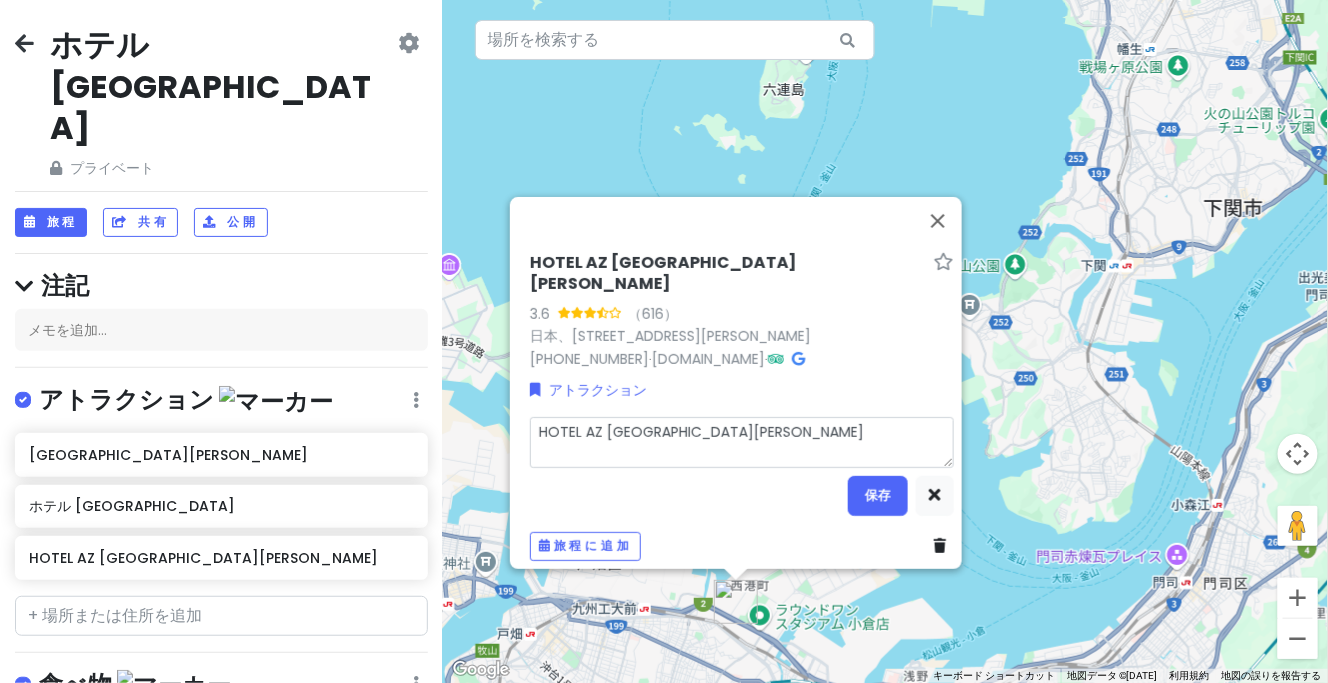 drag, startPoint x: 716, startPoint y: 424, endPoint x: 475, endPoint y: 415, distance: 241.16798 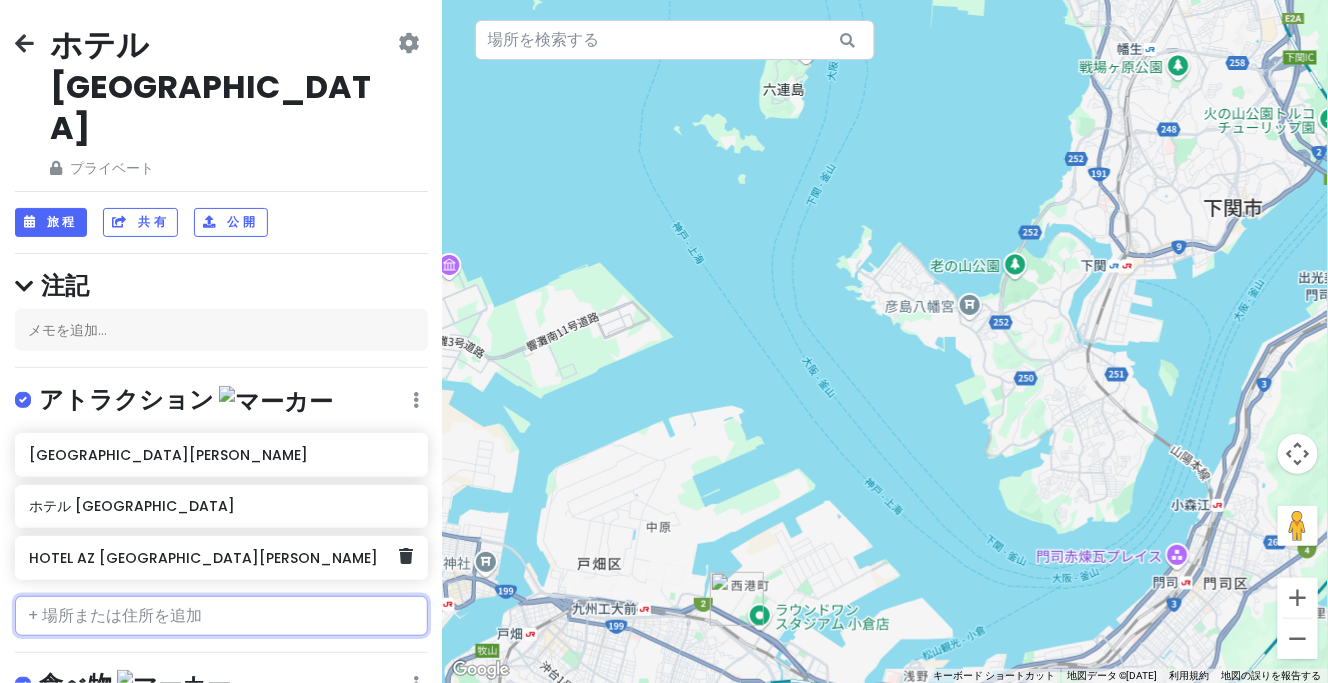 click on "HOTEL AZ [GEOGRAPHIC_DATA][PERSON_NAME]" at bounding box center (221, 558) 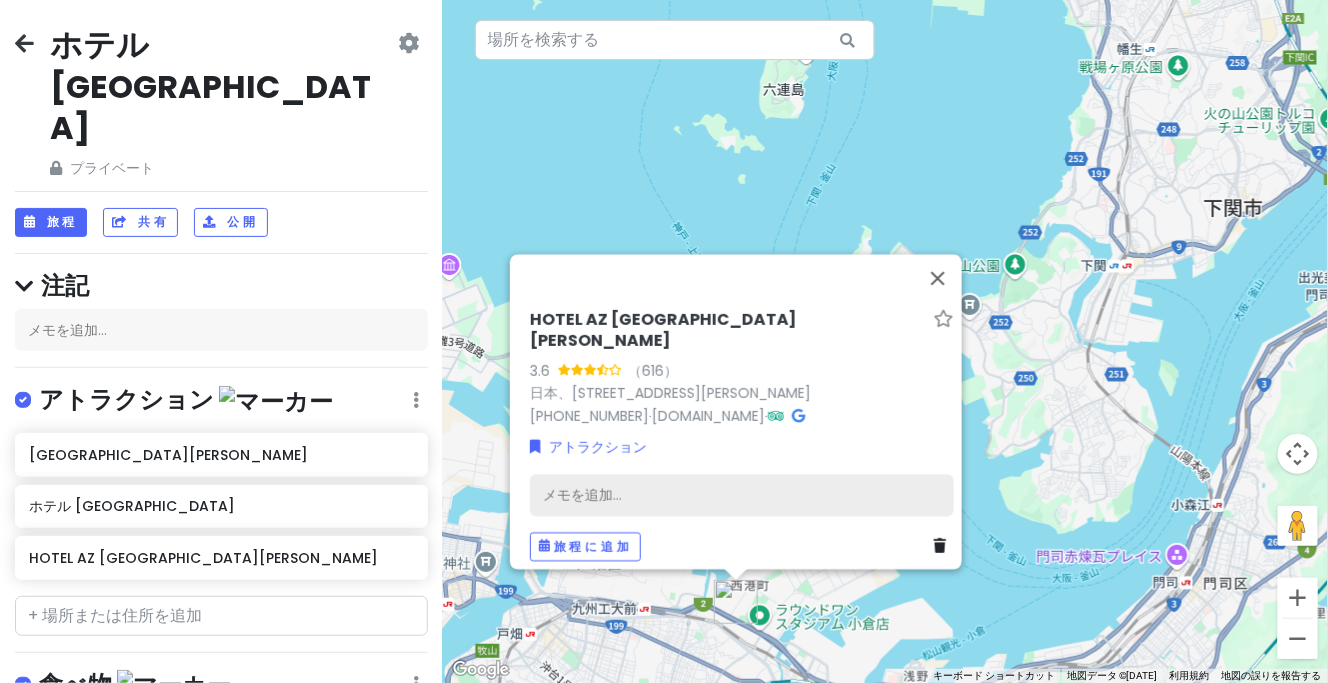 click on "メモを追加..." at bounding box center (742, 495) 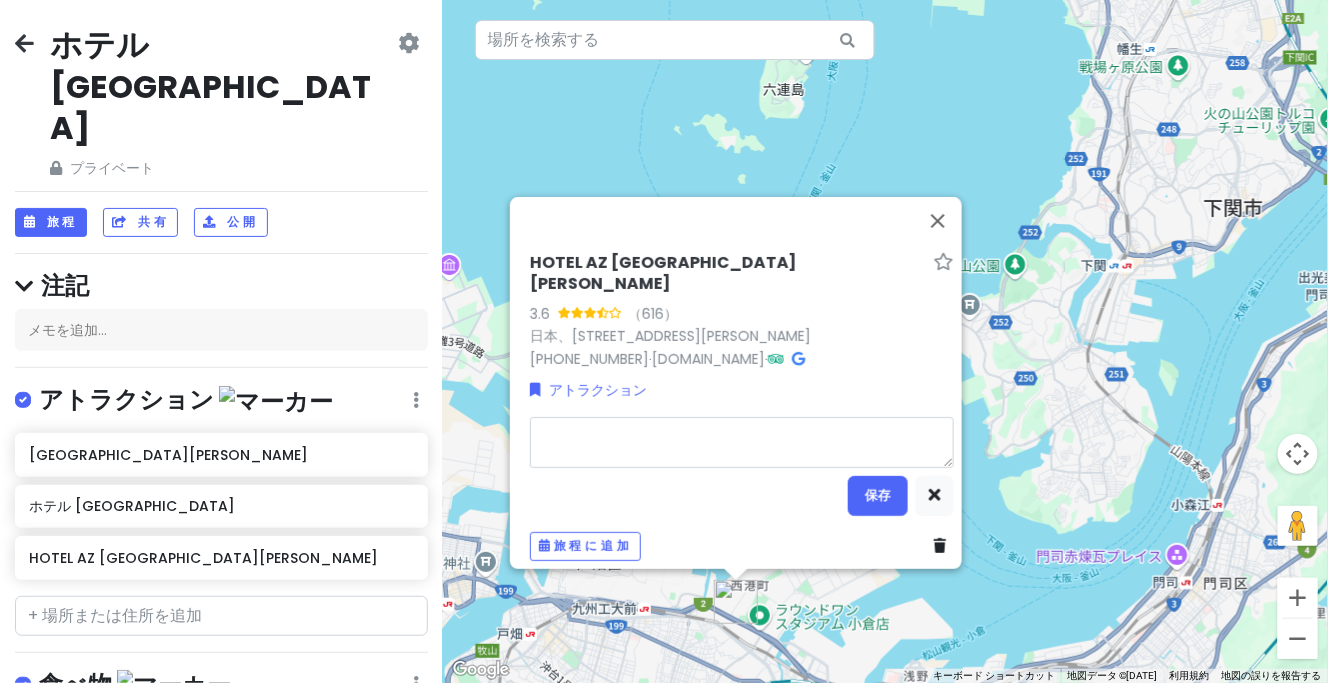 type on "x" 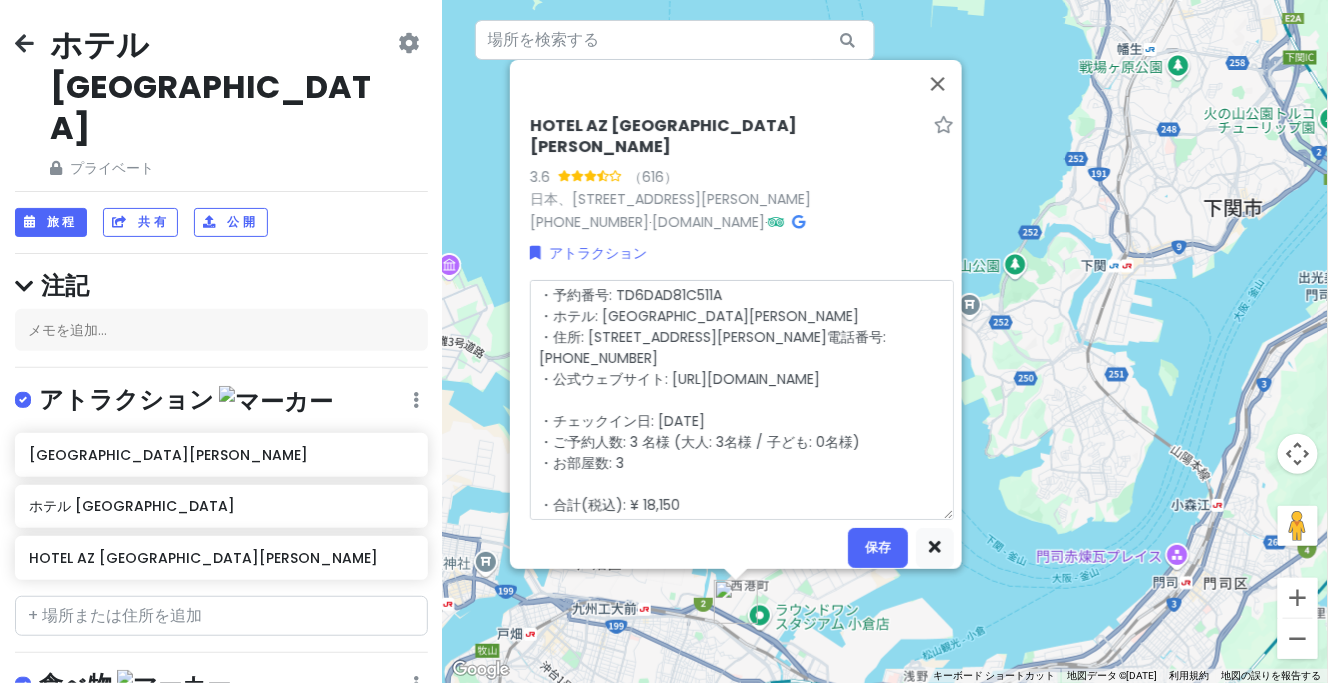 click on "・予約番号: TD6DAD81C511A
・ホテル: [GEOGRAPHIC_DATA][PERSON_NAME]
・住所: [STREET_ADDRESS][PERSON_NAME]電話番号: [PHONE_NUMBER]
・公式ウェブサイト: [URL][DOMAIN_NAME]
・チェックイン日: [DATE]
・ご予約人数: 3 名様 (大人: 3名様 / 子ども: 0名様)
・お部屋数: 3
・合計(税込): ¥ 18,150" at bounding box center [742, 399] 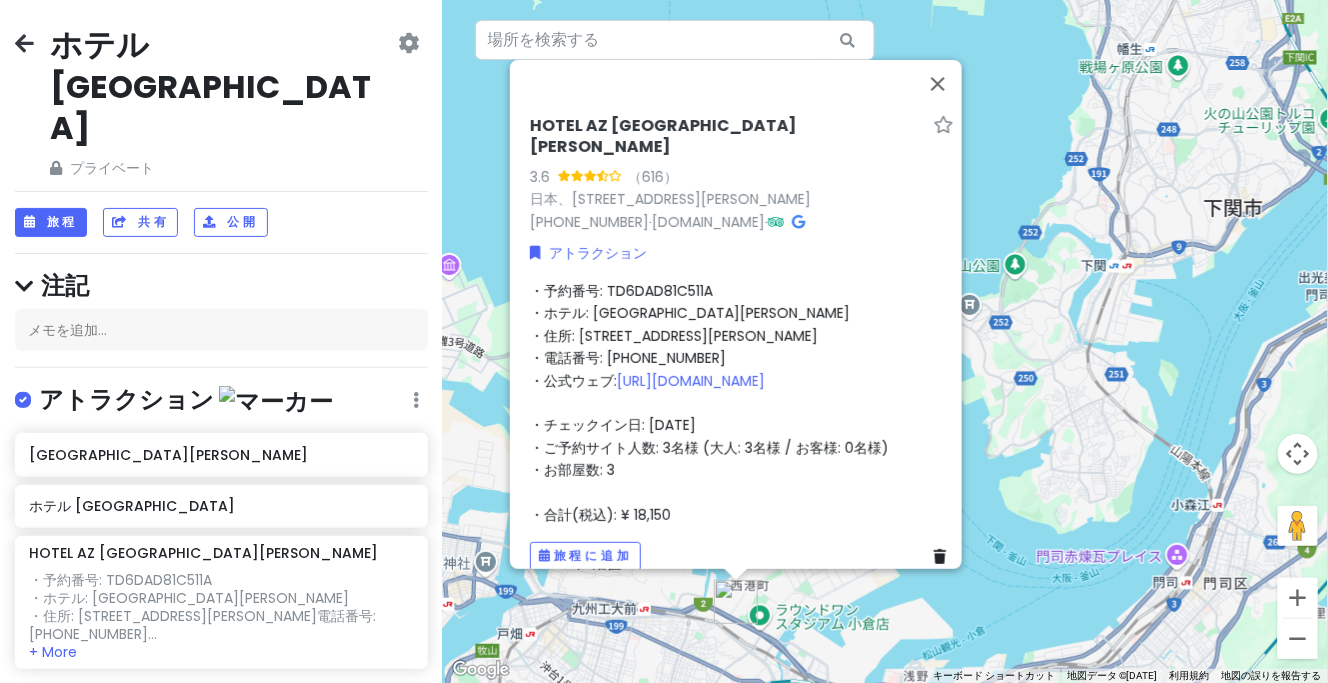 click on "・予約番号: TD6DAD81C511A
・ホテル: [GEOGRAPHIC_DATA][PERSON_NAME]
・住所: [STREET_ADDRESS][PERSON_NAME]電話番号: [PHONE_NUMBER]
・公式ウェブ:  [URL][DOMAIN_NAME]
・チェックイン日: [DATE]
・ご予約サイト人数: 3名様 (大人: 3名様 / お客様: 0名様)
・お部屋数: 3
・合計(税込): ¥ 18,150" at bounding box center (742, 402) 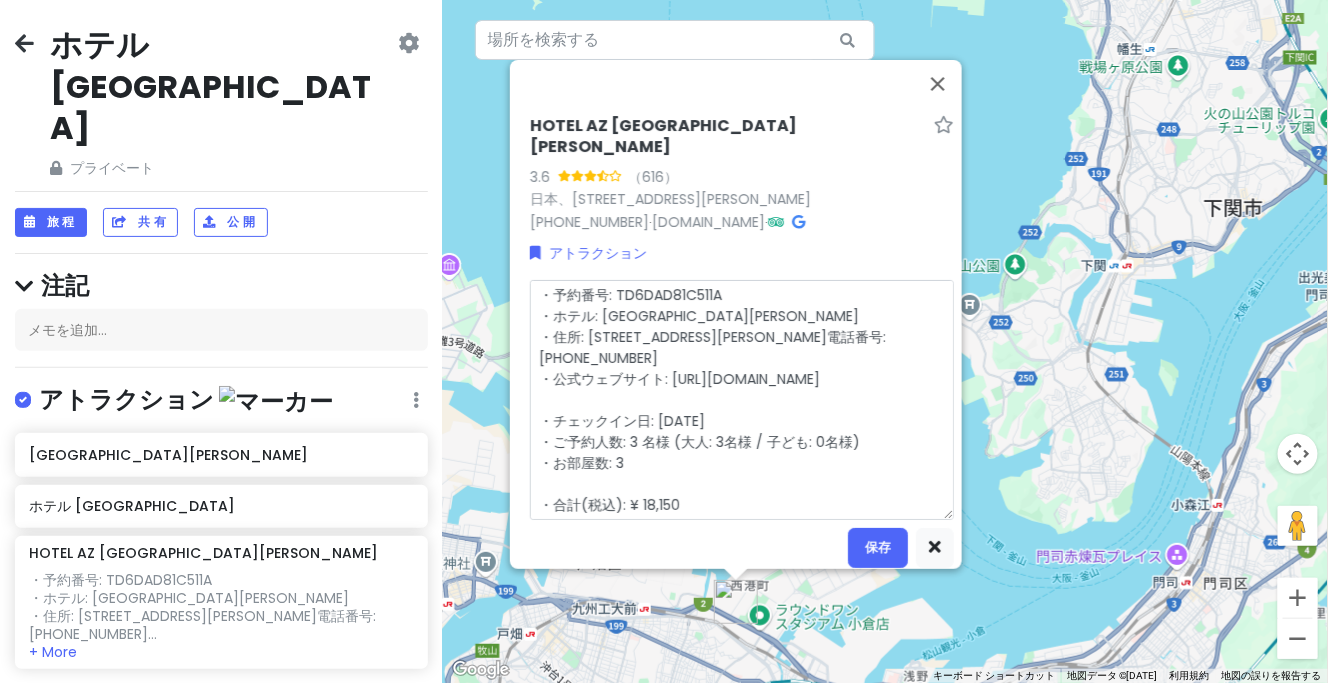 click on "・予約番号: TD6DAD81C511A
・ホテル: [GEOGRAPHIC_DATA][PERSON_NAME]
・住所: [STREET_ADDRESS][PERSON_NAME]電話番号: [PHONE_NUMBER]
・公式ウェブサイト: [URL][DOMAIN_NAME]
・チェックイン日: [DATE]
・ご予約人数: 3 名様 (大人: 3名様 / 子ども: 0名様)
・お部屋数: 3
・合計(税込): ¥ 18,150" at bounding box center [742, 399] 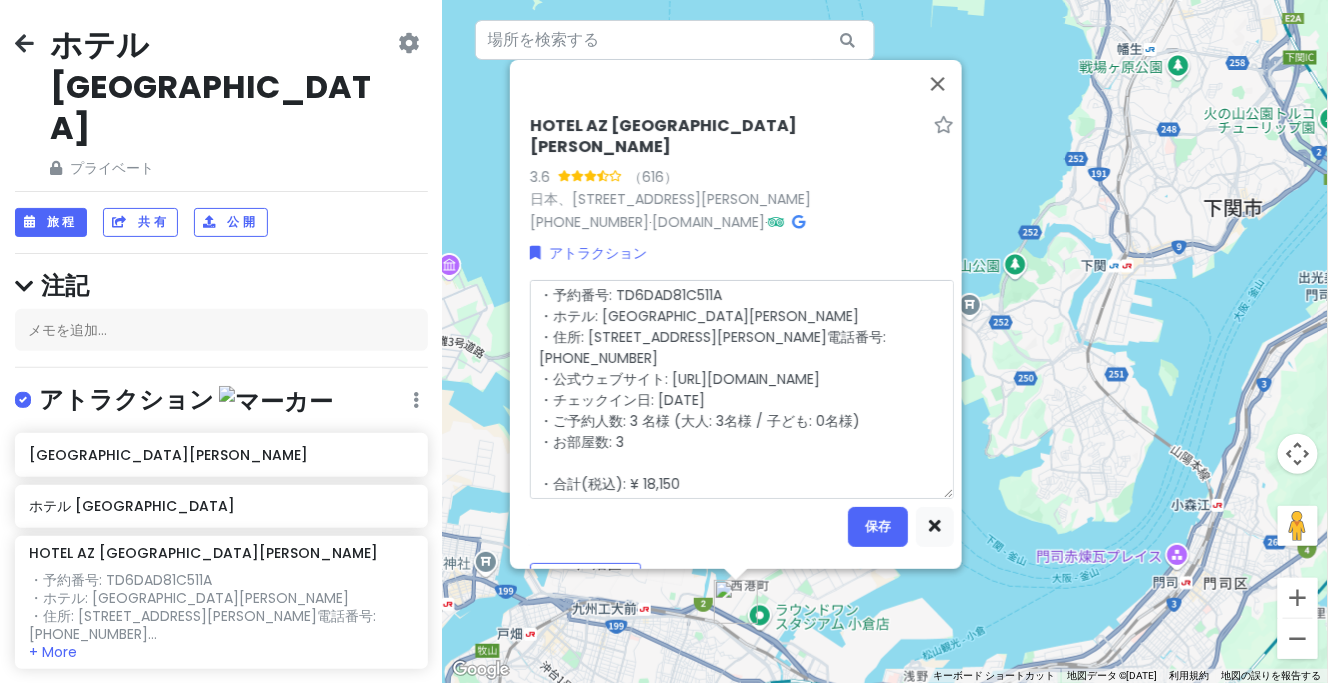 click on "・予約番号: TD6DAD81C511A
・ホテル: [GEOGRAPHIC_DATA][PERSON_NAME]
・住所: [STREET_ADDRESS][PERSON_NAME]電話番号: [PHONE_NUMBER]
・公式ウェブサイト: [URL][DOMAIN_NAME]
・チェックイン日: [DATE]
・ご予約人数: 3 名様 (大人: 3名様 / 子ども: 0名様)
・お部屋数: 3
・合計(税込): ¥ 18,150" at bounding box center (742, 388) 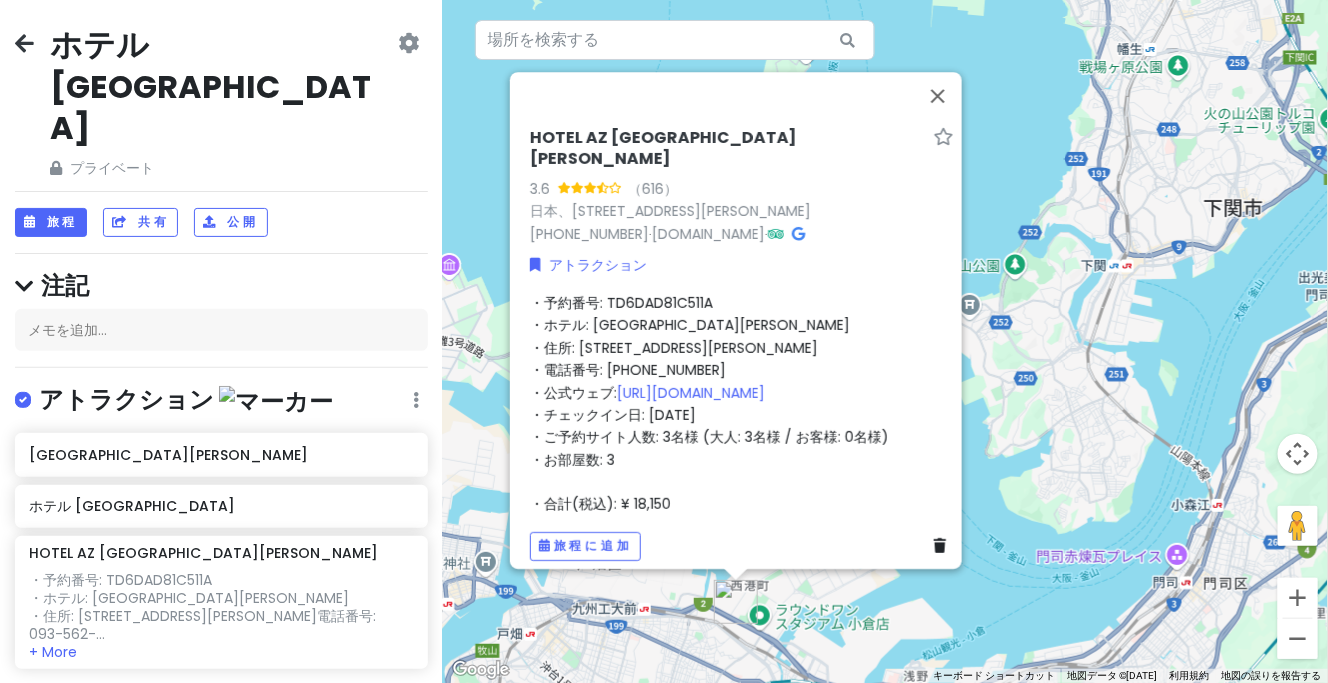click on "・予約番号: TD6DAD81C511A
・ホテル: [GEOGRAPHIC_DATA][PERSON_NAME]店
・住所: [STREET_ADDRESS][PERSON_NAME]電話番号: [PHONE_NUMBER]
・公式ウェブ:  [URL][DOMAIN_NAME]
・チェックイン日: [DATE]
・ご予約サイト人数: 3名様 (大人: 3名様 / お客様: 0名様)
・お部屋数: 3
・合計(税込): ¥ 18,150" at bounding box center (742, 404) 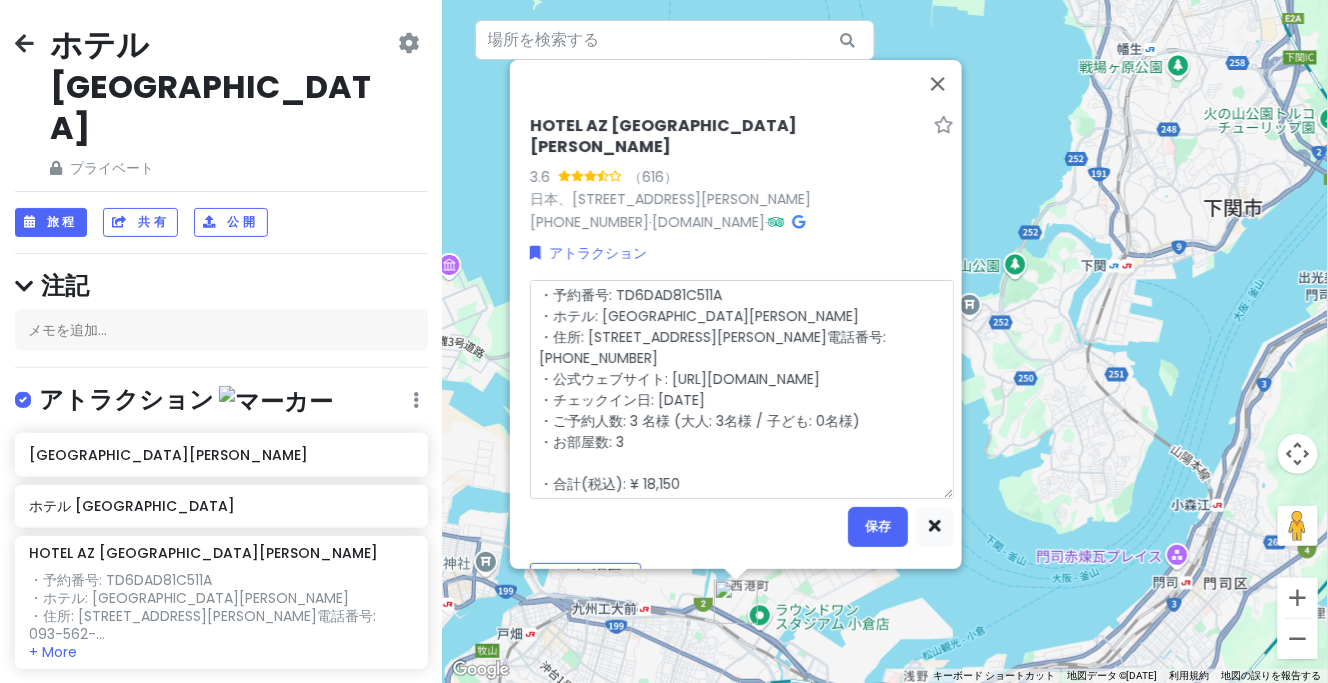 click on "・予約番号: TD6DAD81C511A
・ホテル: [GEOGRAPHIC_DATA][PERSON_NAME]
・住所: [STREET_ADDRESS][PERSON_NAME]電話番号: [PHONE_NUMBER]
・公式ウェブサイト: [URL][DOMAIN_NAME]
・チェックイン日: [DATE]
・ご予約人数: 3 名様 (大人: 3名様 / 子ども: 0名様)
・お部屋数: 3
・合計(税込): ¥ 18,150" at bounding box center [742, 388] 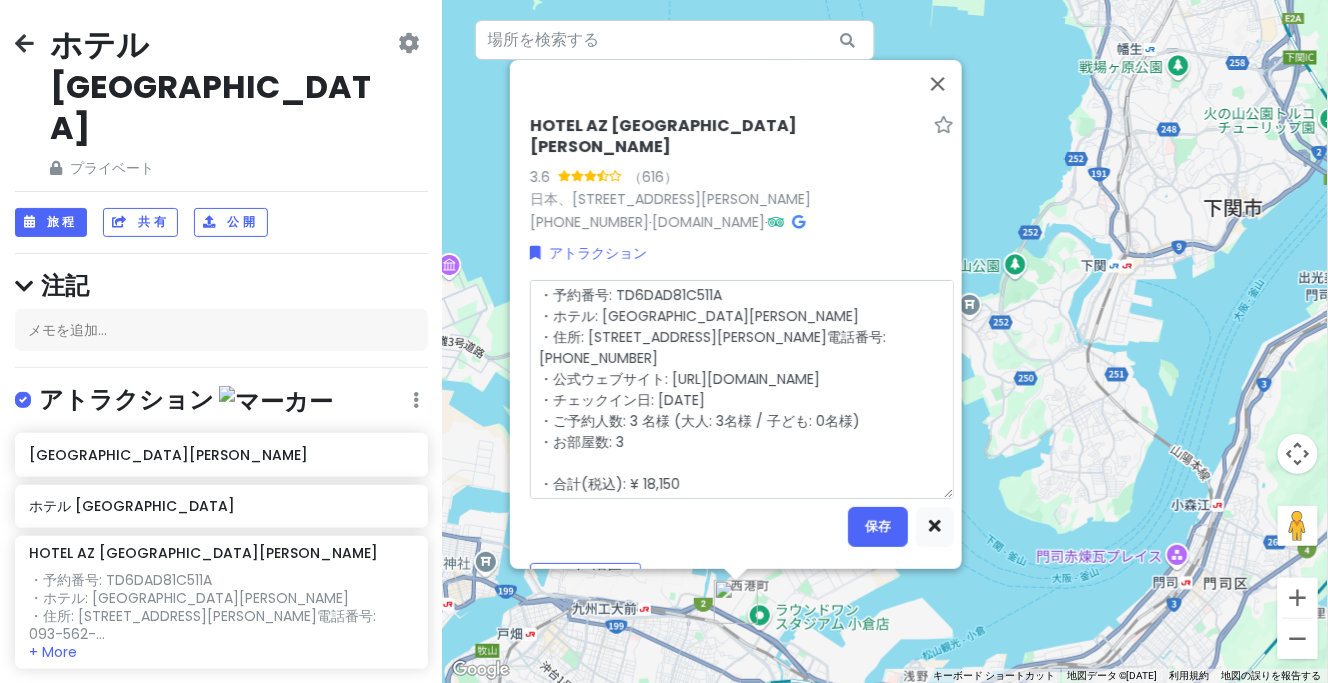 type on "x" 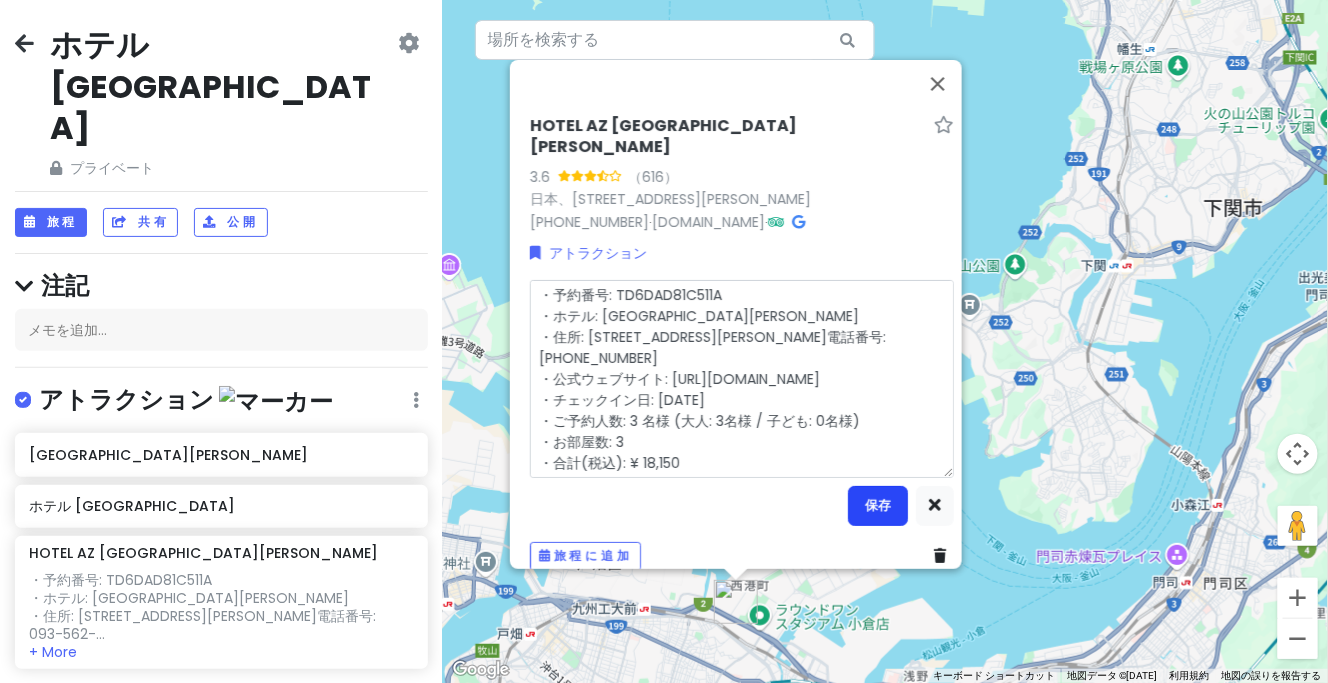 type on "・予約番号: TD6DAD81C511A
・ホテル: [GEOGRAPHIC_DATA][PERSON_NAME]
・住所: [STREET_ADDRESS][PERSON_NAME]電話番号: [PHONE_NUMBER]
・公式ウェブサイト: [URL][DOMAIN_NAME]
・チェックイン日: [DATE]
・ご予約人数: 3 名様 (大人: 3名様 / 子ども: 0名様)
・お部屋数: 3
・合計(税込): ¥ 18,150" 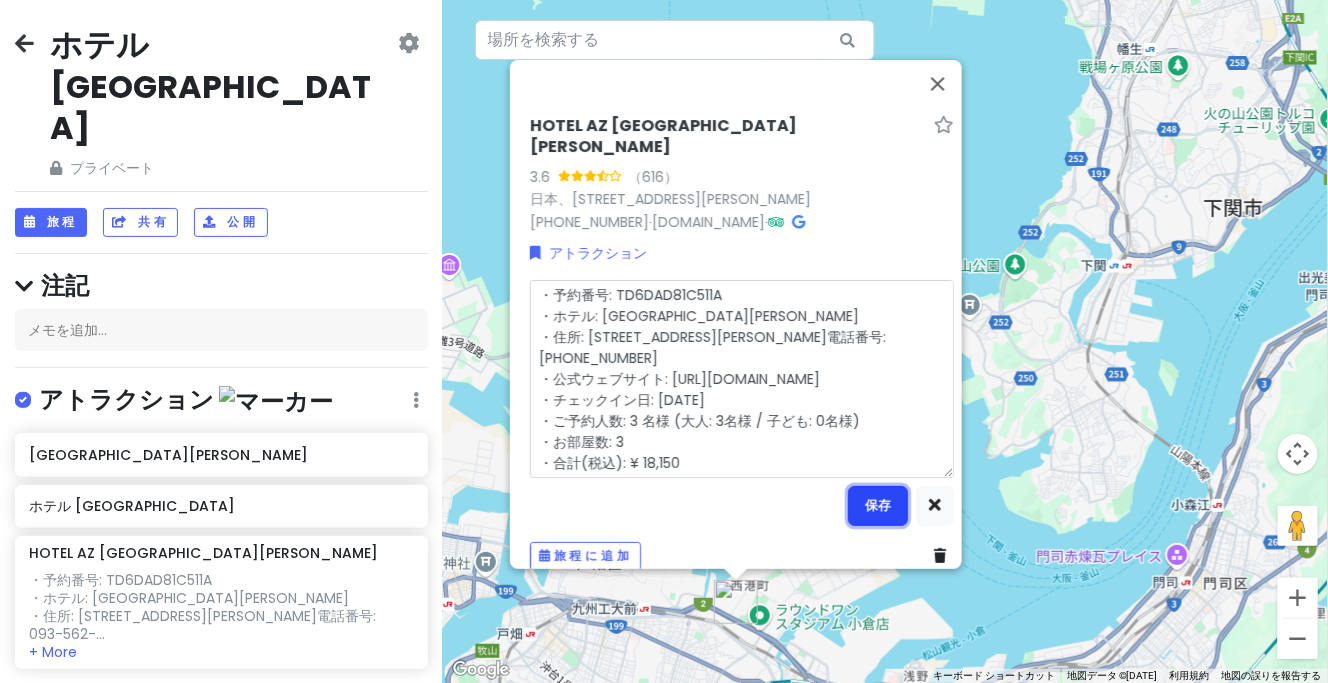 click on "保存" at bounding box center (878, 506) 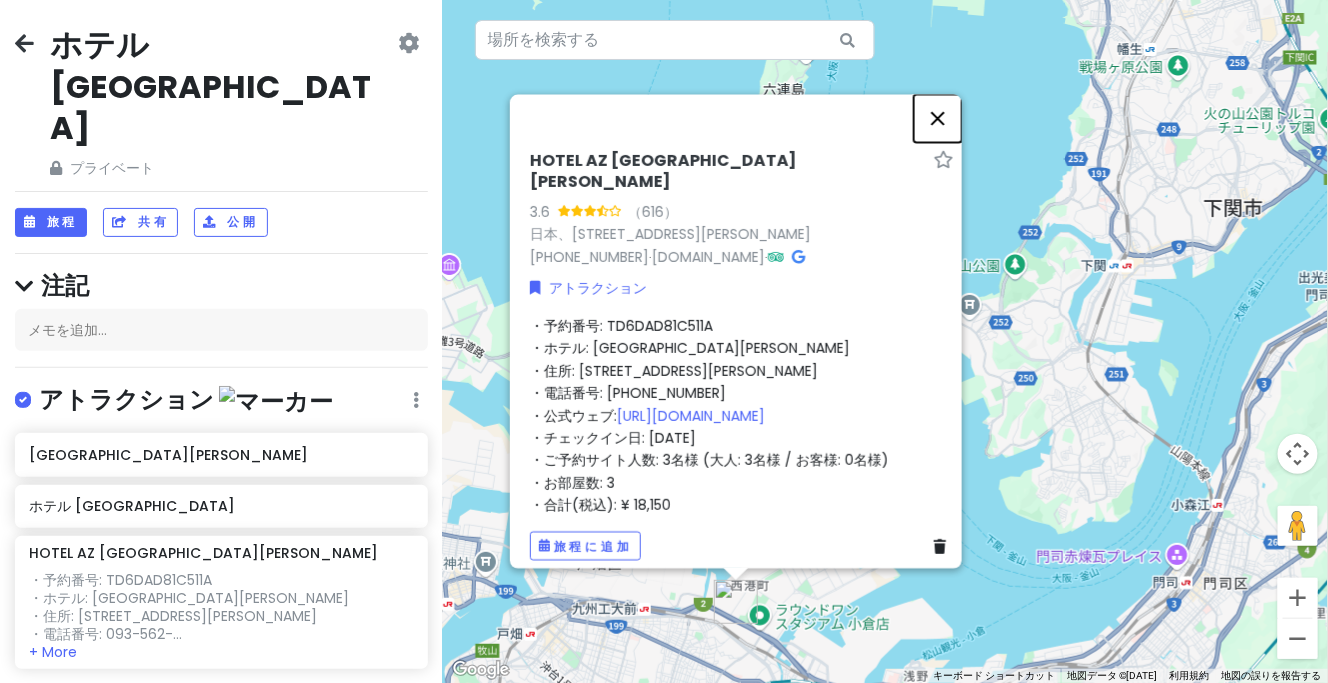 click at bounding box center (938, 118) 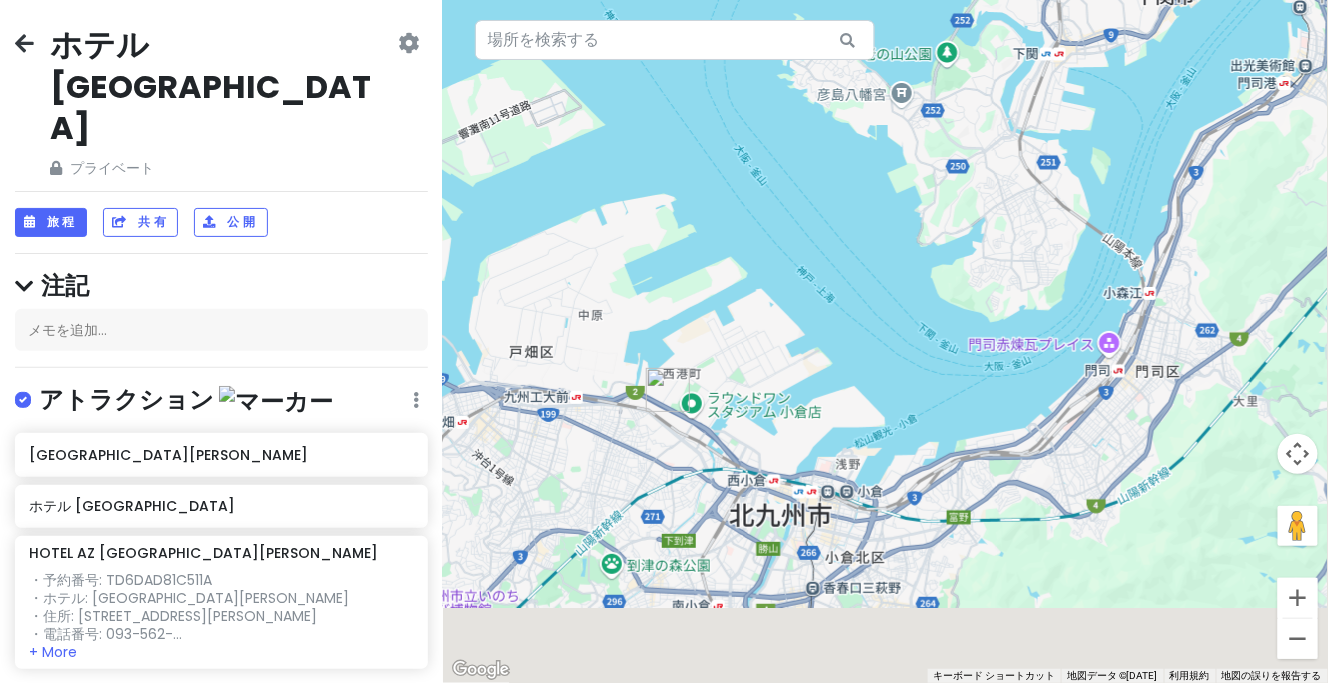 drag, startPoint x: 799, startPoint y: 365, endPoint x: 731, endPoint y: 153, distance: 222.63872 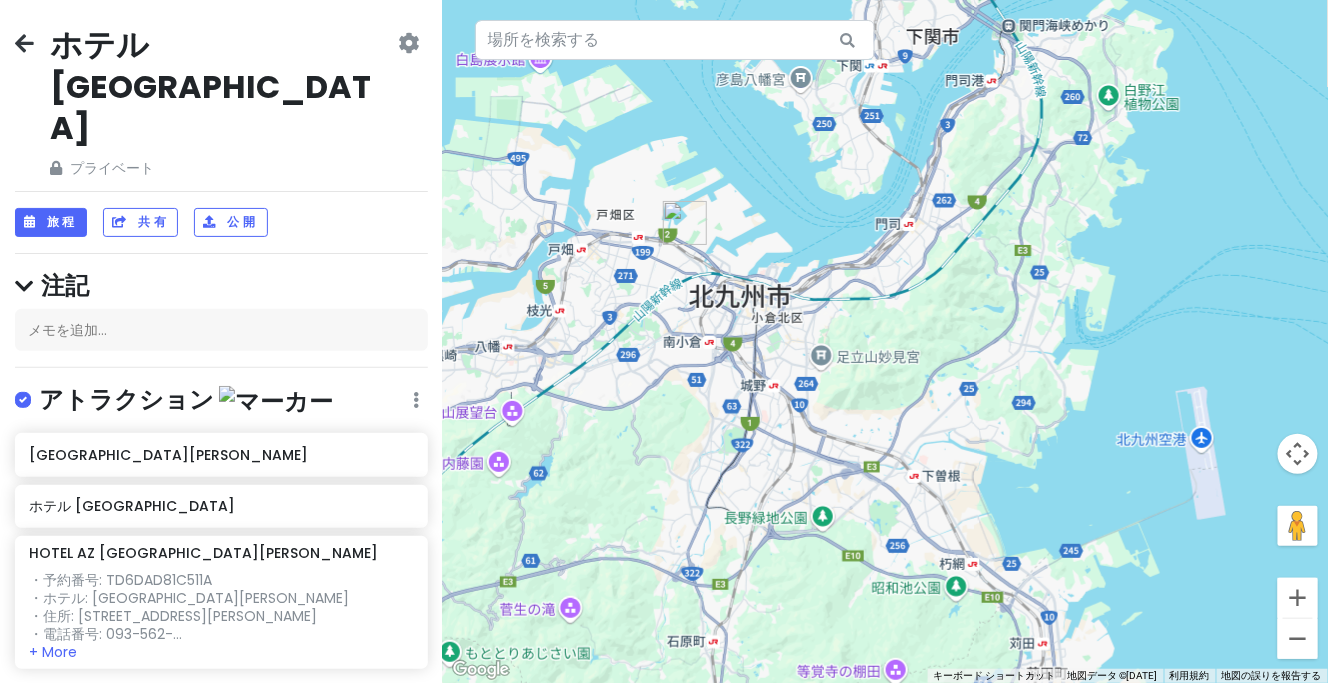 drag, startPoint x: 800, startPoint y: 207, endPoint x: 737, endPoint y: 358, distance: 163.6154 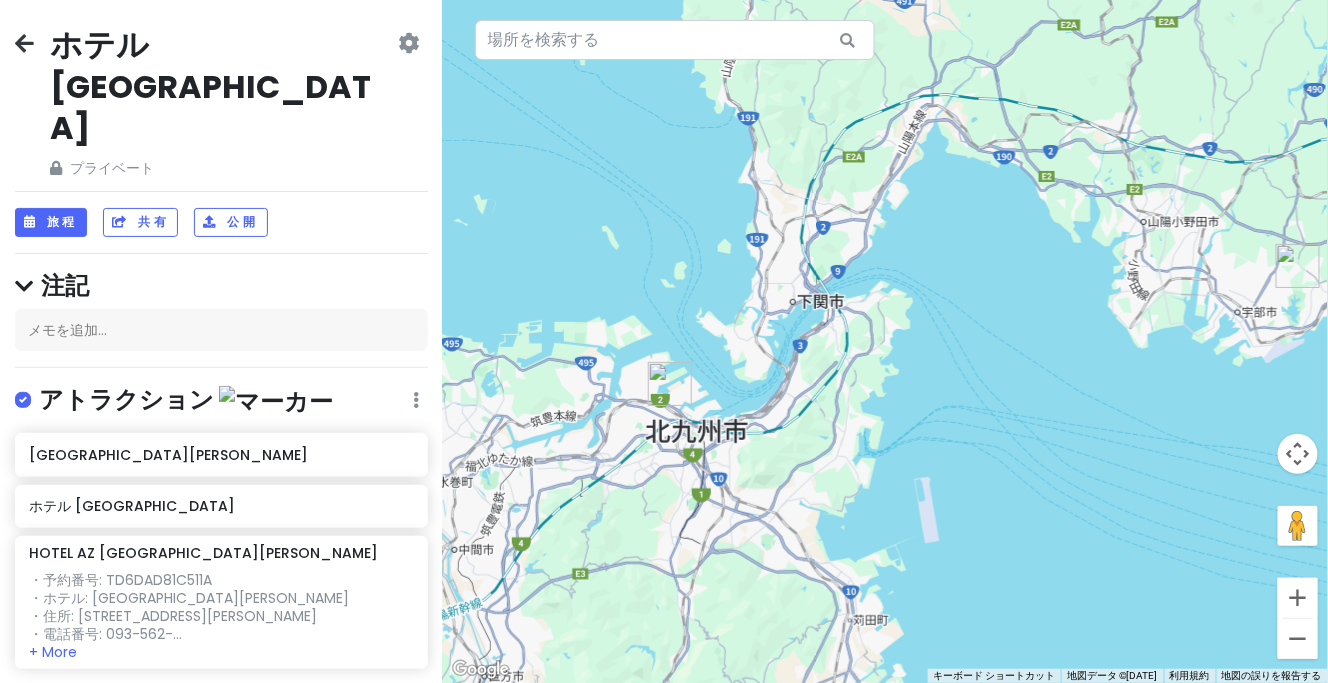 drag, startPoint x: 810, startPoint y: 388, endPoint x: 886, endPoint y: 346, distance: 86.833176 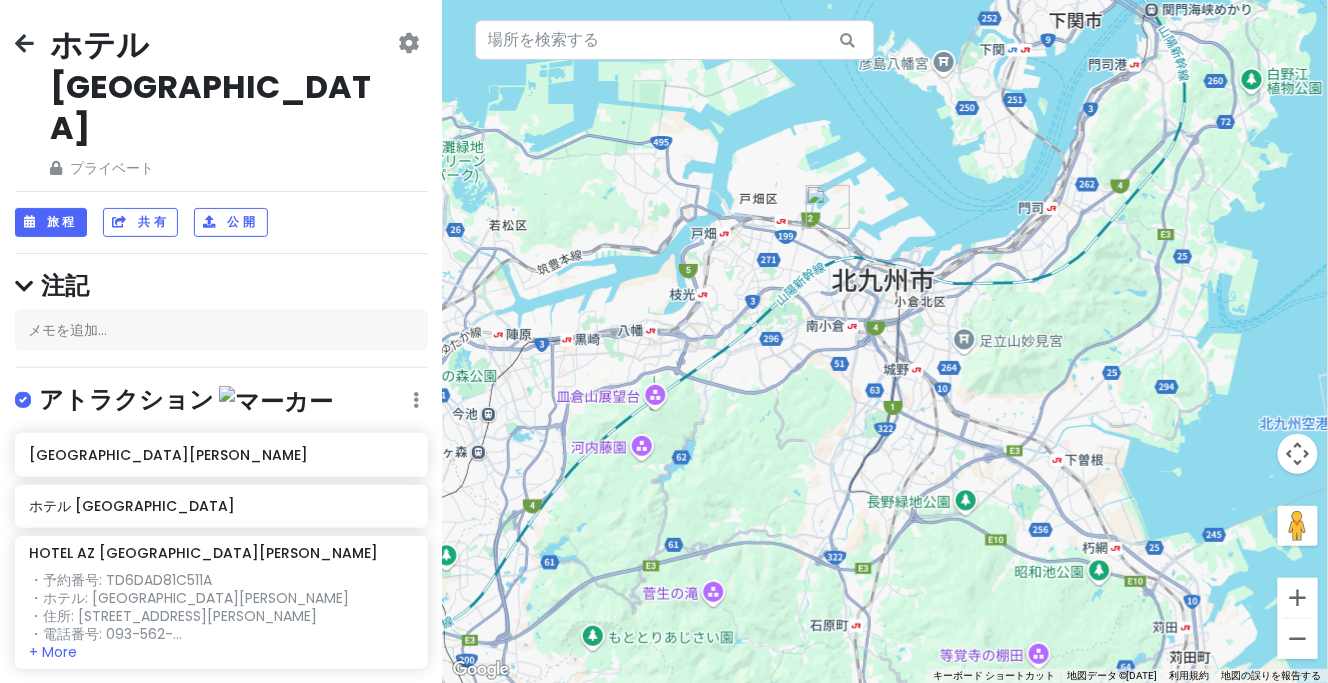 drag, startPoint x: 935, startPoint y: 283, endPoint x: 927, endPoint y: 189, distance: 94.33981 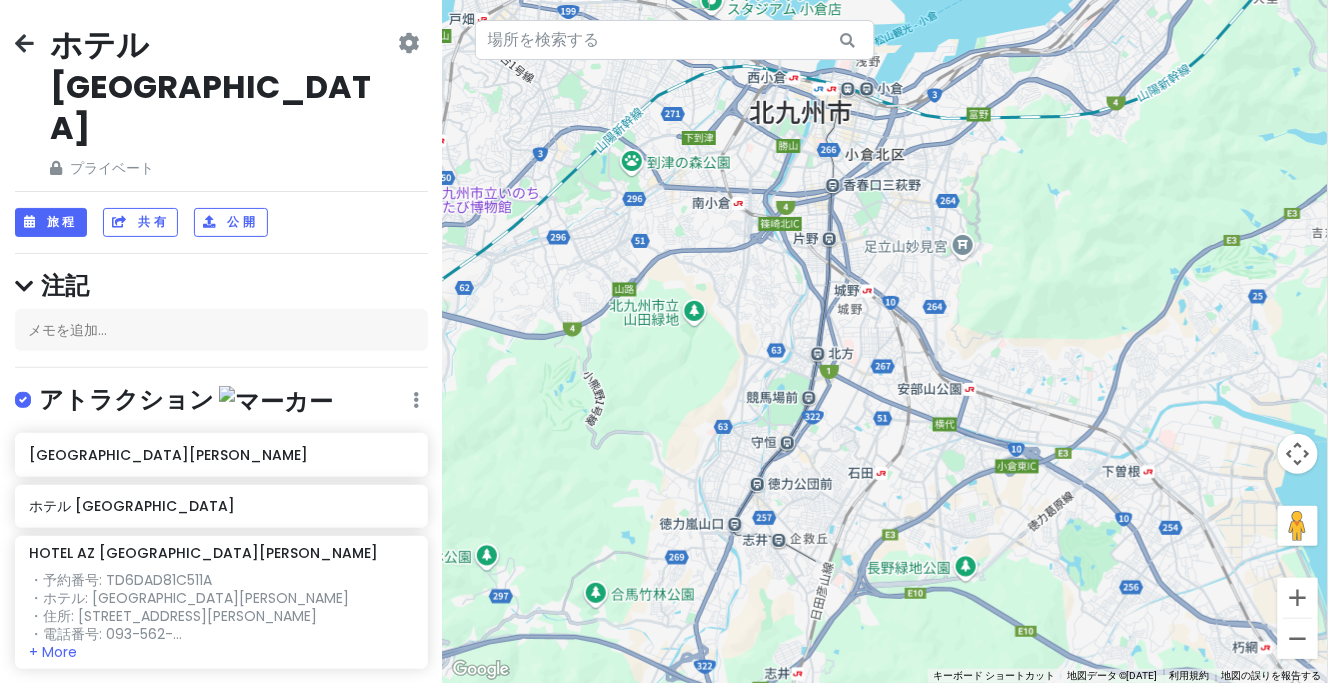 drag, startPoint x: 622, startPoint y: 575, endPoint x: 677, endPoint y: 398, distance: 185.34833 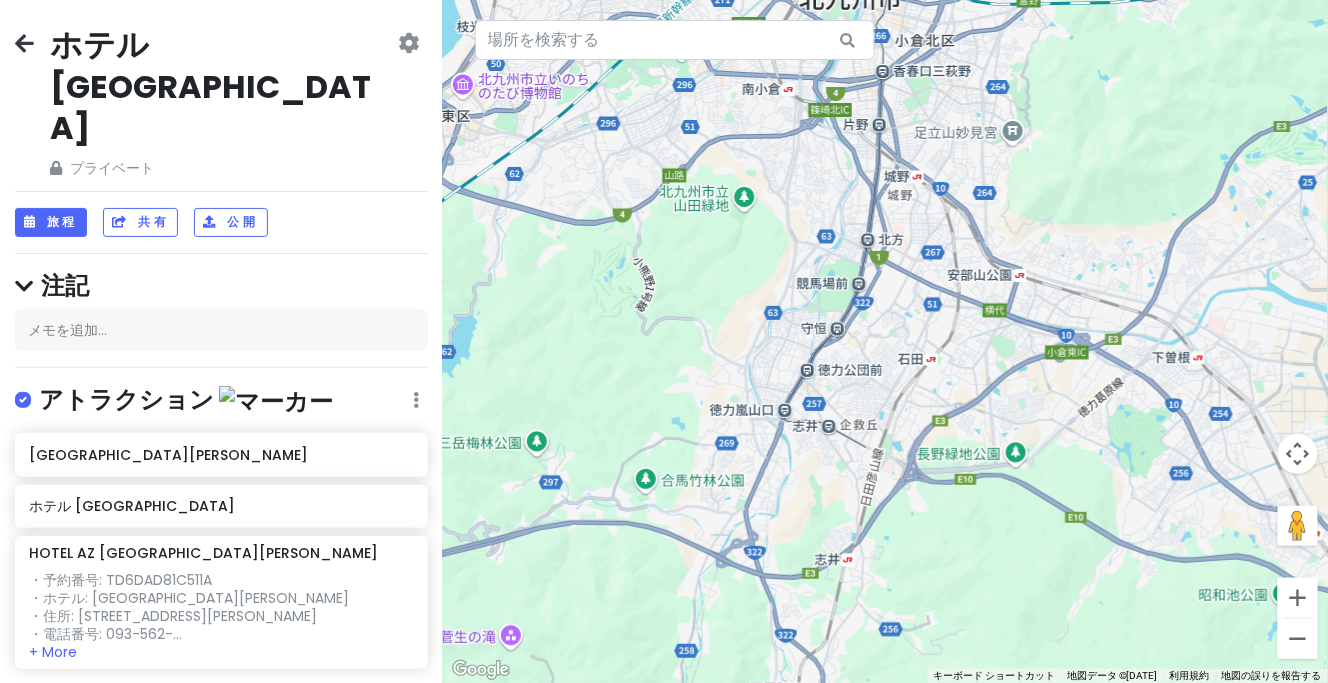 drag, startPoint x: 770, startPoint y: 314, endPoint x: 766, endPoint y: 368, distance: 54.147945 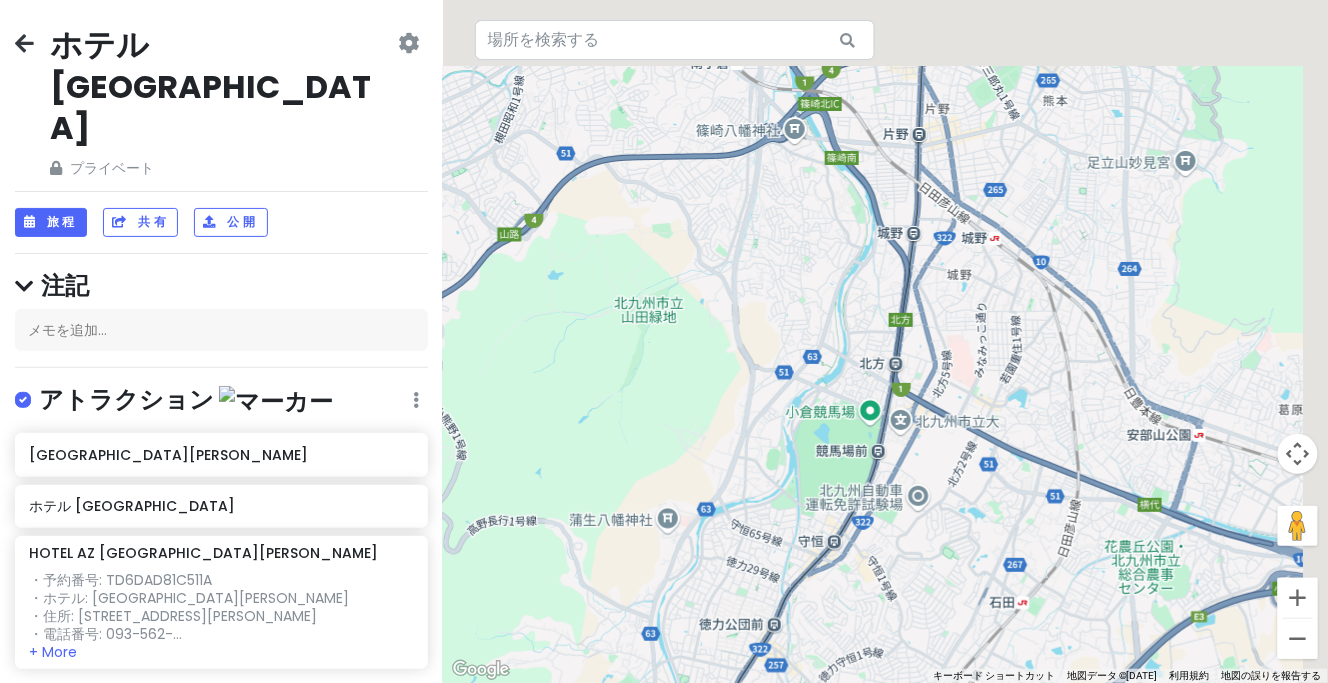 drag, startPoint x: 747, startPoint y: 206, endPoint x: 690, endPoint y: 508, distance: 307.33206 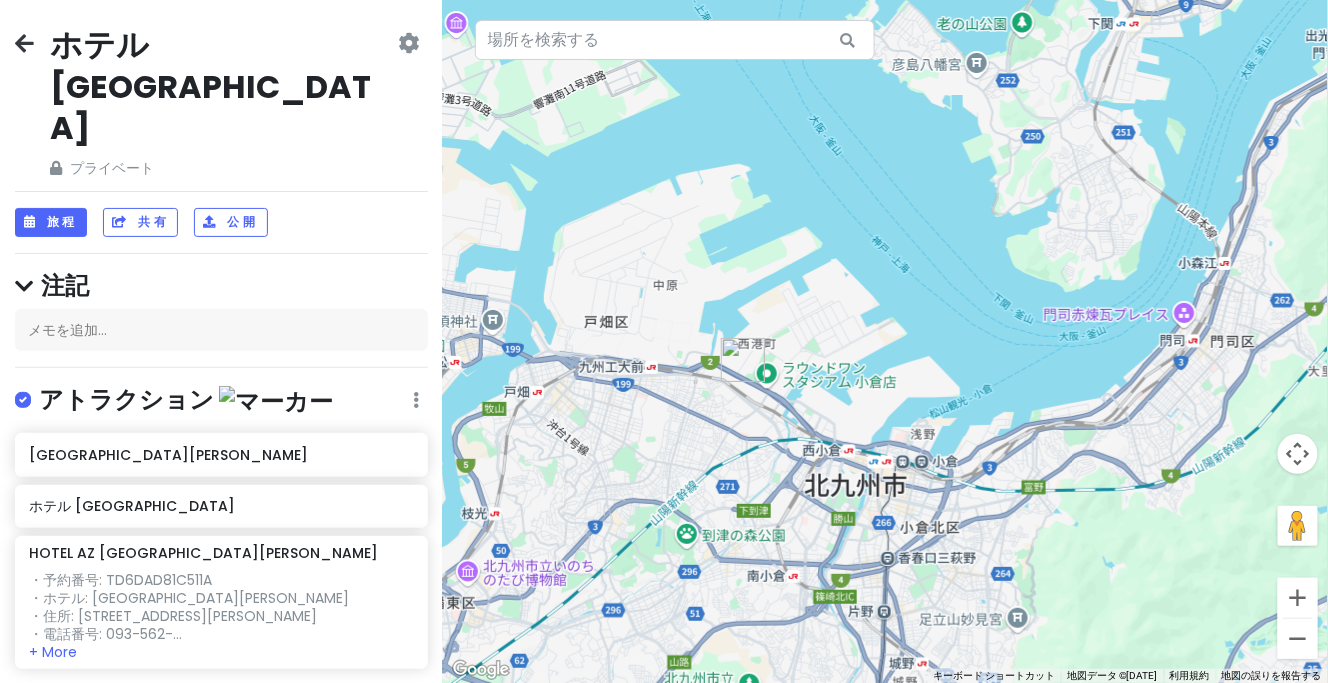 drag, startPoint x: 742, startPoint y: 414, endPoint x: 757, endPoint y: 413, distance: 15.033297 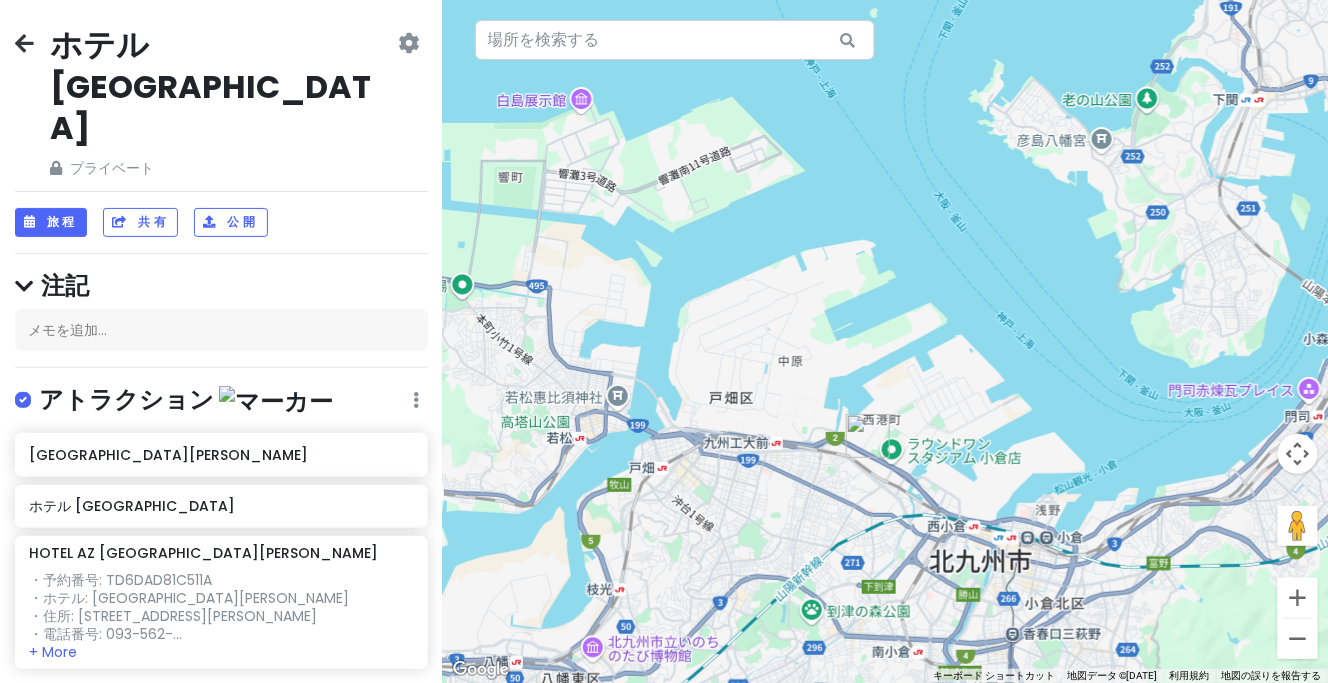 click at bounding box center (885, 341) 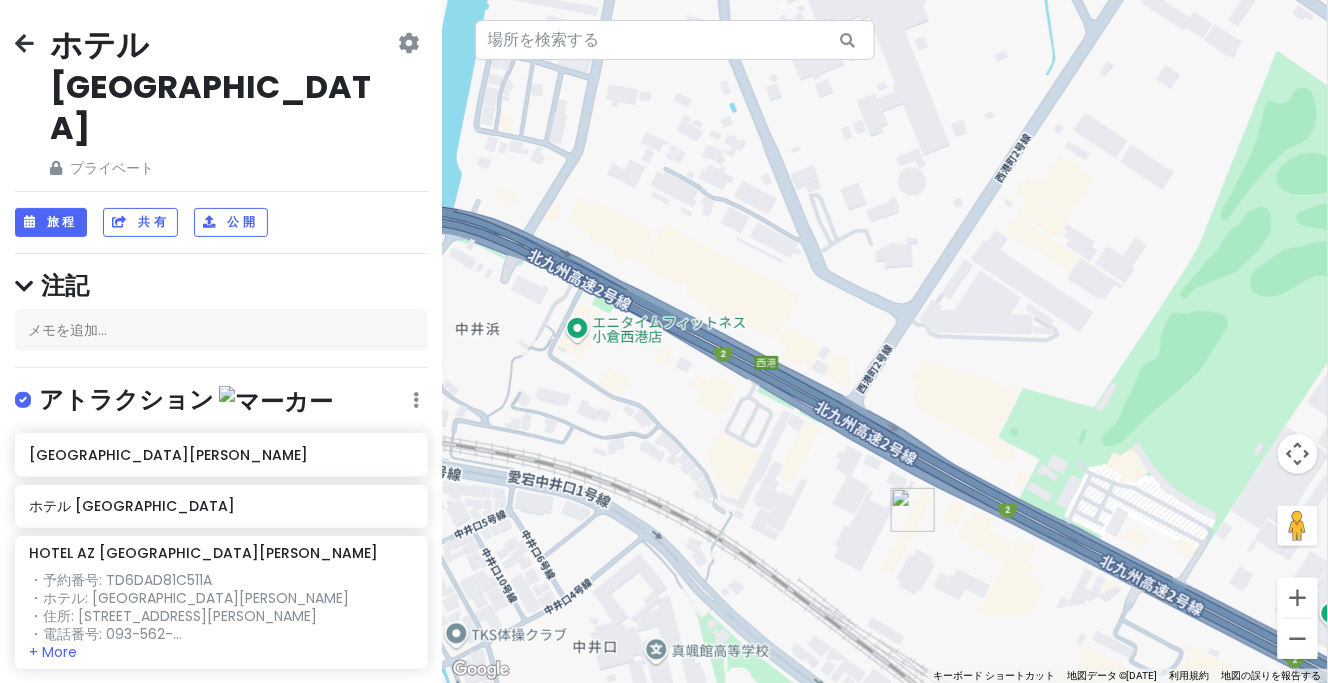 drag, startPoint x: 728, startPoint y: 499, endPoint x: 1020, endPoint y: 519, distance: 292.68414 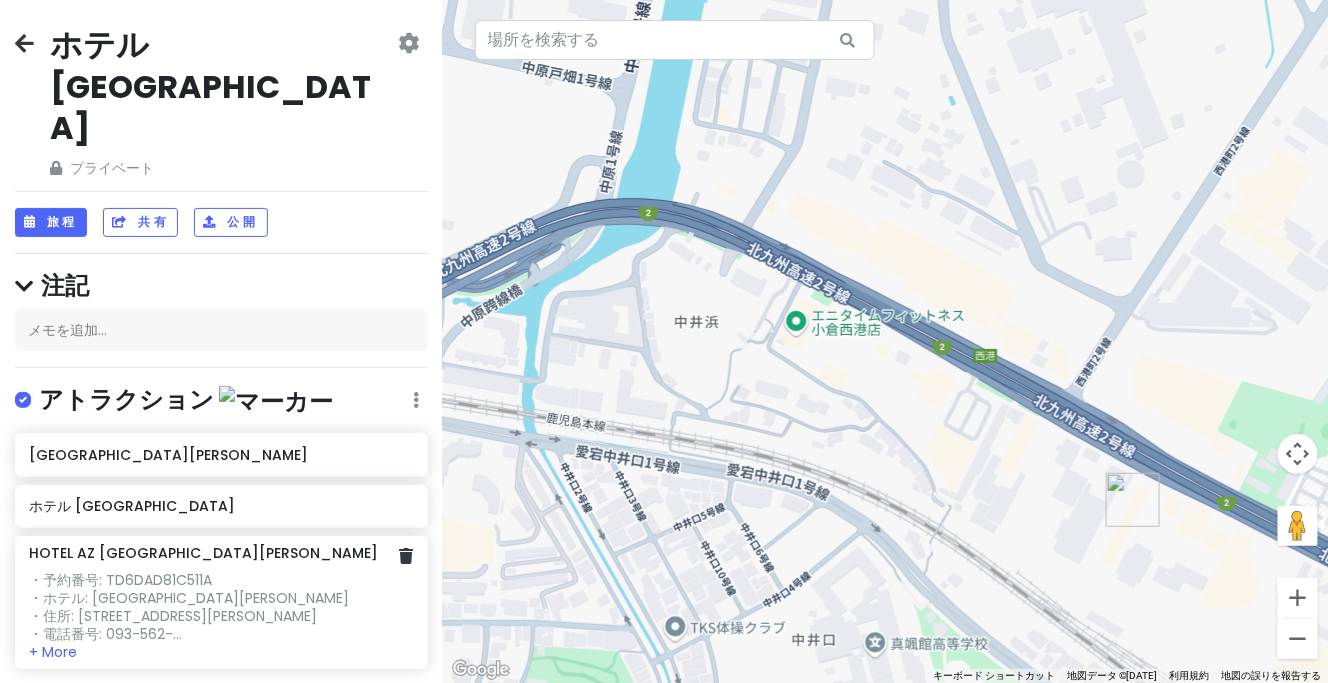 click on "・予約番号: TD6DAD81C511A ・ホテル: [GEOGRAPHIC_DATA][PERSON_NAME] ・住所: [STREET_ADDRESS][PERSON_NAME]電話番号: 093-562-..." at bounding box center (221, 607) 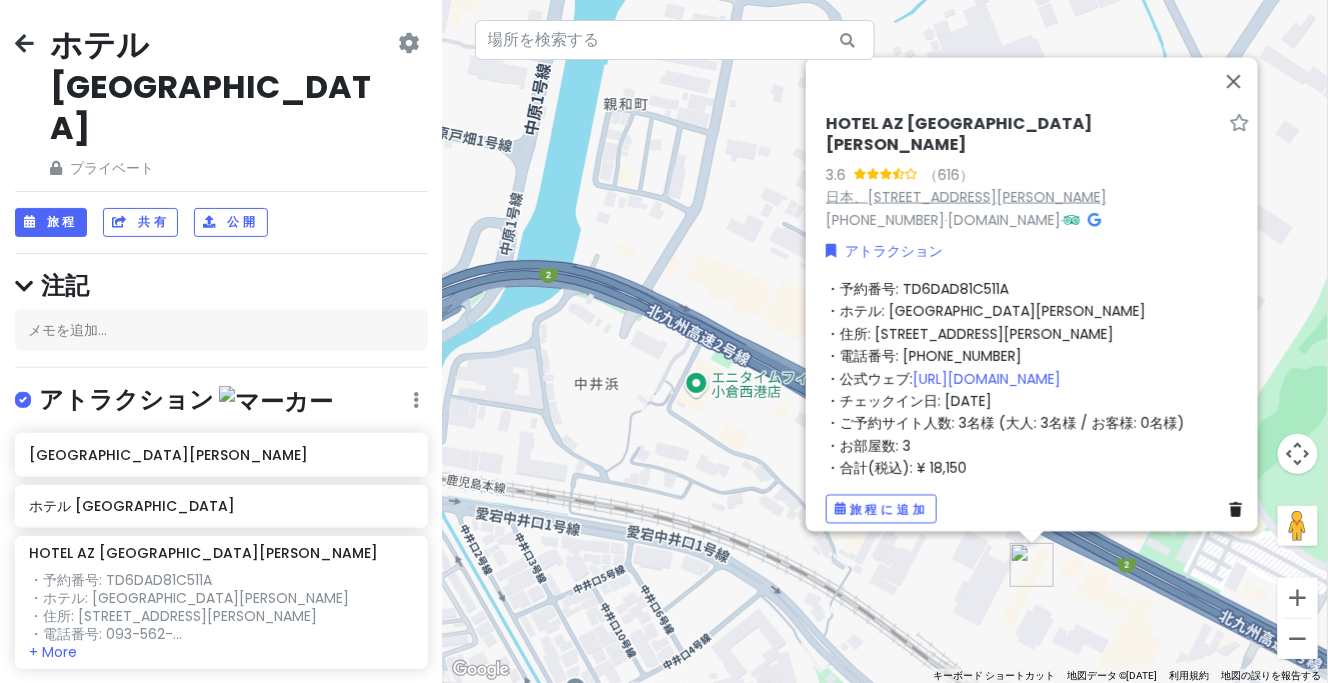 click on "日本、[STREET_ADDRESS][PERSON_NAME]" at bounding box center (966, 196) 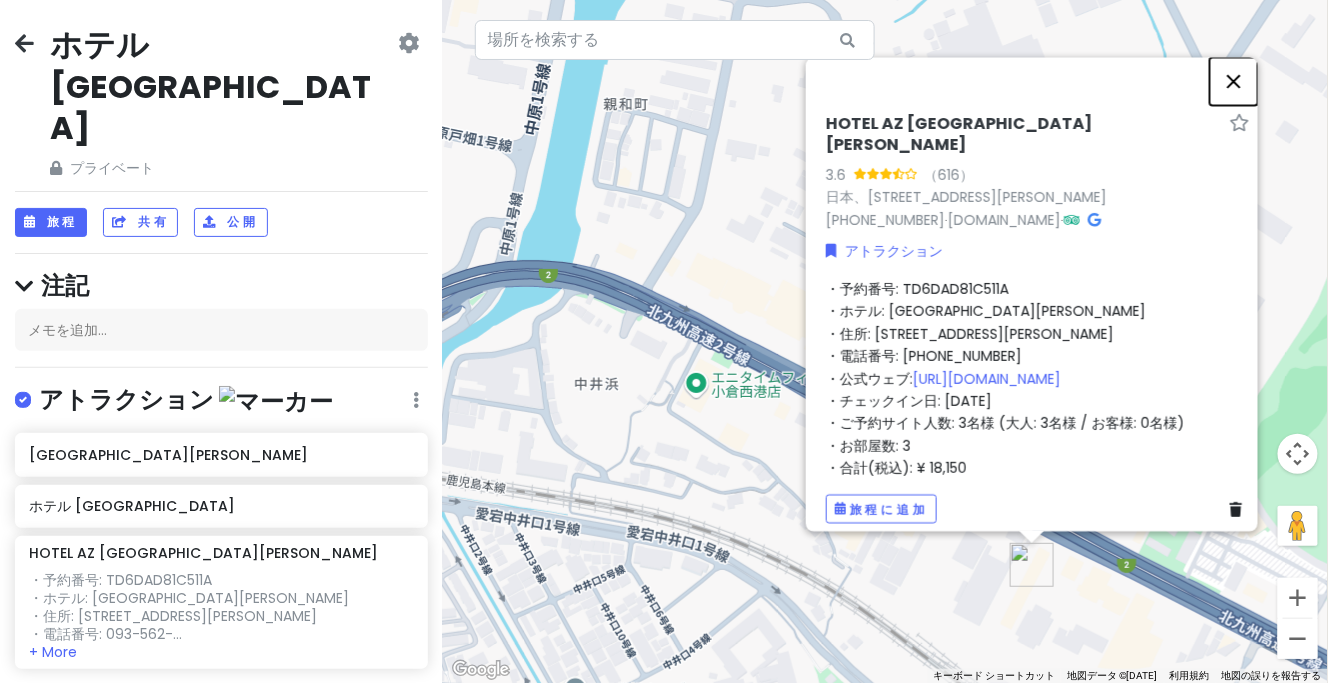 click at bounding box center [1234, 81] 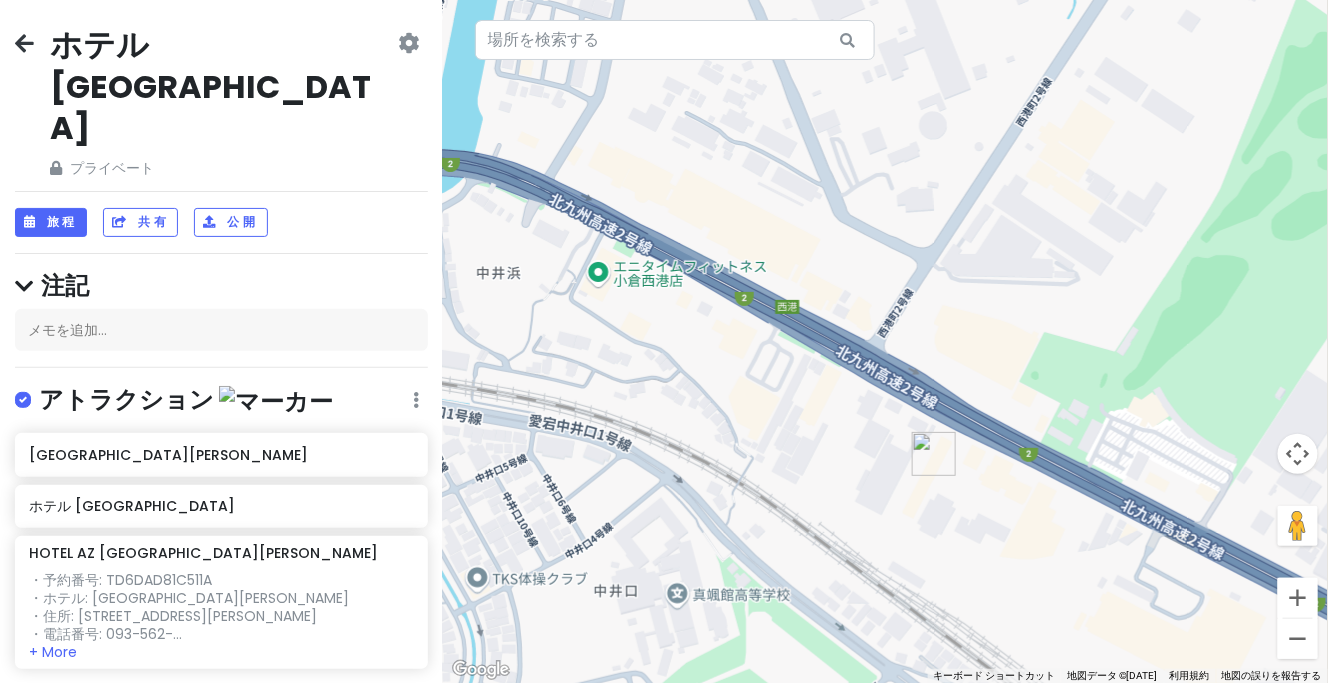 drag, startPoint x: 1006, startPoint y: 371, endPoint x: 895, endPoint y: 203, distance: 201.3579 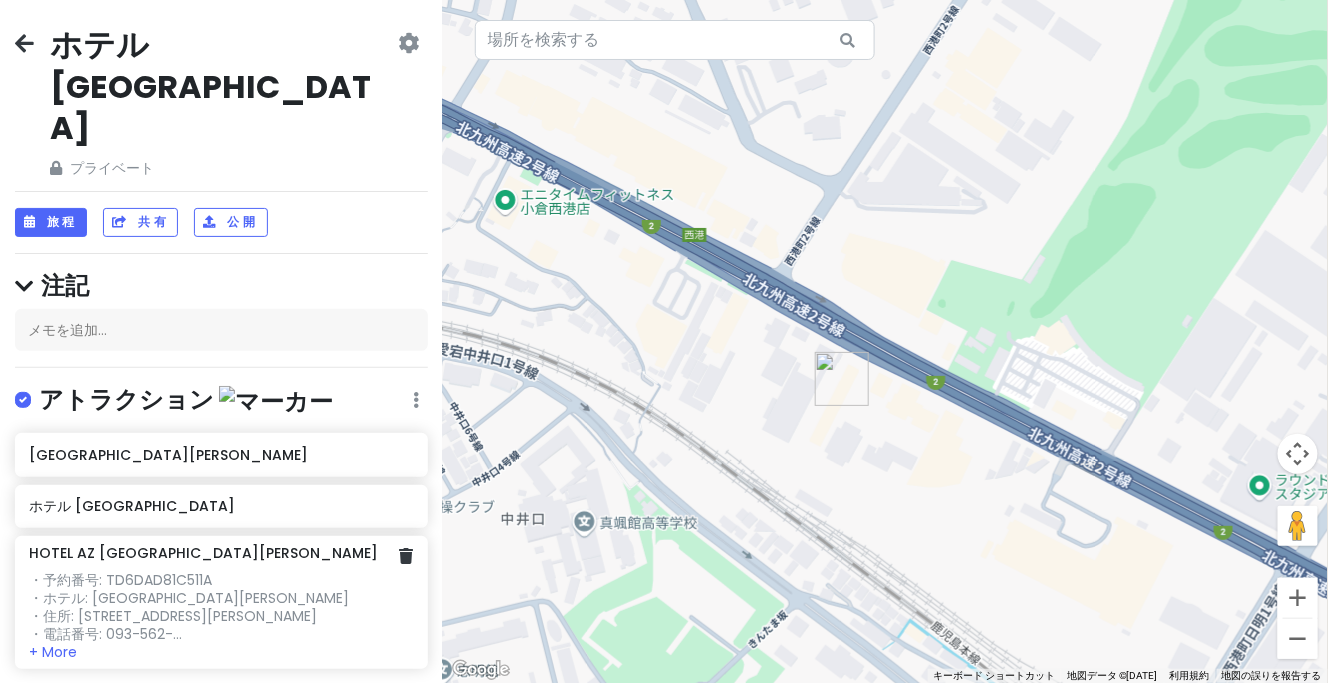 click on "・予約番号: TD6DAD81C511A ・ホテル: [GEOGRAPHIC_DATA][PERSON_NAME] ・住所: [STREET_ADDRESS][PERSON_NAME]電話番号: 093-562-..." at bounding box center [221, 607] 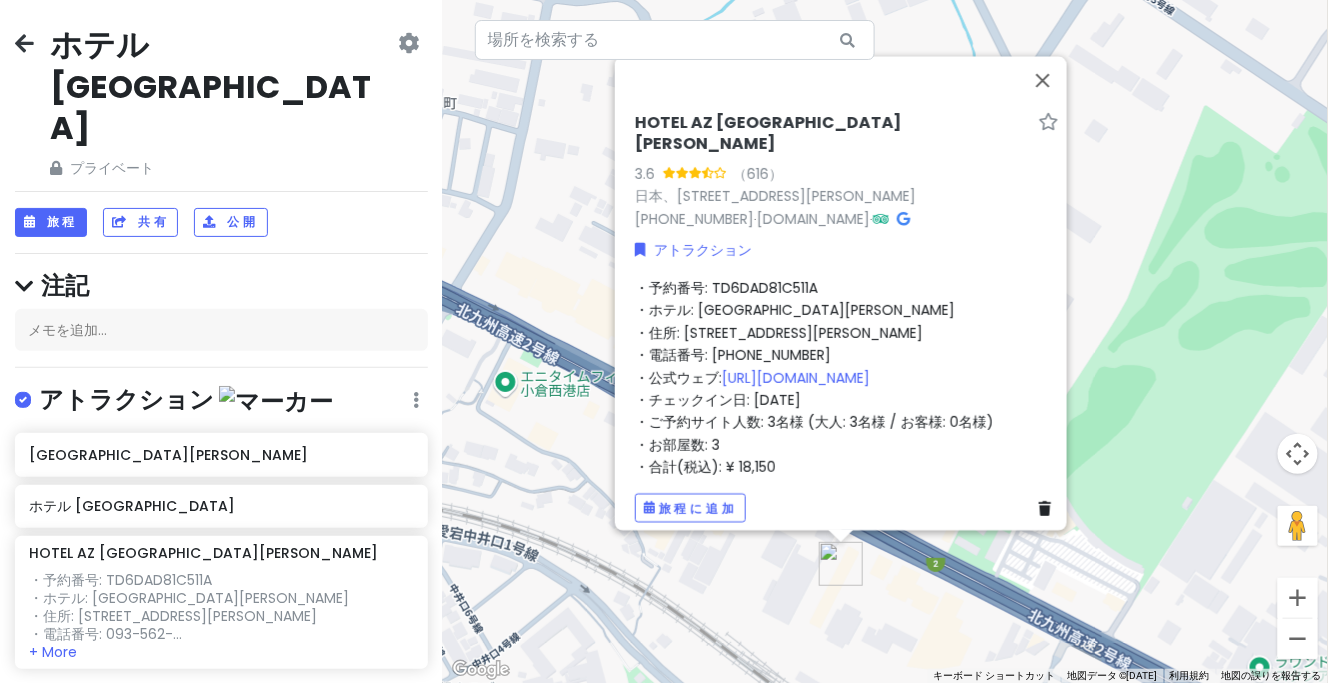 click on "・チェックイン日: [DATE]" at bounding box center [718, 399] 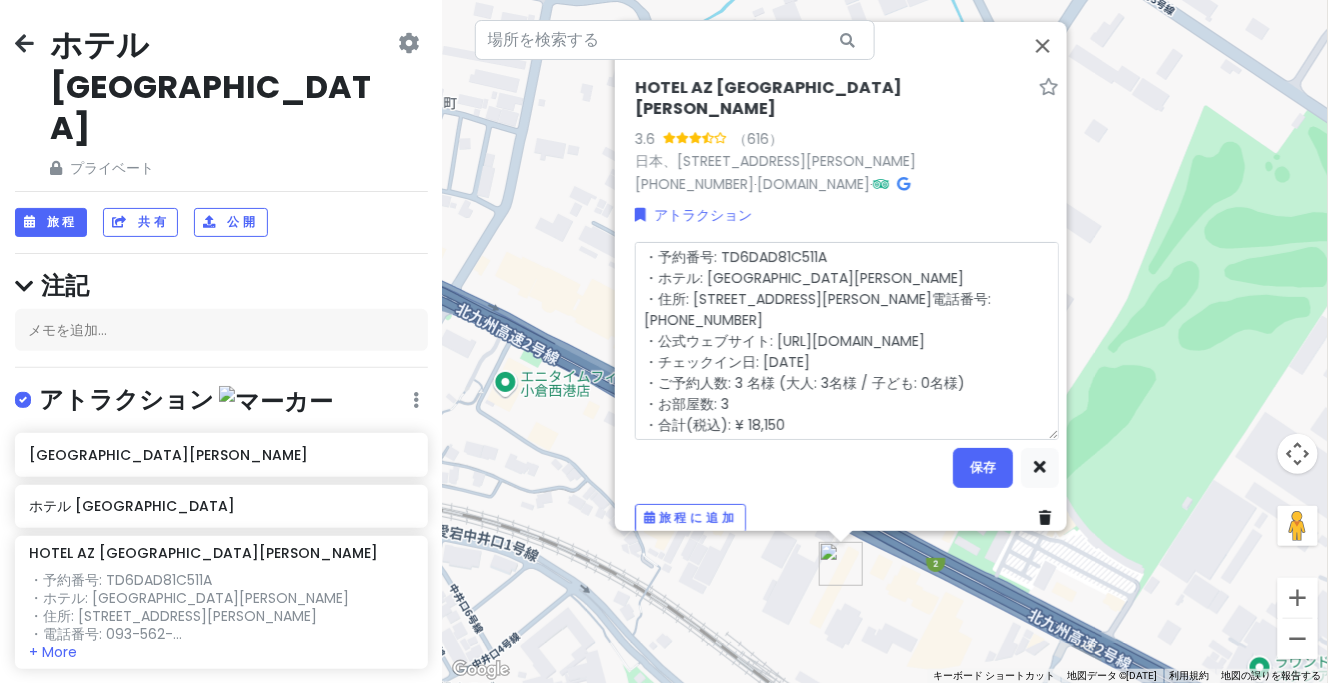 click on "・予約番号: TD6DAD81C511A
・ホテル: [GEOGRAPHIC_DATA][PERSON_NAME]
・住所: [STREET_ADDRESS][PERSON_NAME]電話番号: [PHONE_NUMBER]
・公式ウェブサイト: [URL][DOMAIN_NAME]
・チェックイン日: [DATE]
・ご予約人数: 3 名様 (大人: 3名様 / 子ども: 0名様)
・お部屋数: 3
・合計(税込): ¥ 18,150" at bounding box center [847, 340] 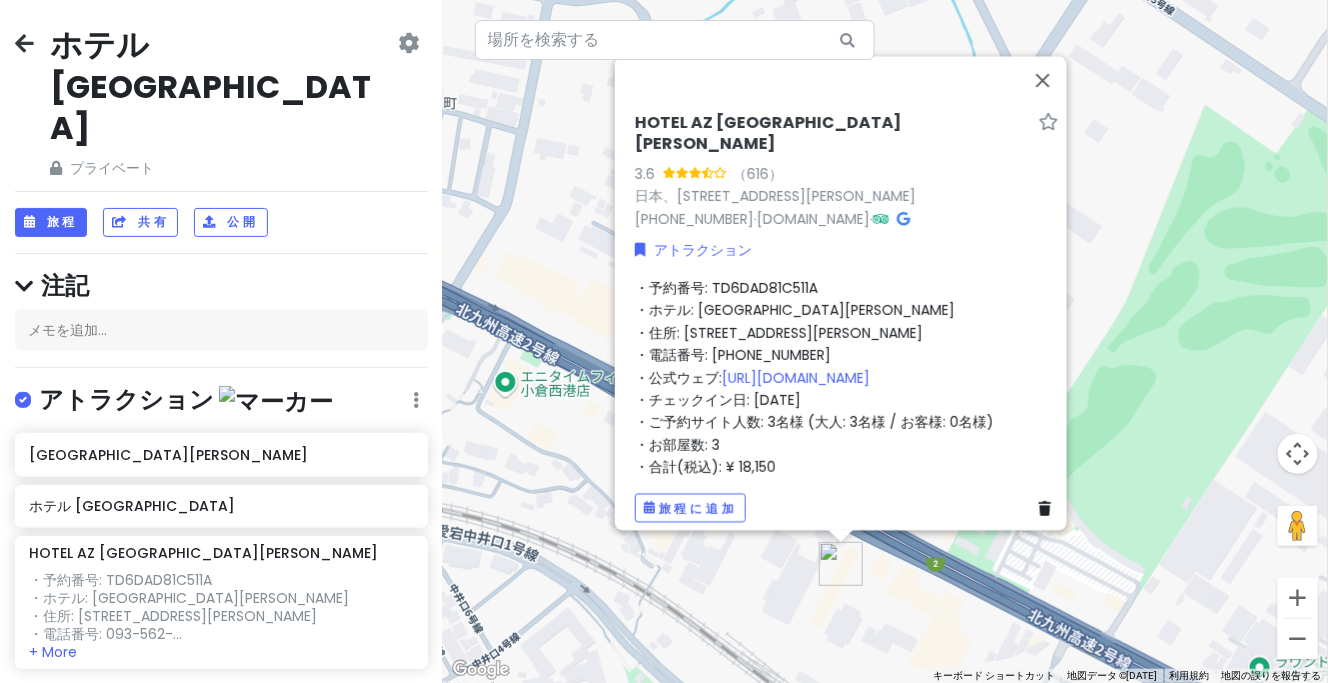 click on "・予約番号: TD6DAD81C511A
・ホテル: [GEOGRAPHIC_DATA][PERSON_NAME]
・住所: [STREET_ADDRESS][PERSON_NAME]電話番号: [PHONE_NUMBER]
・公式ウェブ:  [URL][DOMAIN_NAME]
・チェックイン日: [DATE]
・ご予約サイト人数: 3名様 (大人: 3名様 / お客様: 0名様)
・お部屋数: 3
・合計(税込): ¥ 18,150" at bounding box center (847, 377) 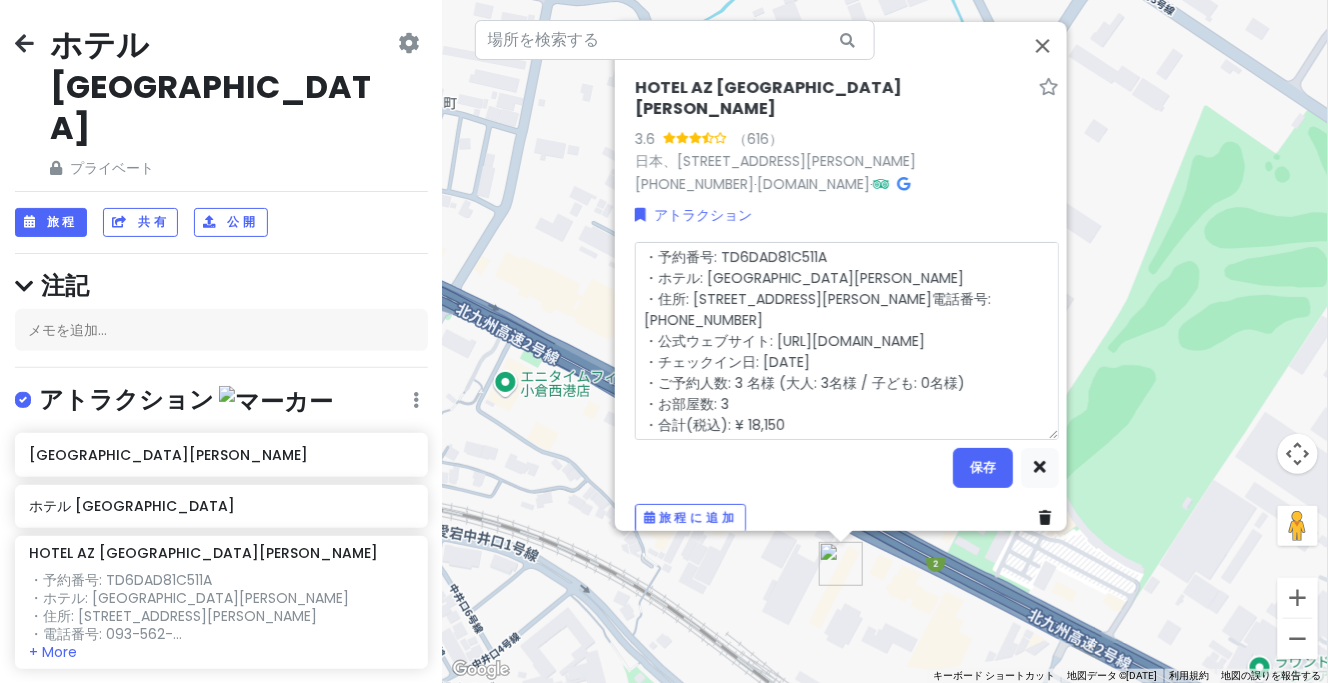 click on "・予約番号: TD6DAD81C511A
・ホテル: [GEOGRAPHIC_DATA][PERSON_NAME]
・住所: [STREET_ADDRESS][PERSON_NAME]電話番号: [PHONE_NUMBER]
・公式ウェブサイト: [URL][DOMAIN_NAME]
・チェックイン日: [DATE]
・ご予約人数: 3 名様 (大人: 3名様 / 子ども: 0名様)
・お部屋数: 3
・合計(税込): ¥ 18,150" at bounding box center [847, 340] 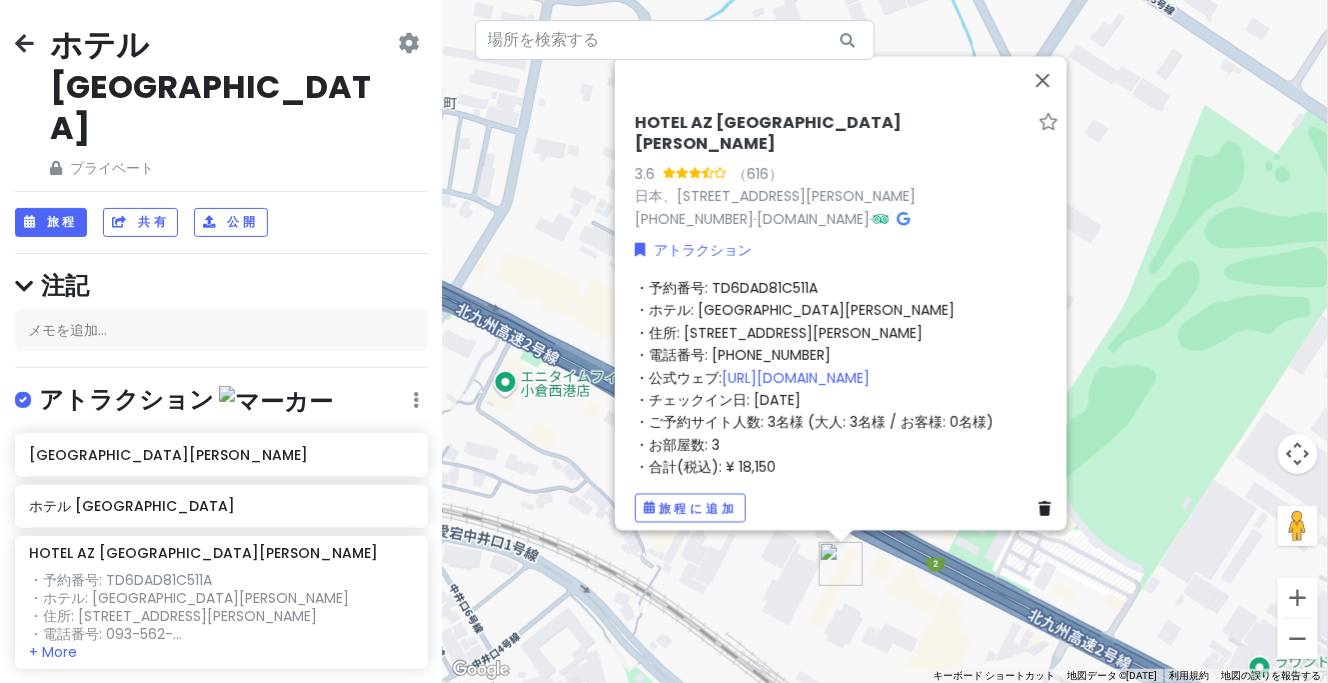 click on "・チェックイン日: [DATE]" at bounding box center (718, 399) 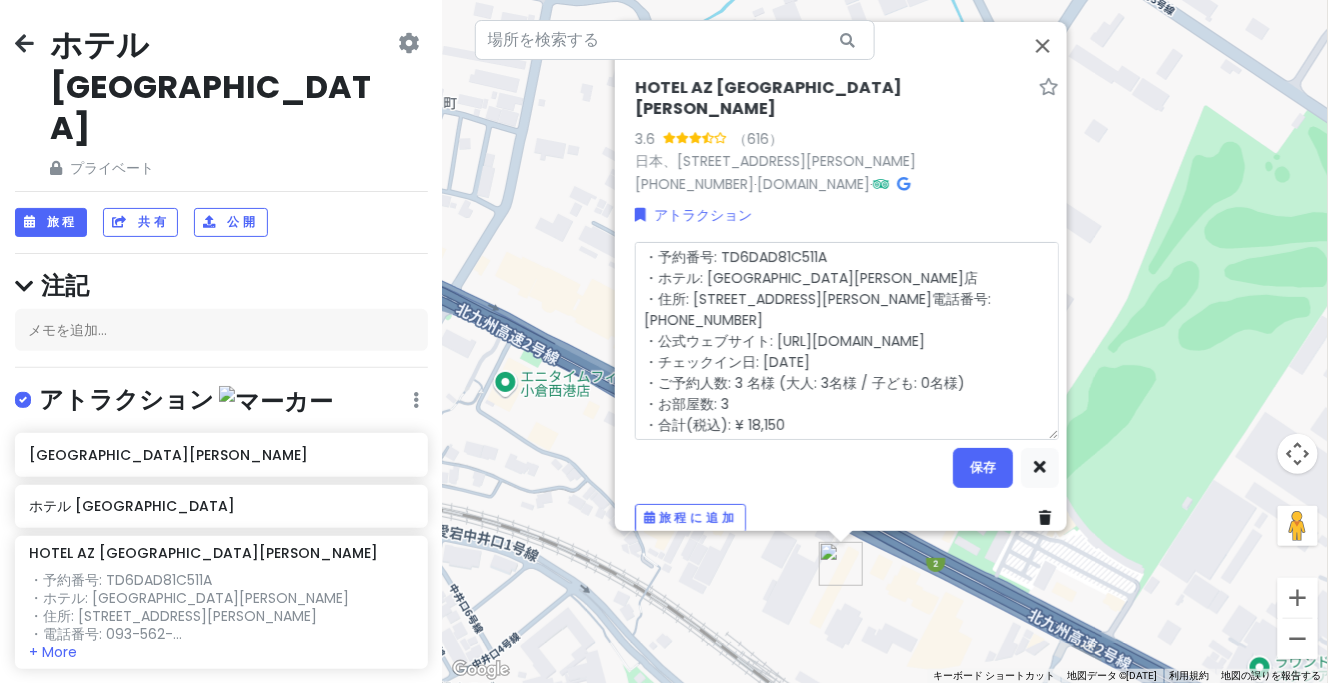 click on "・予約番号: TD6DAD81C511A
・ホテル: [GEOGRAPHIC_DATA][PERSON_NAME]店
・住所: [STREET_ADDRESS][PERSON_NAME]電話番号: [PHONE_NUMBER]
・公式ウェブサイト: [URL][DOMAIN_NAME]
・チェックイン日: [DATE]
・ご予約人数: 3 名様 (大人: 3名様 / 子ども: 0名様)
・お部屋数: 3
・合計(税込): ¥ 18,150" at bounding box center [847, 340] 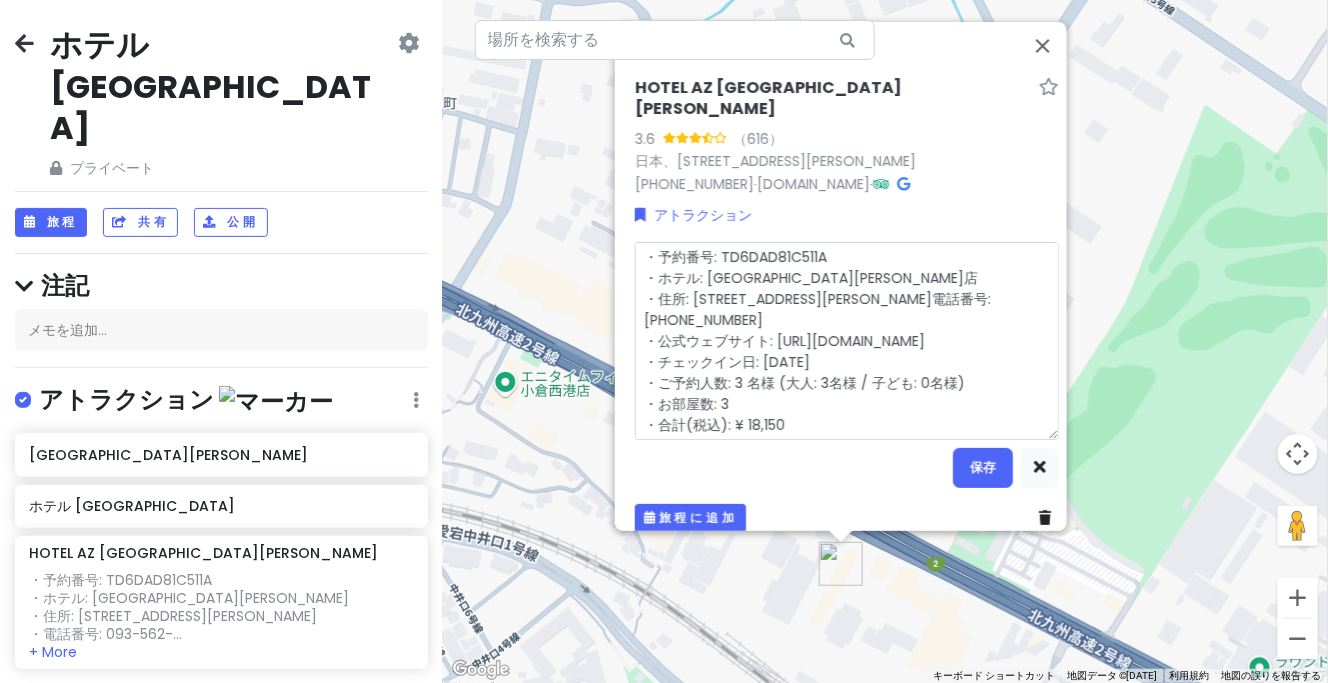 type on "x" 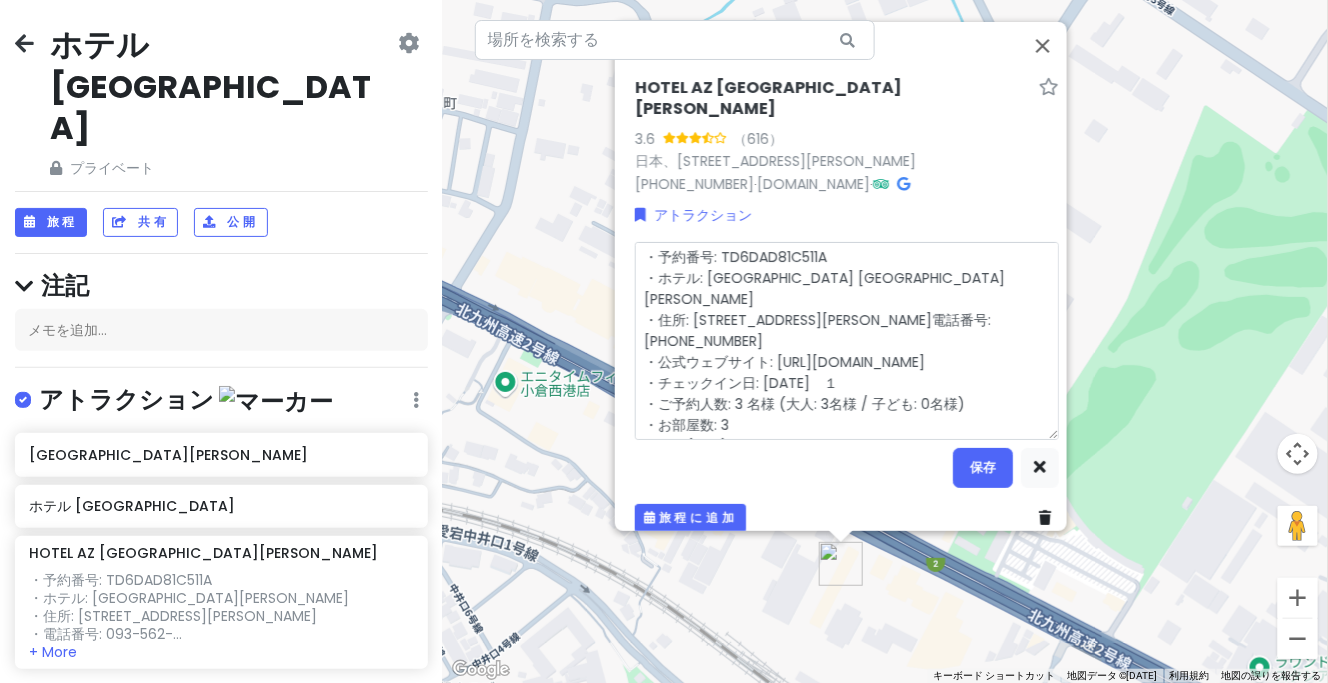type on "x" 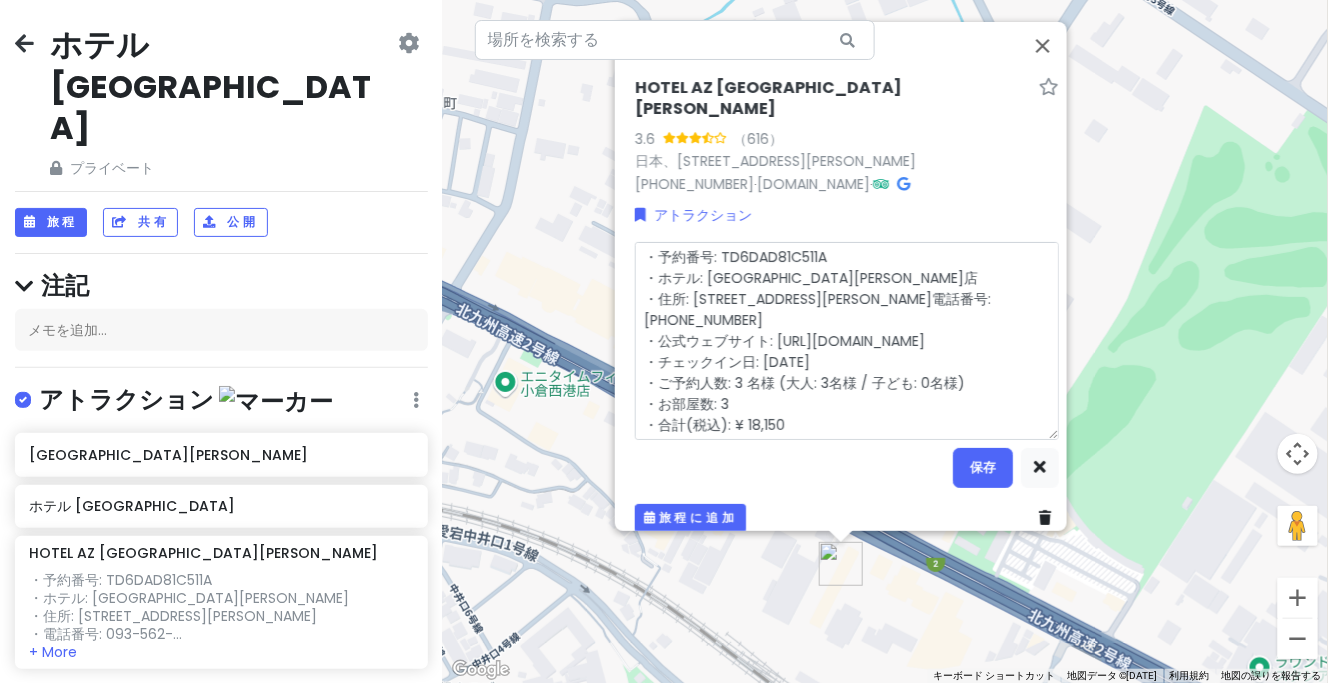 type on "x" 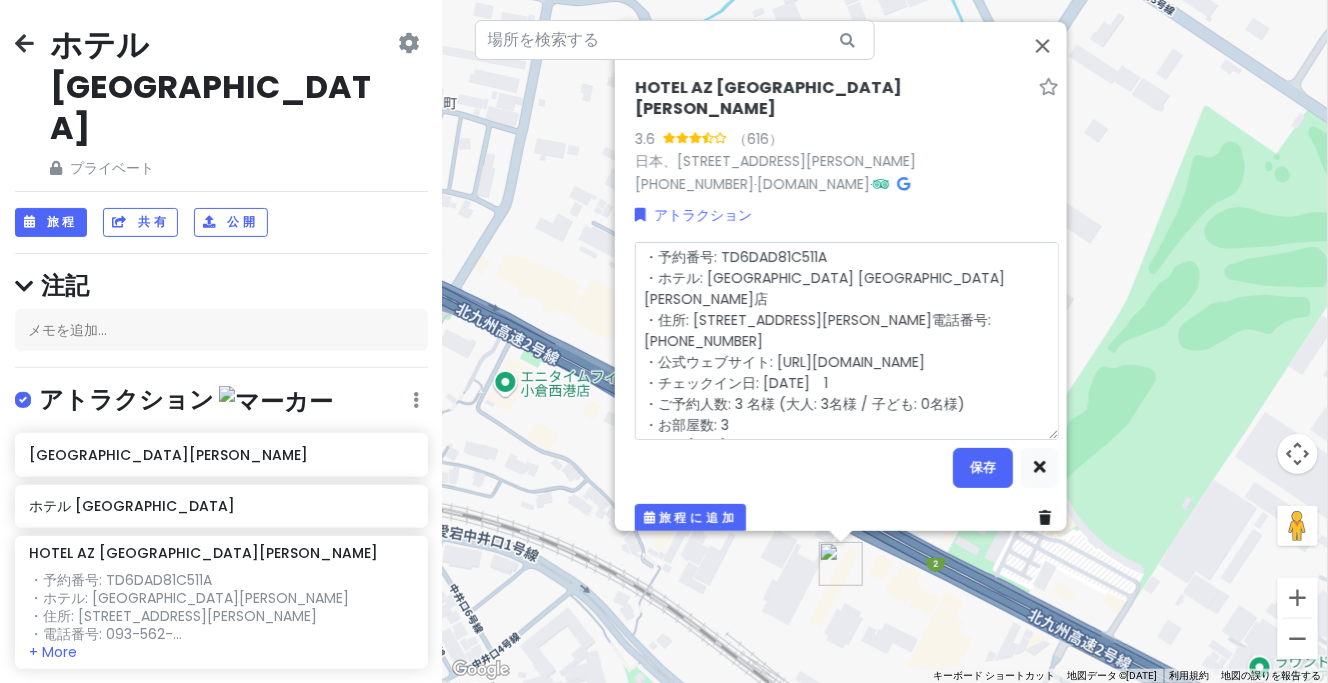 type on "x" 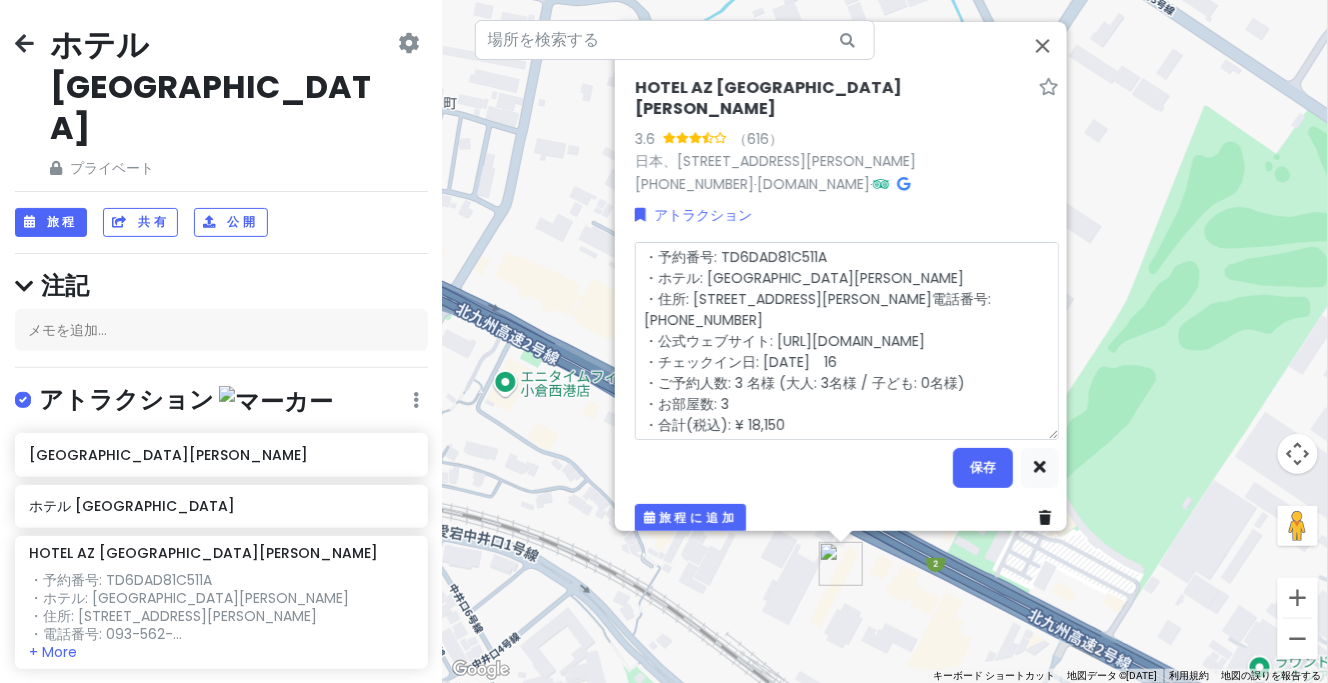 type on "x" 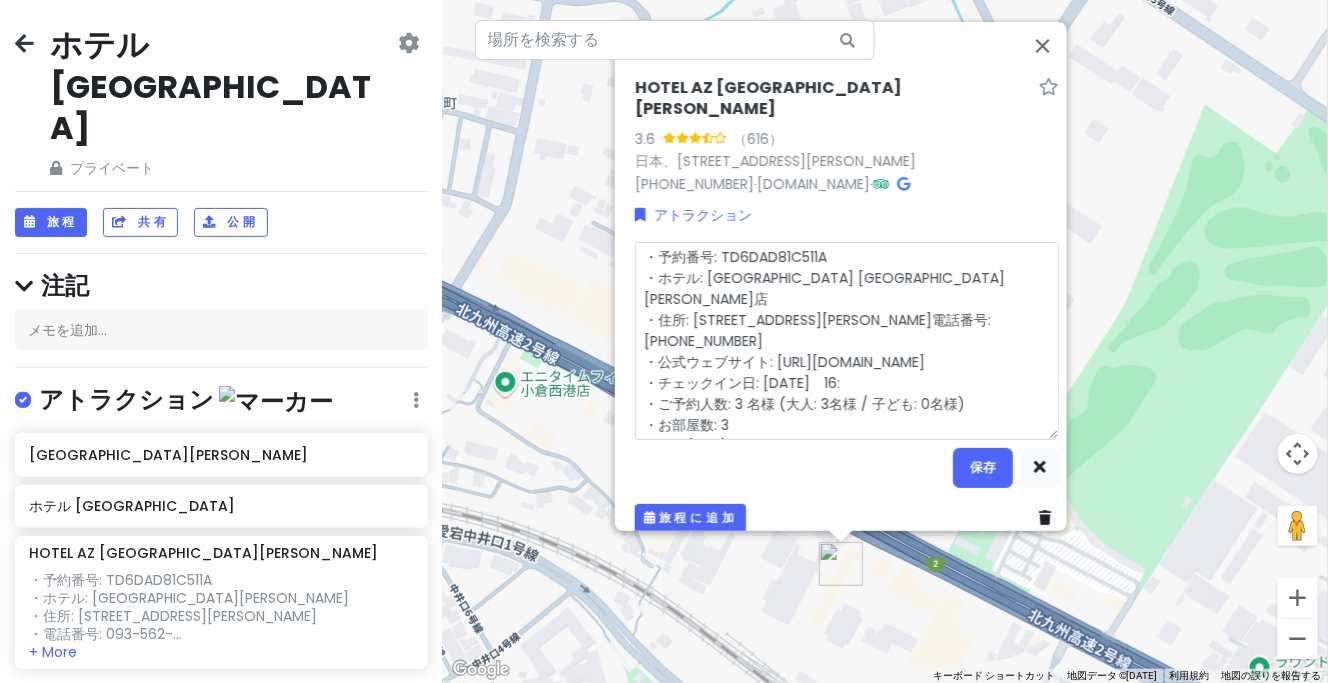 type on "x" 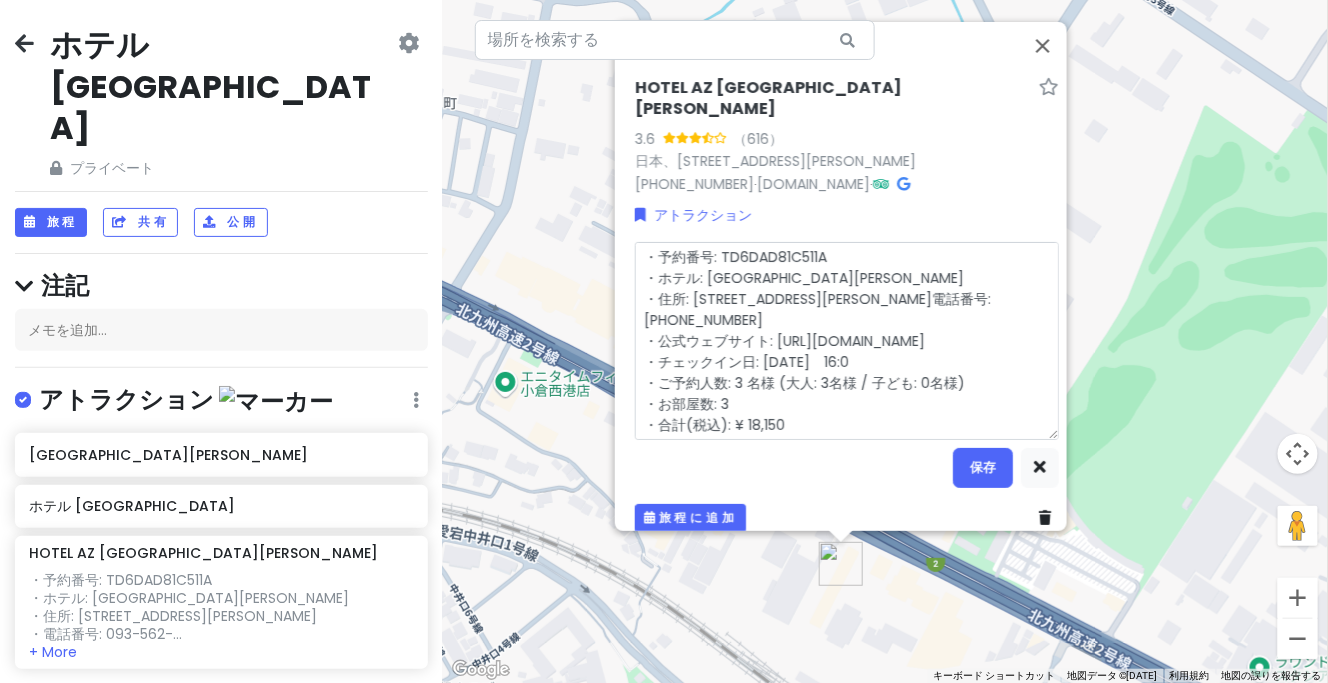 type on "x" 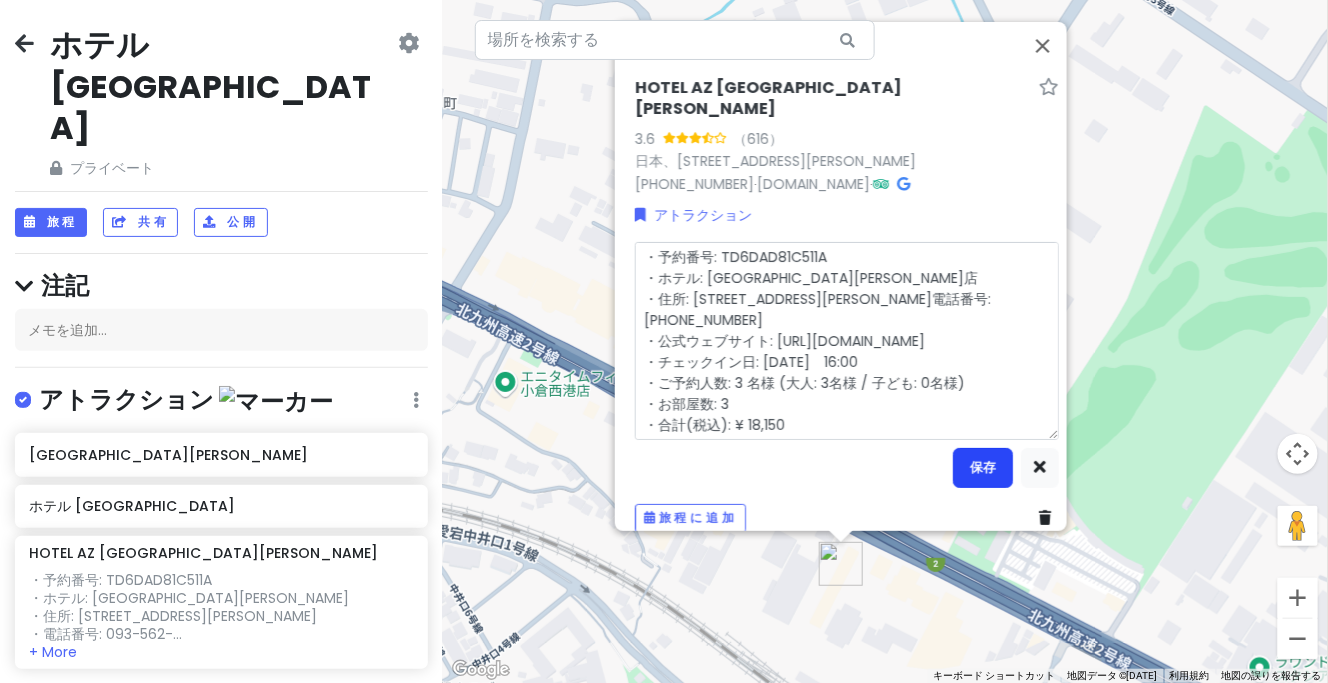 type on "・予約番号: TD6DAD81C511A
・ホテル: [GEOGRAPHIC_DATA][PERSON_NAME]店
・住所: [STREET_ADDRESS][PERSON_NAME]電話番号: [PHONE_NUMBER]
・公式ウェブサイト: [URL][DOMAIN_NAME]
・チェックイン日: [DATE]　16:00
・ご予約人数: 3 名様 (大人: 3名様 / 子ども: 0名様)
・お部屋数: 3
・合計(税込): ¥ 18,150" 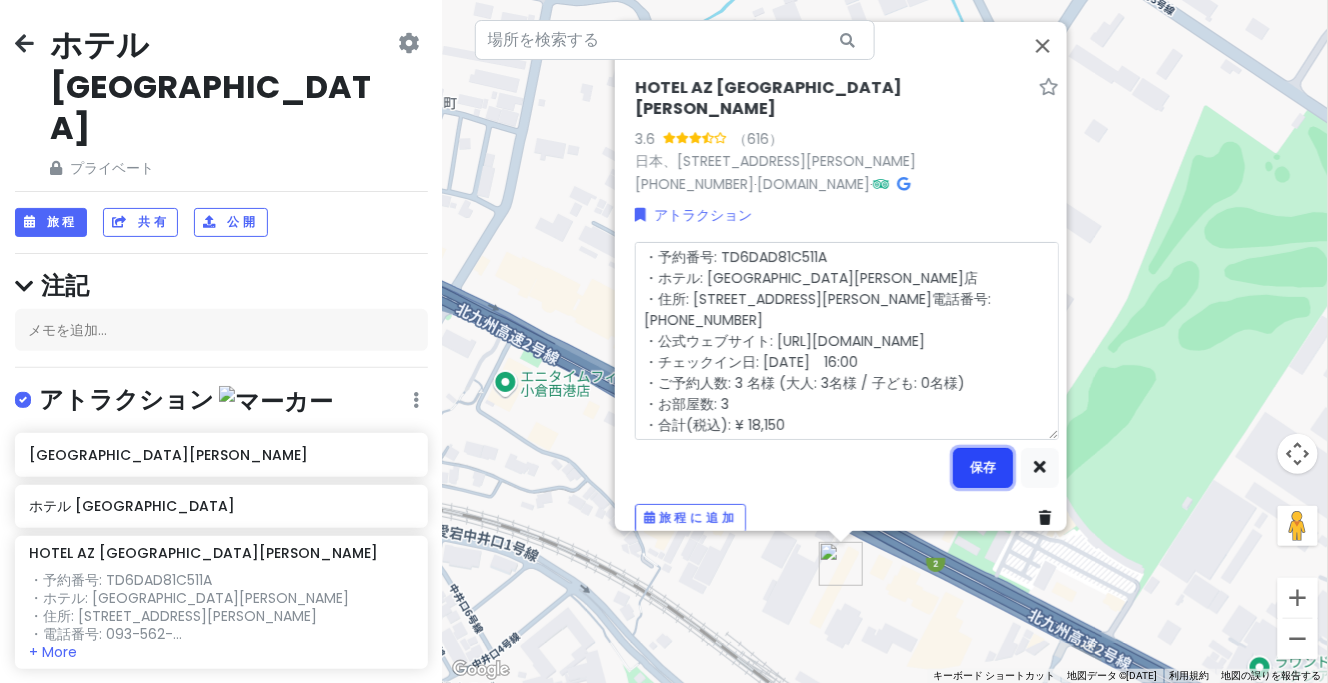 click on "保存" at bounding box center [983, 468] 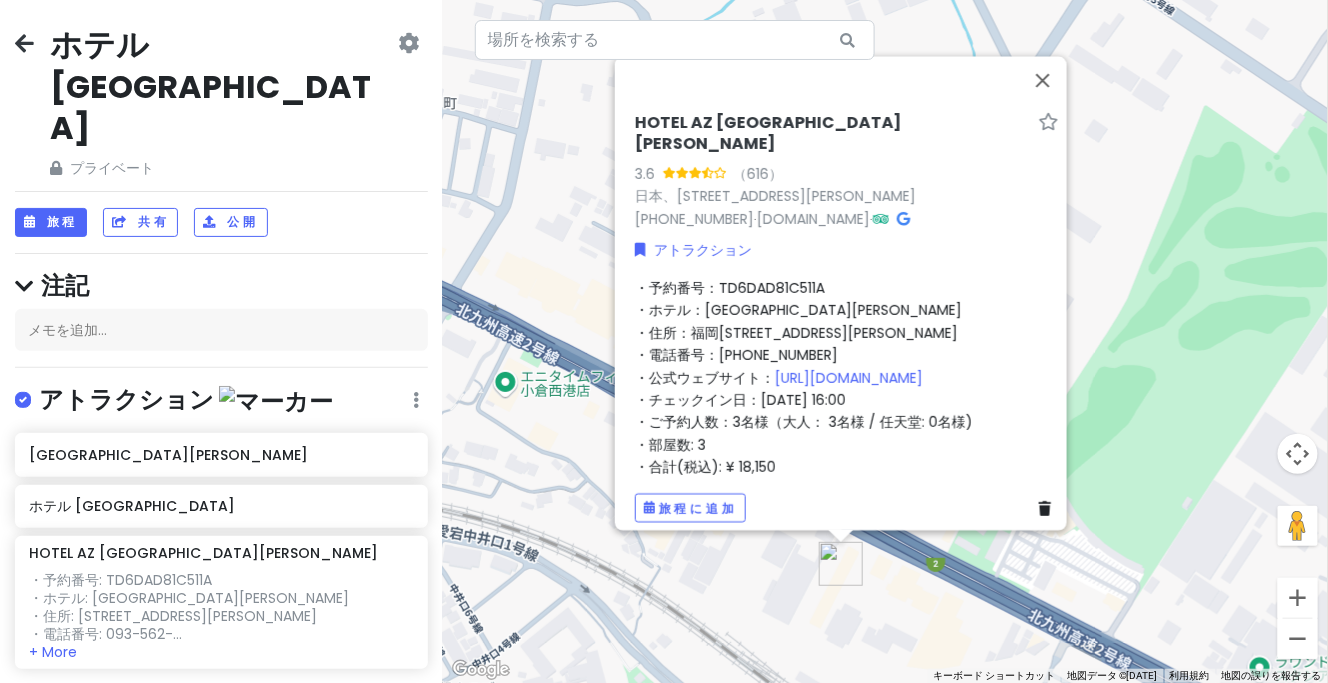 click on "[GEOGRAPHIC_DATA][PERSON_NAME] 3.6       （616） 日本、[STREET_ADDRESS][PERSON_NAME] [PHONE_NUMBER]    ·    [DOMAIN_NAME]    ·   アトラクション ・予約番号：TD6DAD81C511A
・ホテル：[GEOGRAPHIC_DATA][PERSON_NAME]
・住所：福岡[STREET_ADDRESS][PERSON_NAME]電話番号：[PHONE_NUMBER]
・公式ウェブサイト： [URL][DOMAIN_NAME]
・チェックイン日：[DATE] 16:00
・ご予約人数：3名様（大人： 3名様 / 任天堂: 0名様)
・部屋数: 3
・合計(税込): ¥ 18,150  旅程に追加" at bounding box center [885, 341] 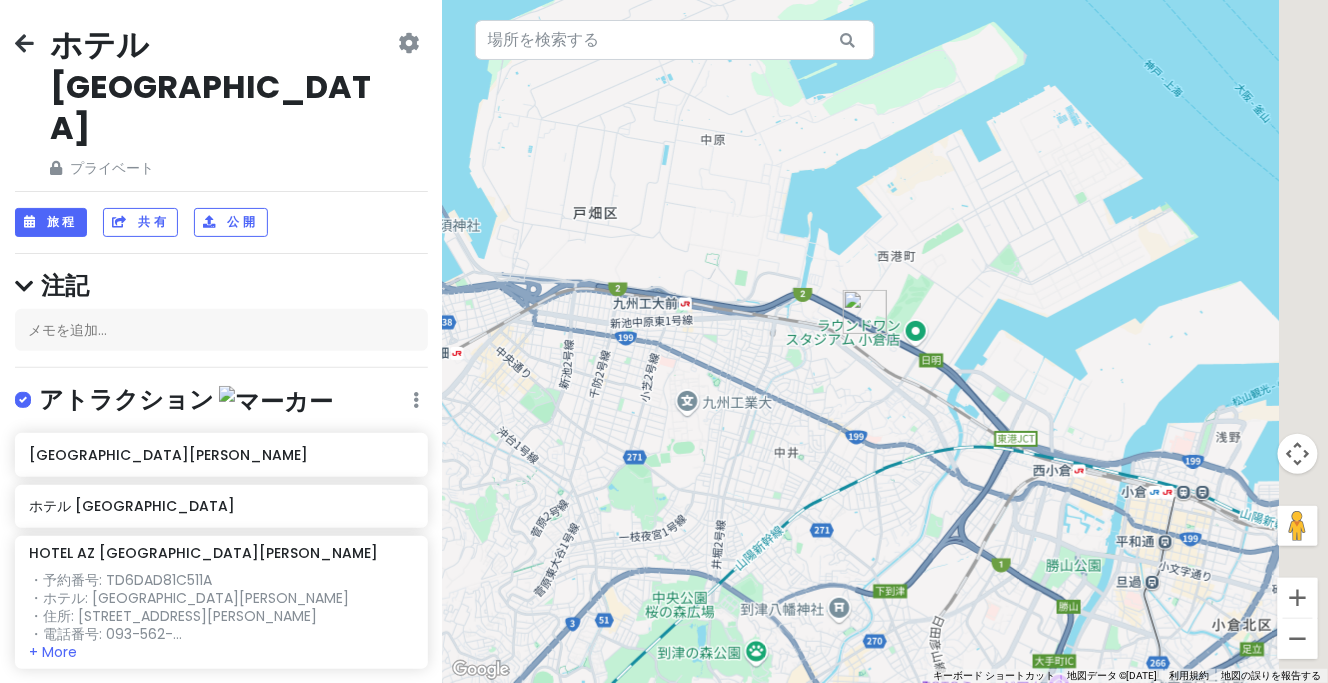 drag, startPoint x: 1077, startPoint y: 123, endPoint x: 814, endPoint y: 281, distance: 306.811 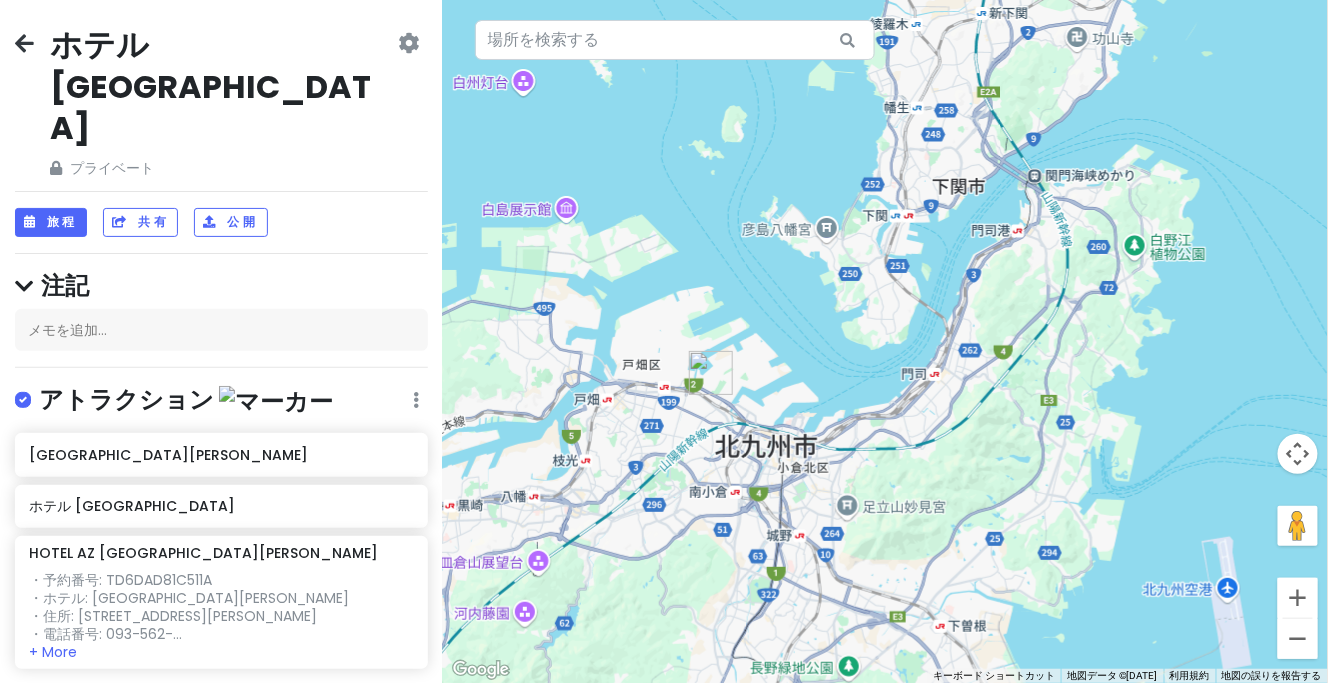 click at bounding box center (885, 341) 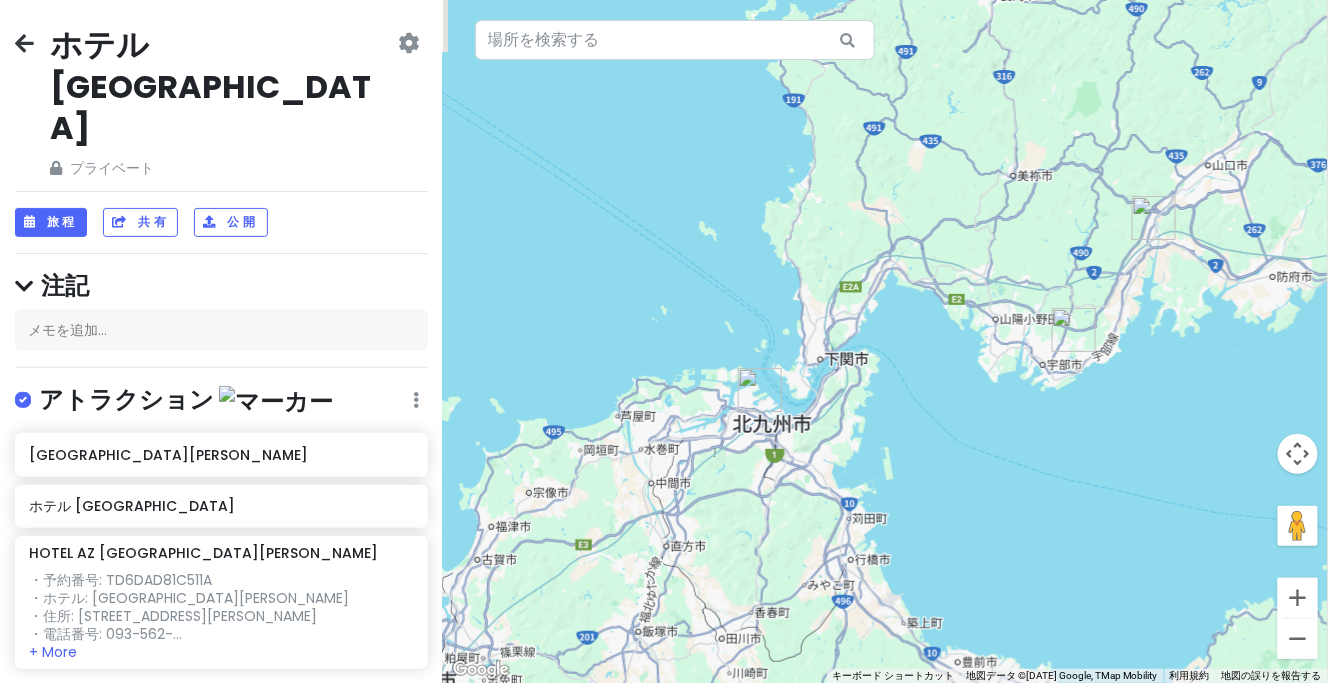 drag, startPoint x: 1009, startPoint y: 321, endPoint x: 882, endPoint y: 418, distance: 159.80614 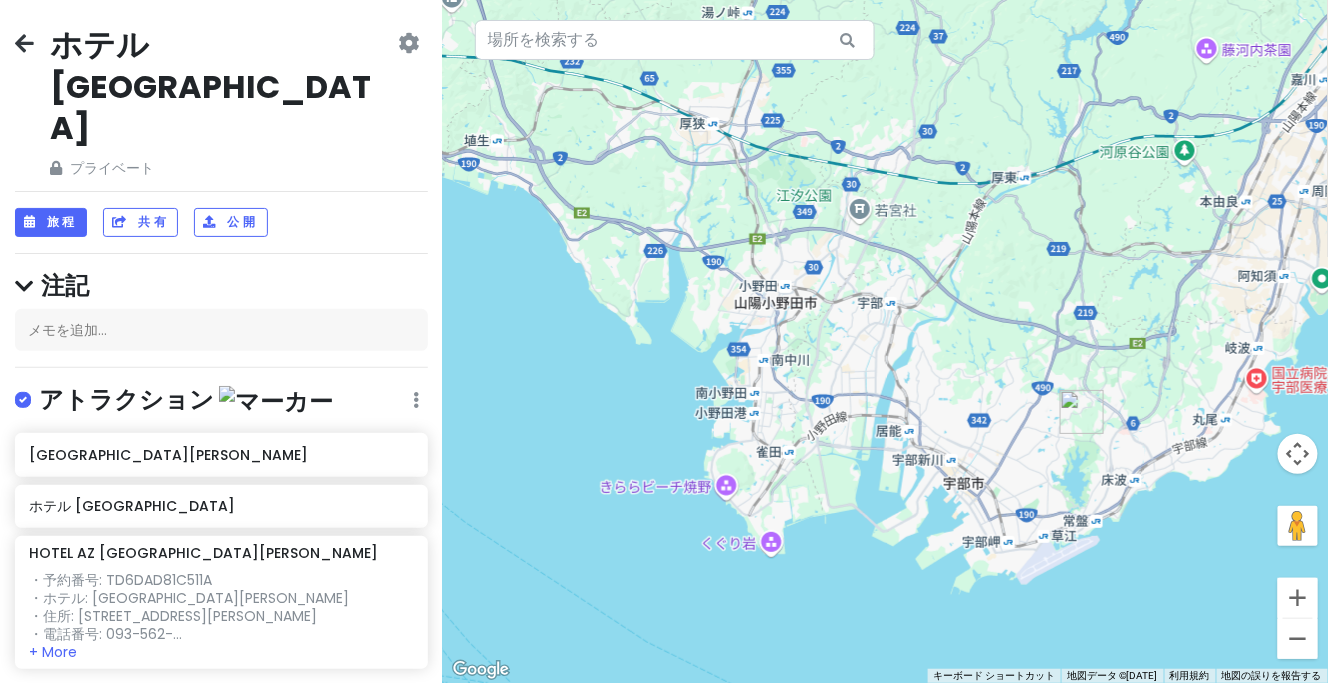 drag, startPoint x: 949, startPoint y: 401, endPoint x: 834, endPoint y: 334, distance: 133.09395 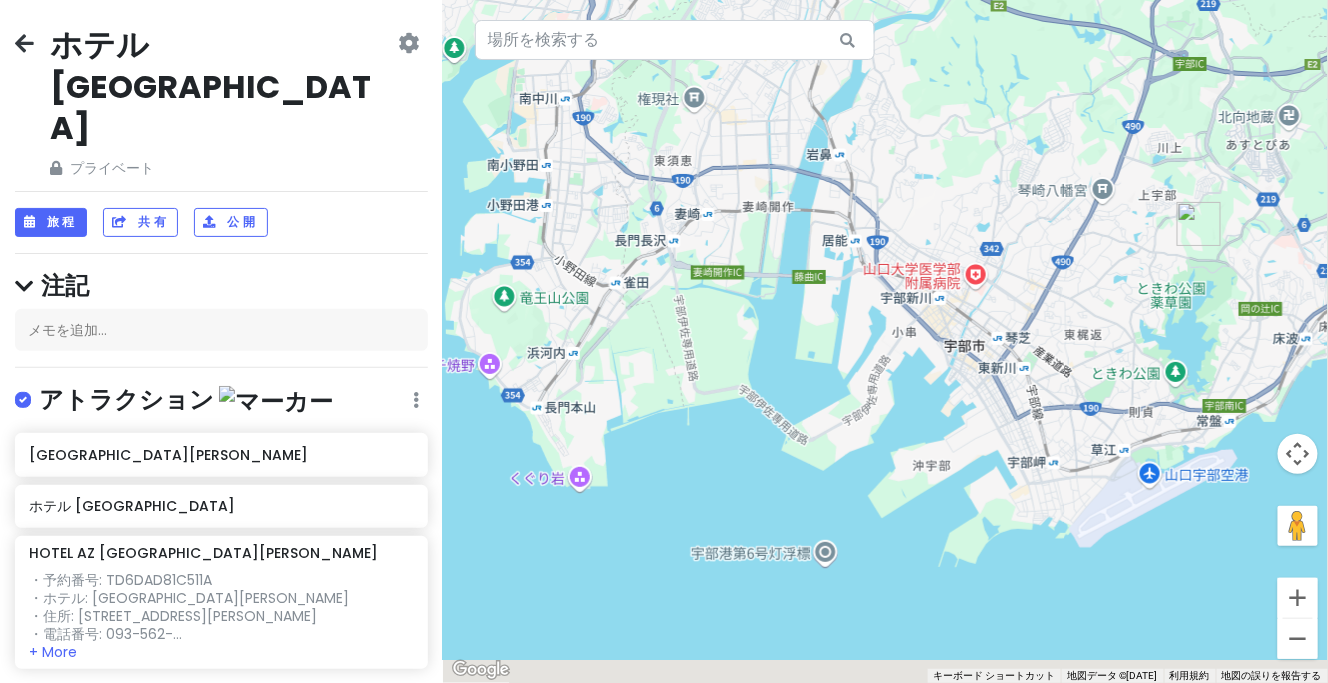 drag, startPoint x: 834, startPoint y: 379, endPoint x: 899, endPoint y: 206, distance: 184.80801 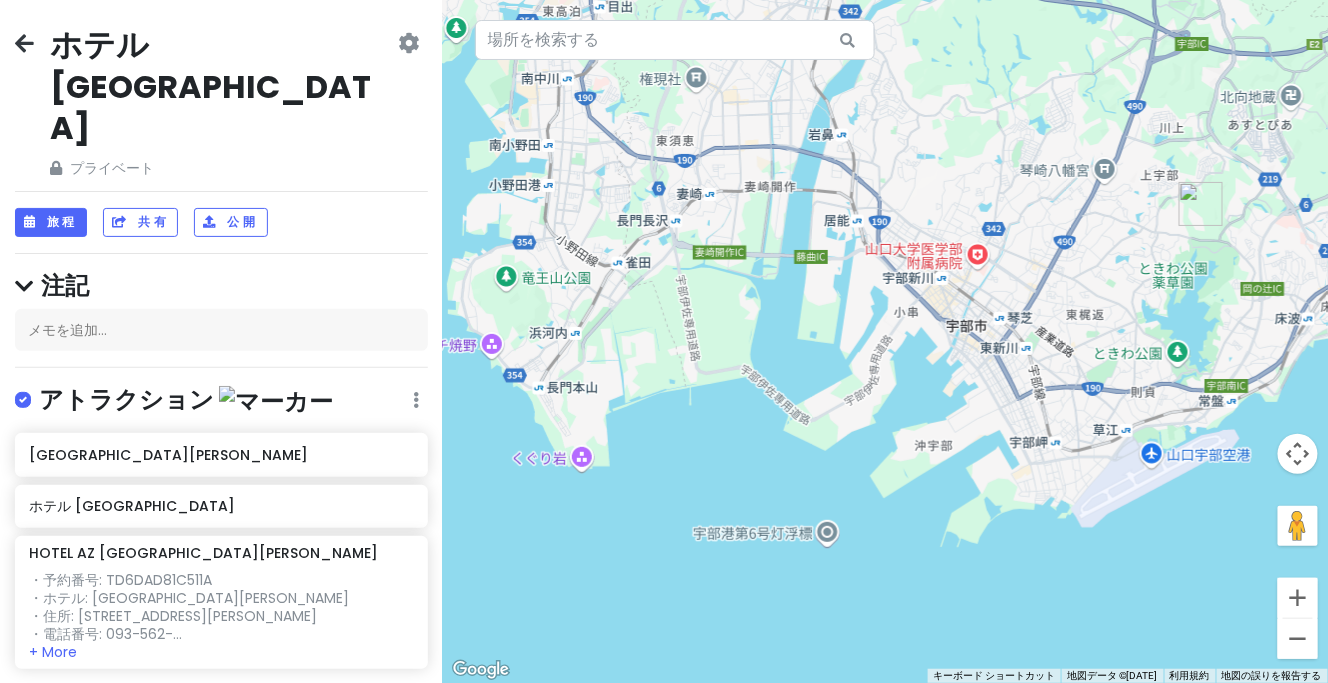 drag, startPoint x: 1072, startPoint y: 277, endPoint x: 963, endPoint y: 252, distance: 111.83023 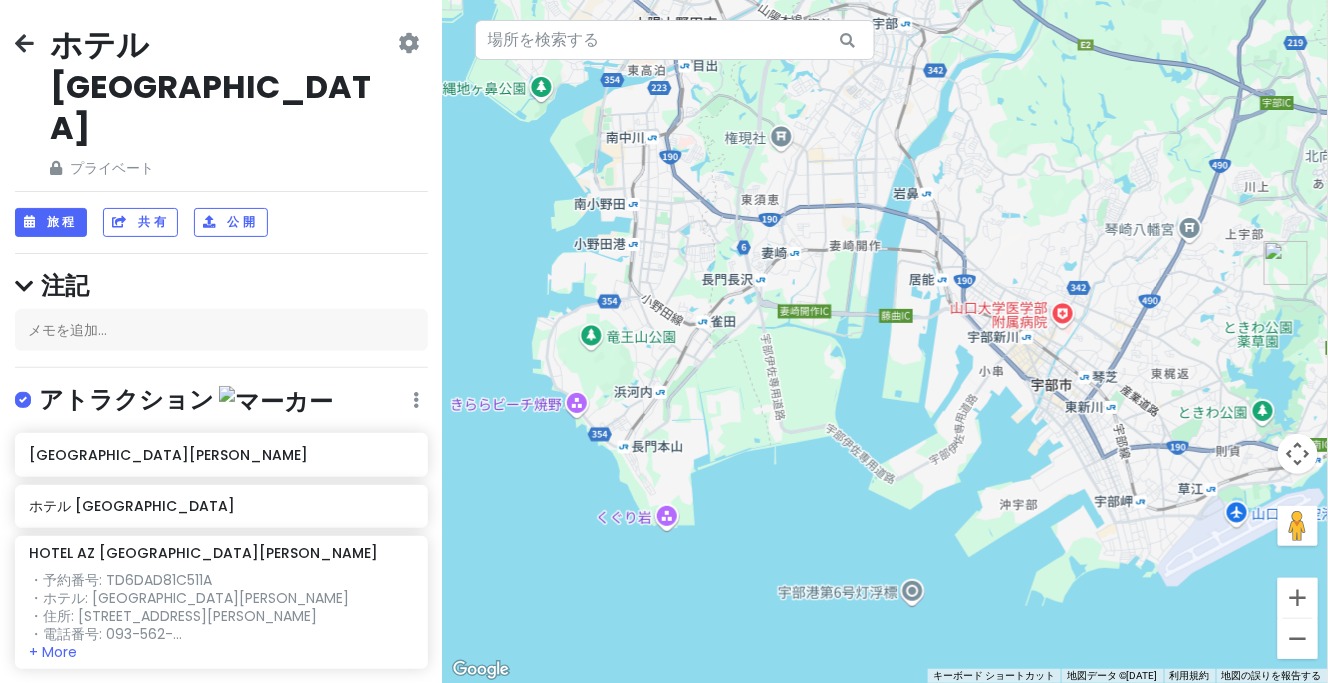drag, startPoint x: 712, startPoint y: 188, endPoint x: 900, endPoint y: 259, distance: 200.96019 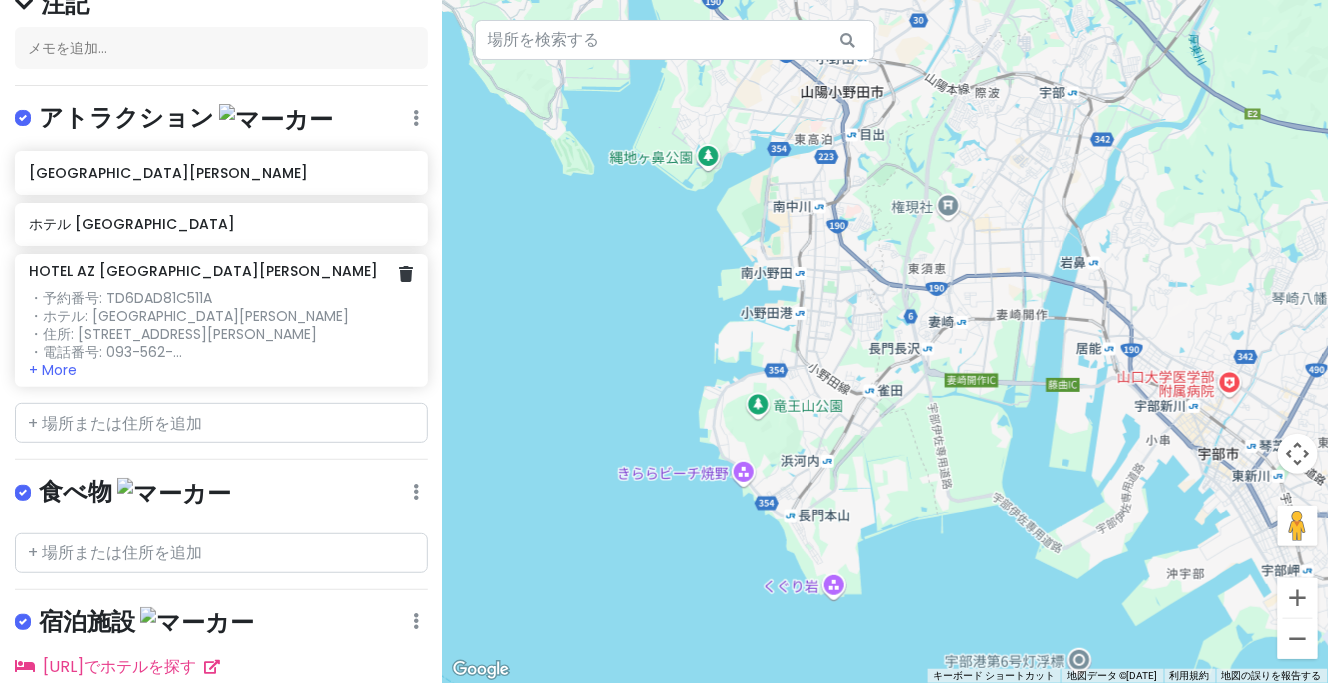 scroll, scrollTop: 360, scrollLeft: 0, axis: vertical 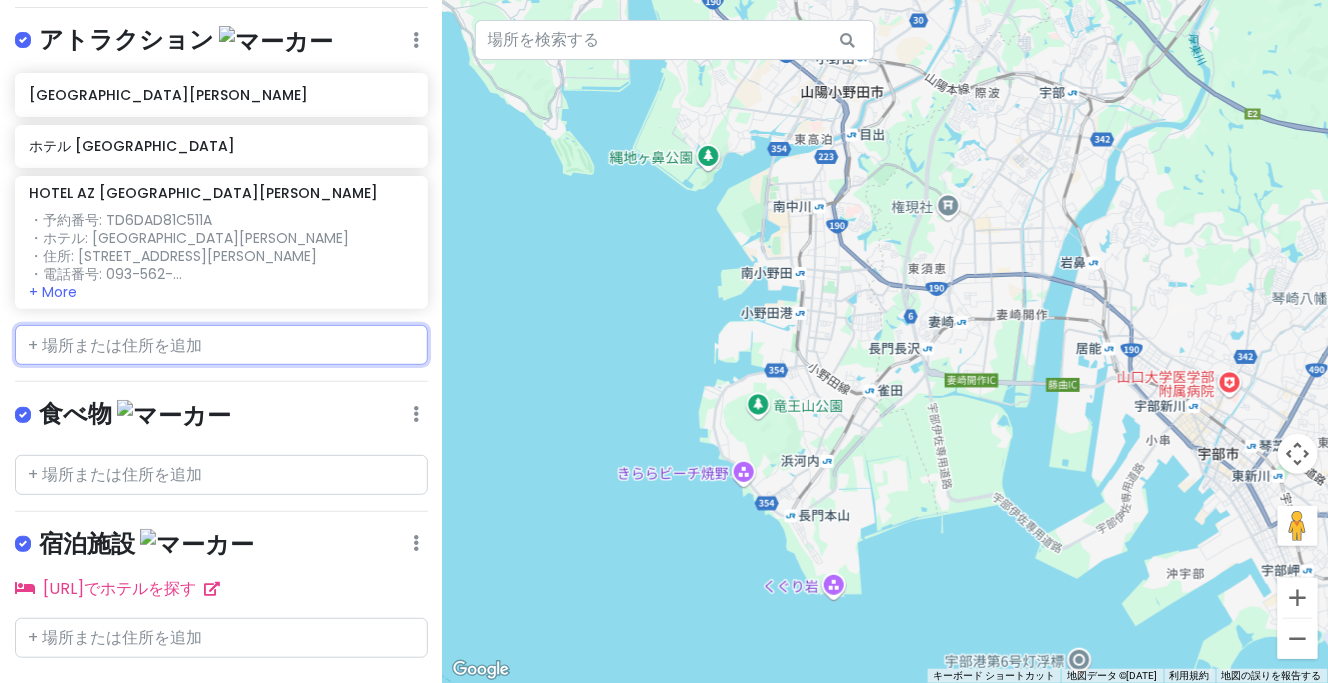 click at bounding box center (221, 345) 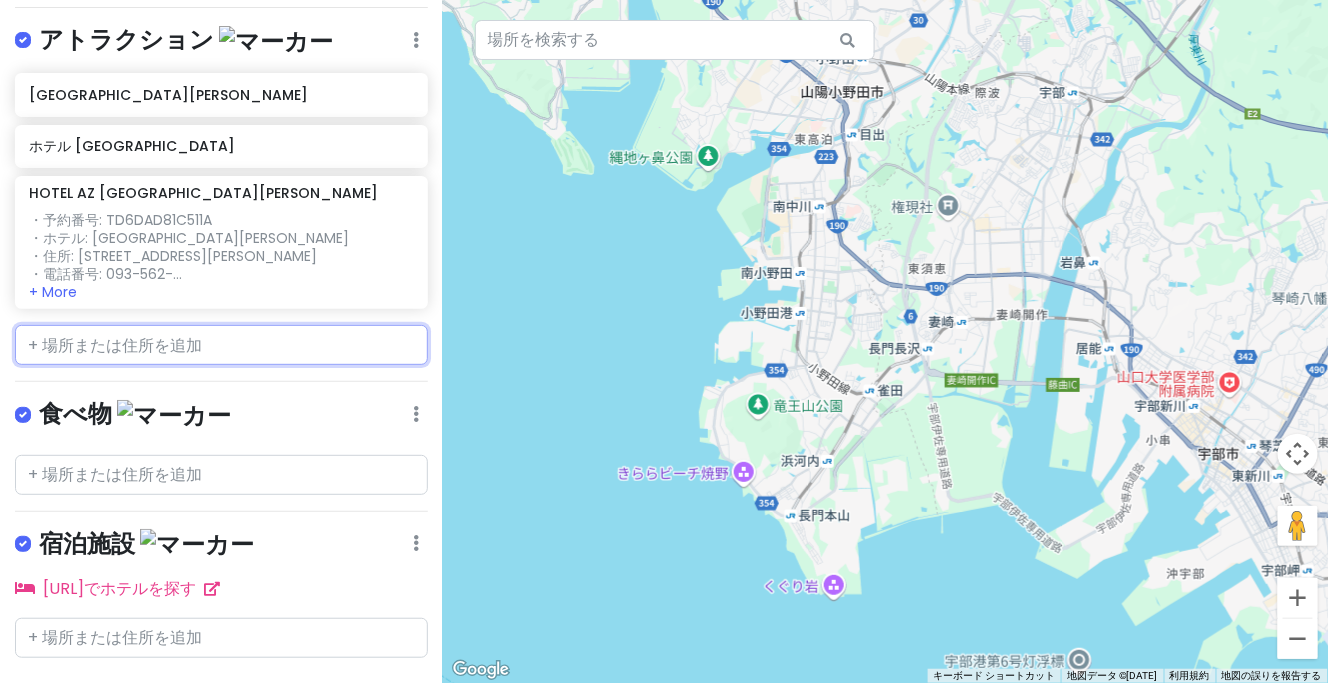 paste on "居酒屋 王将" 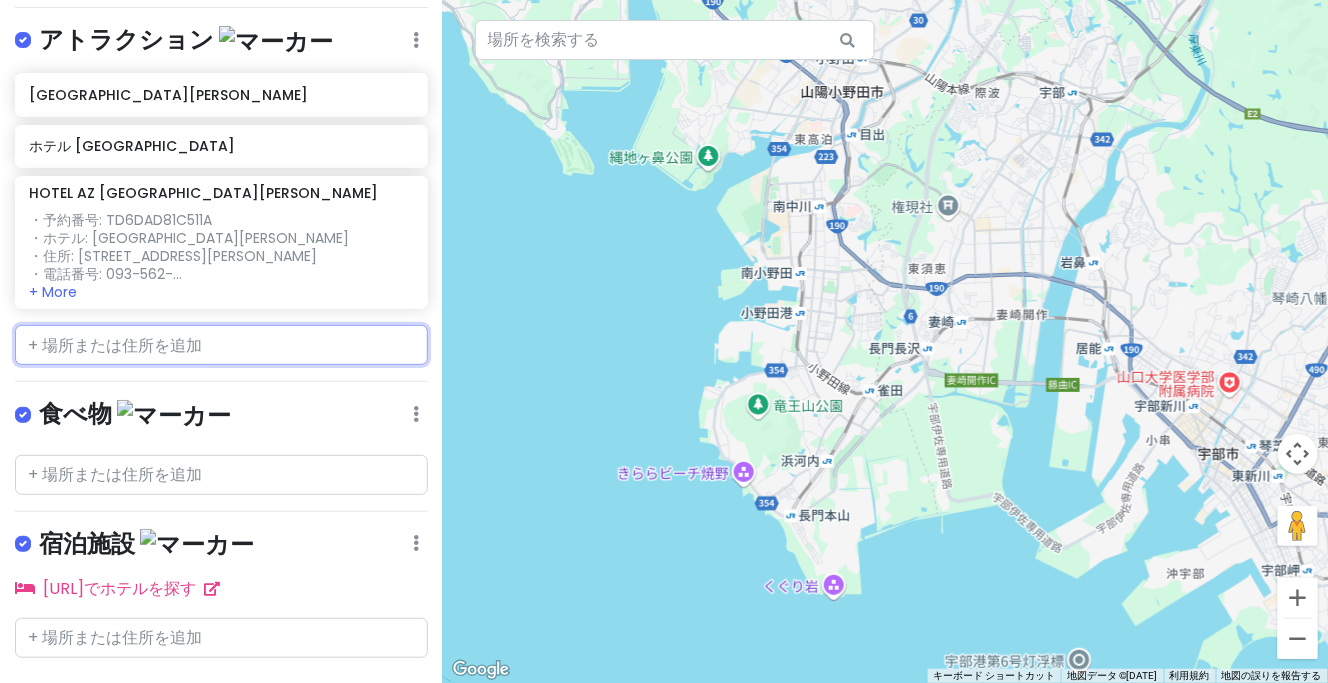 type on "居酒屋 王将" 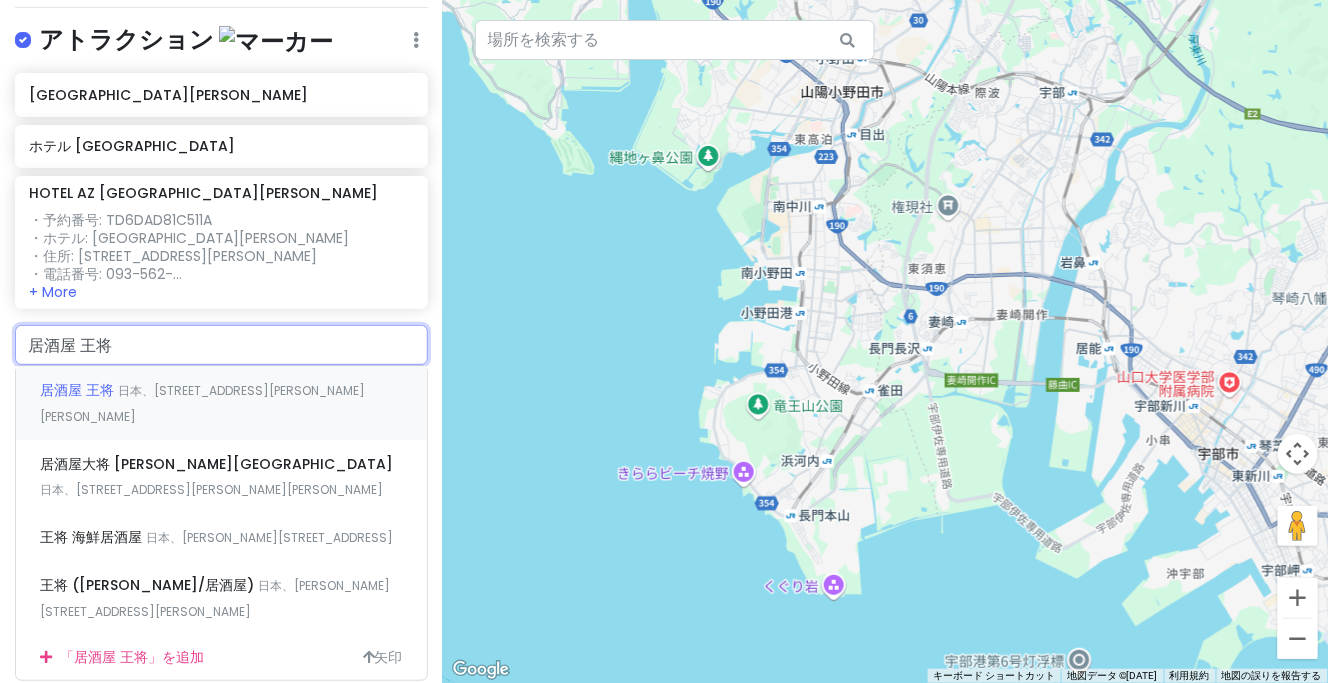 click on "居酒屋 王将" at bounding box center [77, 390] 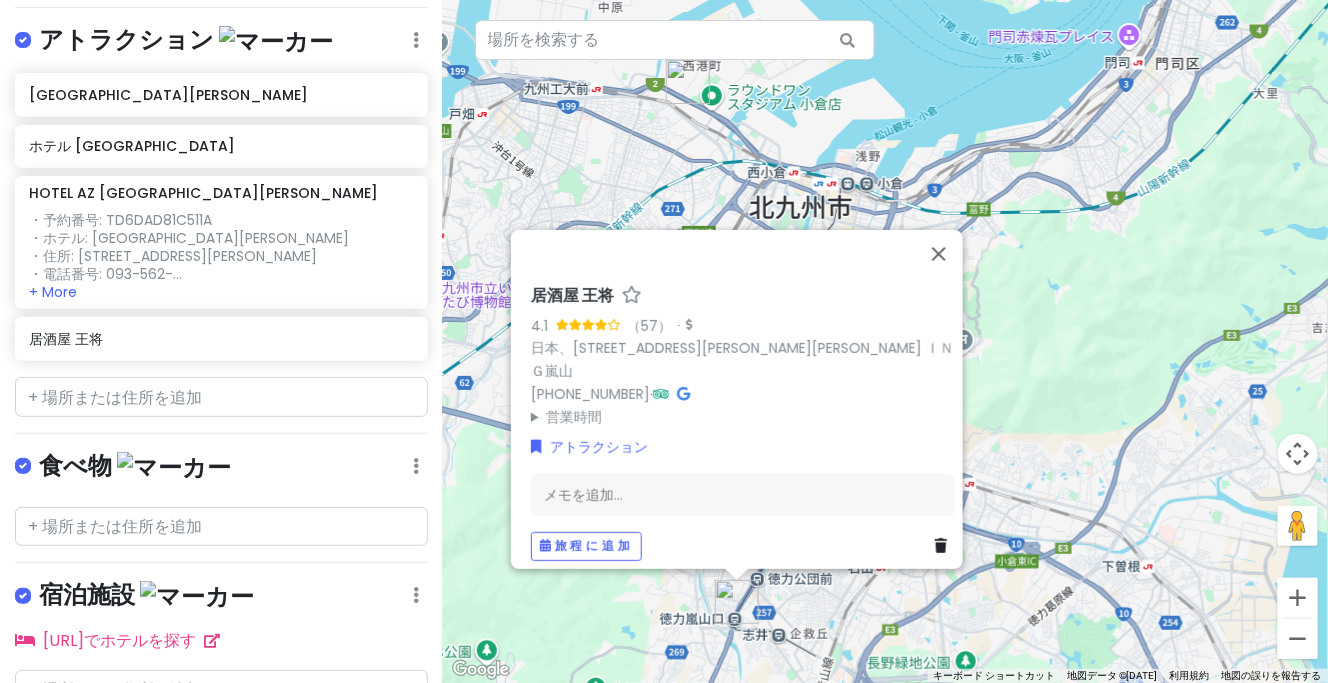 click on "居酒屋 王将 4.1       （57）    ·    日本、[STREET_ADDRESS][PERSON_NAME][PERSON_NAME] ＩＮＧ嵐山 [PHONE_NUMBER]    ·   営業時間 [DATE] 定休日 [DATE] 17時30分～23時00分 [DATE] 17時30分～23時00分 [DATE] 17時30分～23時00分 [DATE] 17時30分～23時00分 [DATE] 17時30分～23時00分 [DATE] 17時30分～23時00分 アトラクション メモを追加...  旅程に追加" at bounding box center (885, 341) 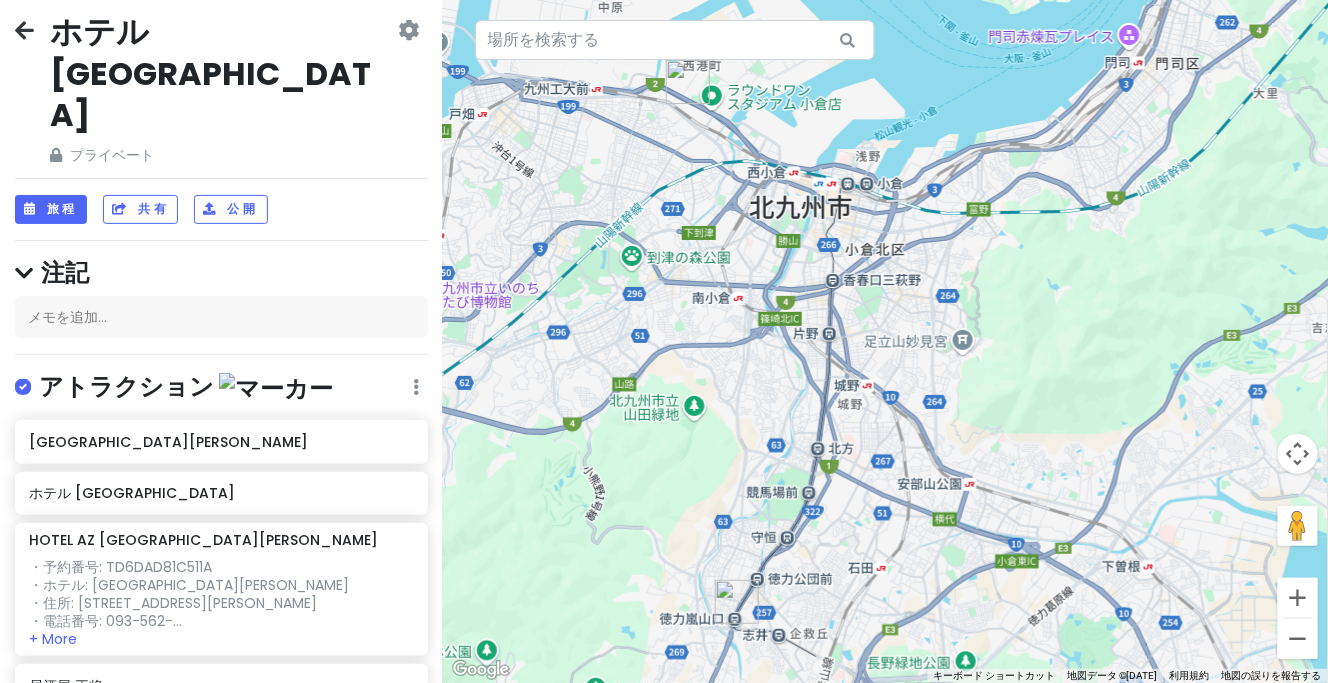 scroll, scrollTop: 0, scrollLeft: 0, axis: both 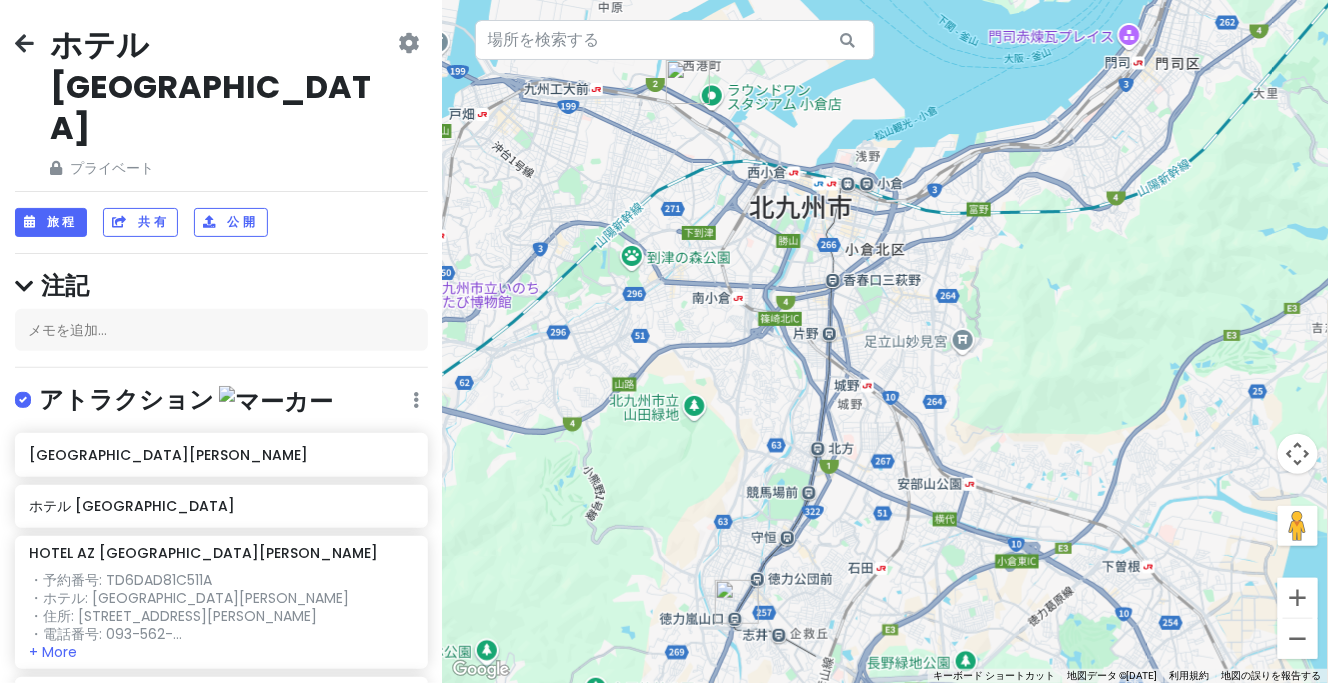 click at bounding box center [24, 43] 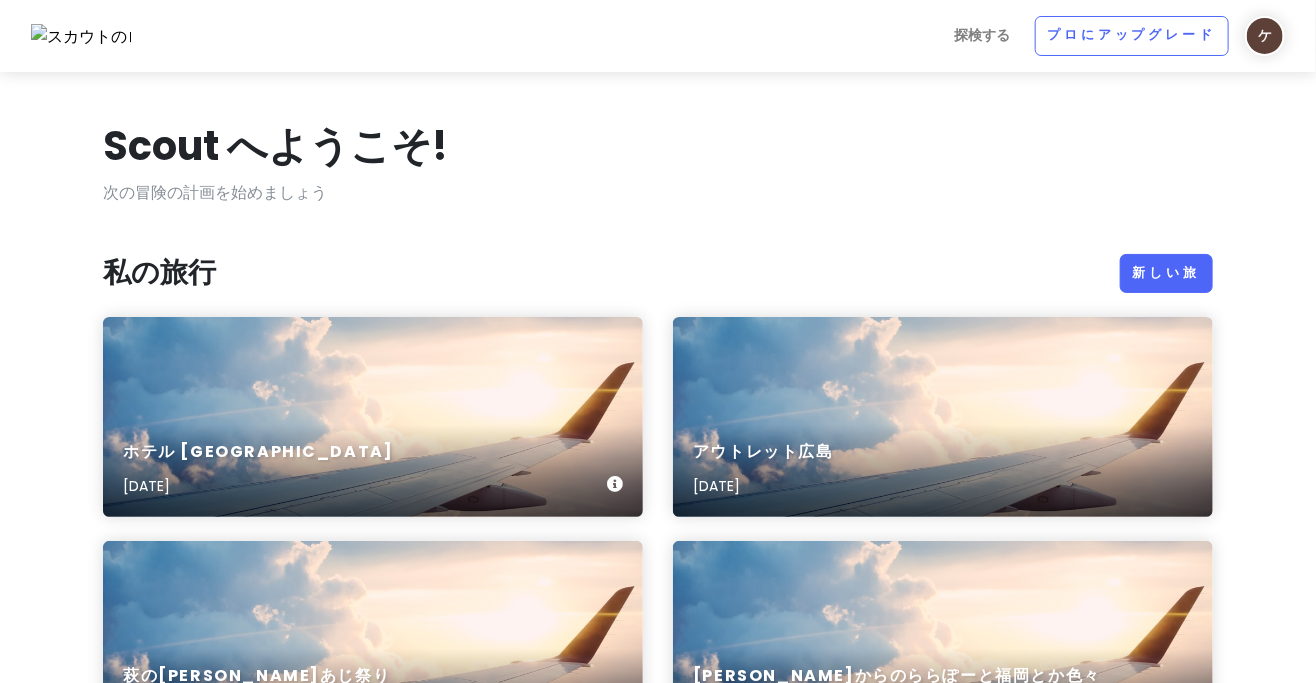 click on "ホテル [GEOGRAPHIC_DATA] [DATE]" at bounding box center (373, 417) 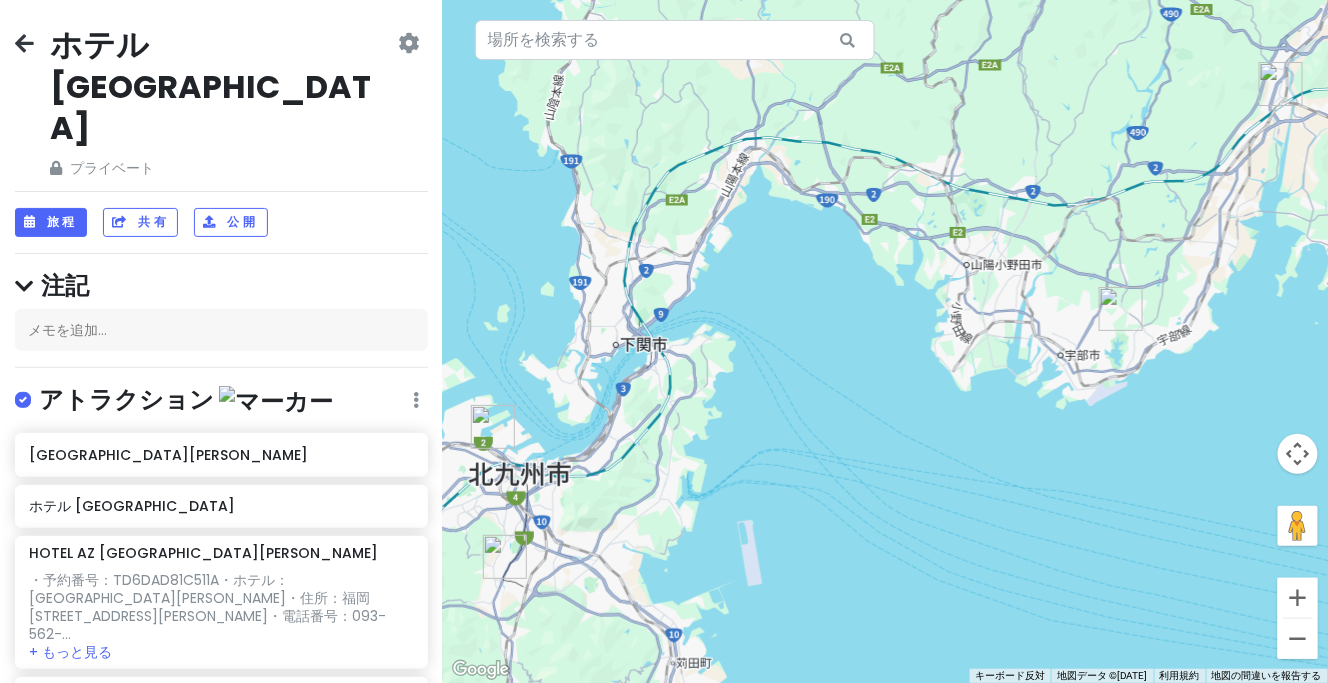 click at bounding box center (409, 43) 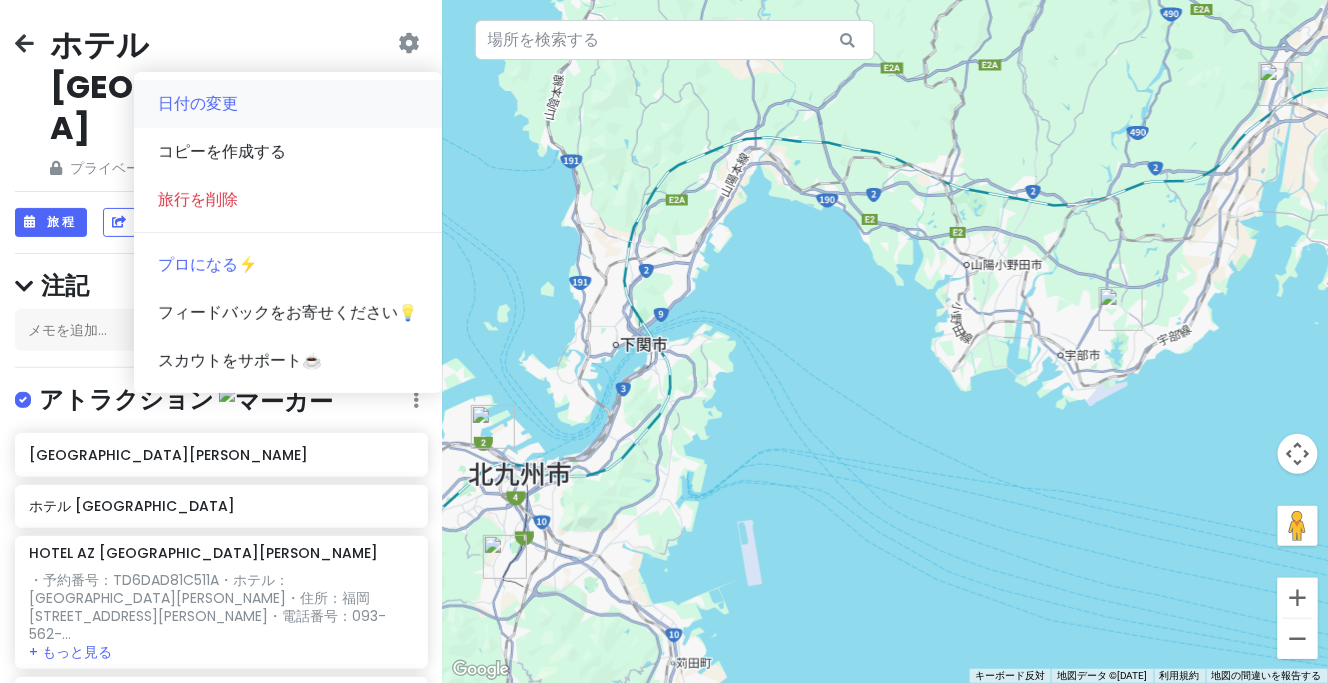 click on "日付の変更" at bounding box center [288, 104] 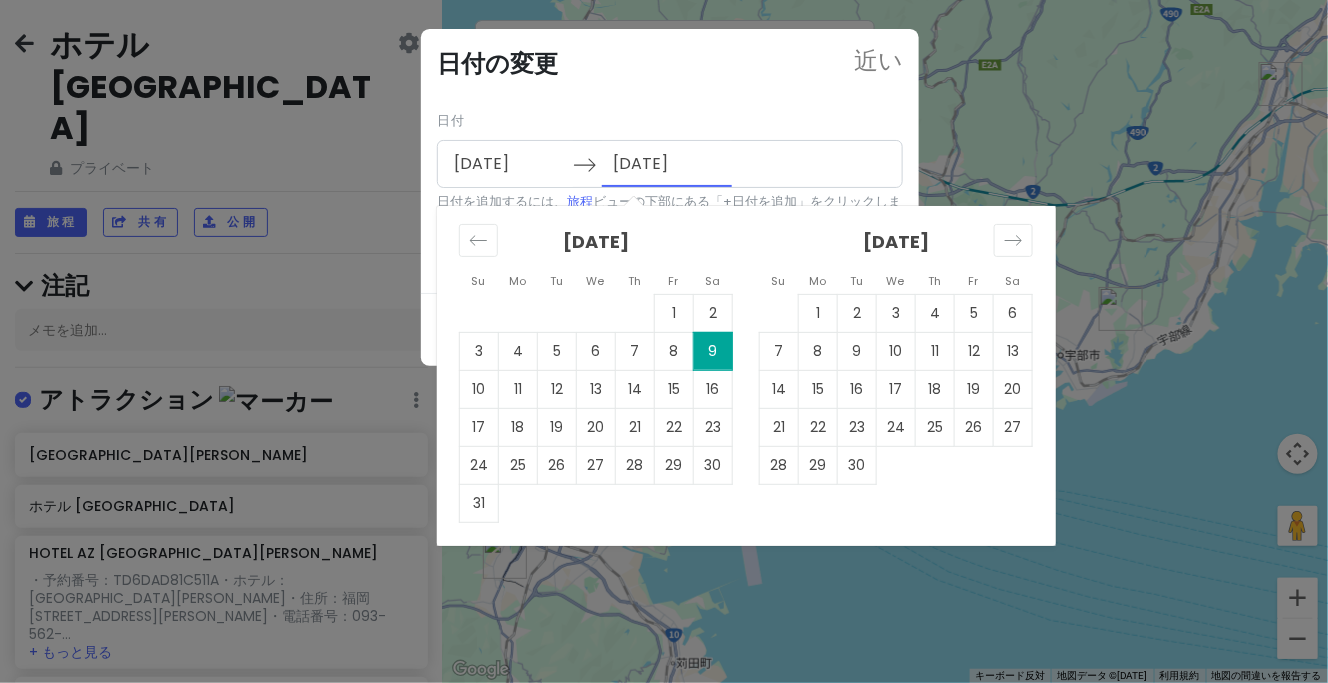 click on "[DATE]" at bounding box center (667, 164) 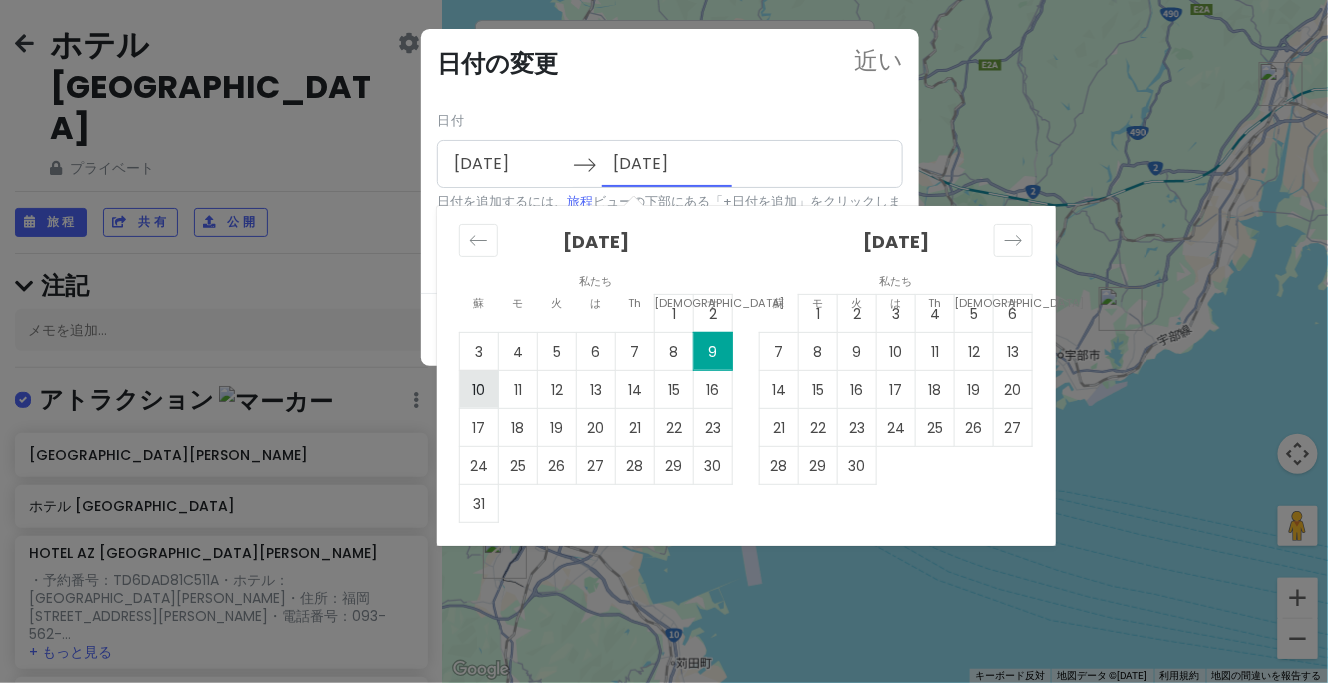 click on "10" at bounding box center [479, 390] 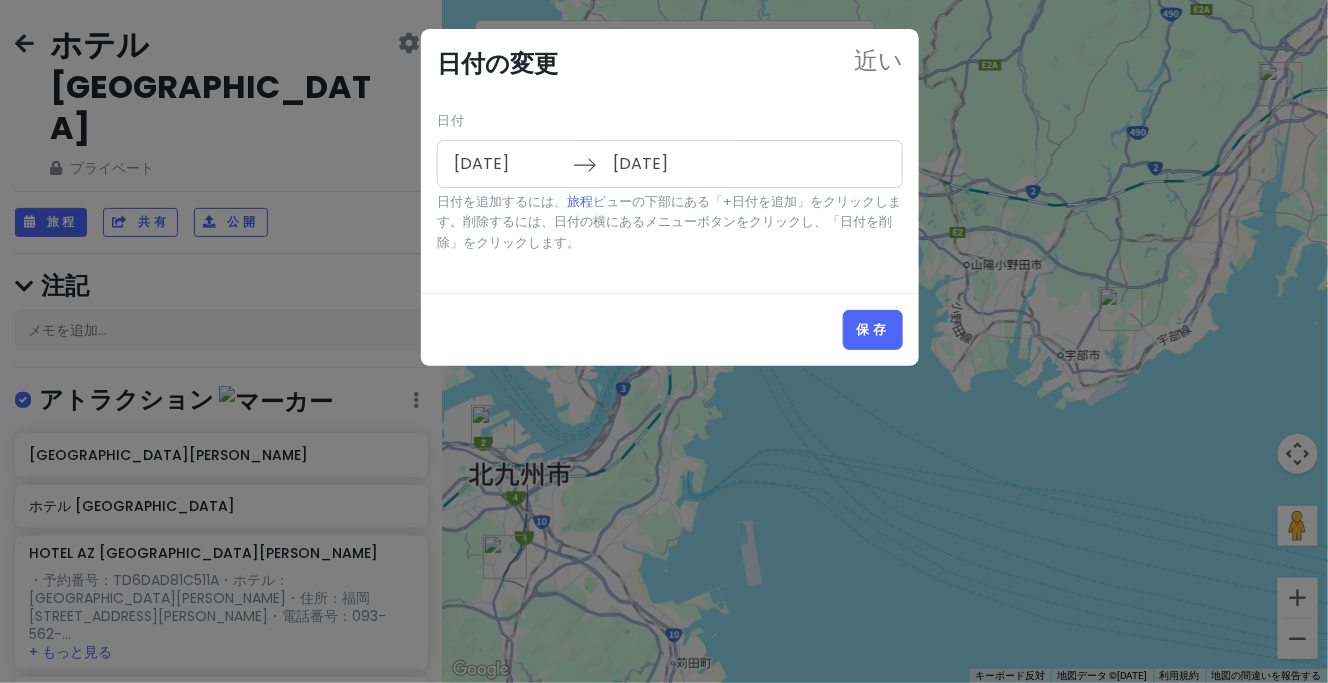 type on "[DATE]" 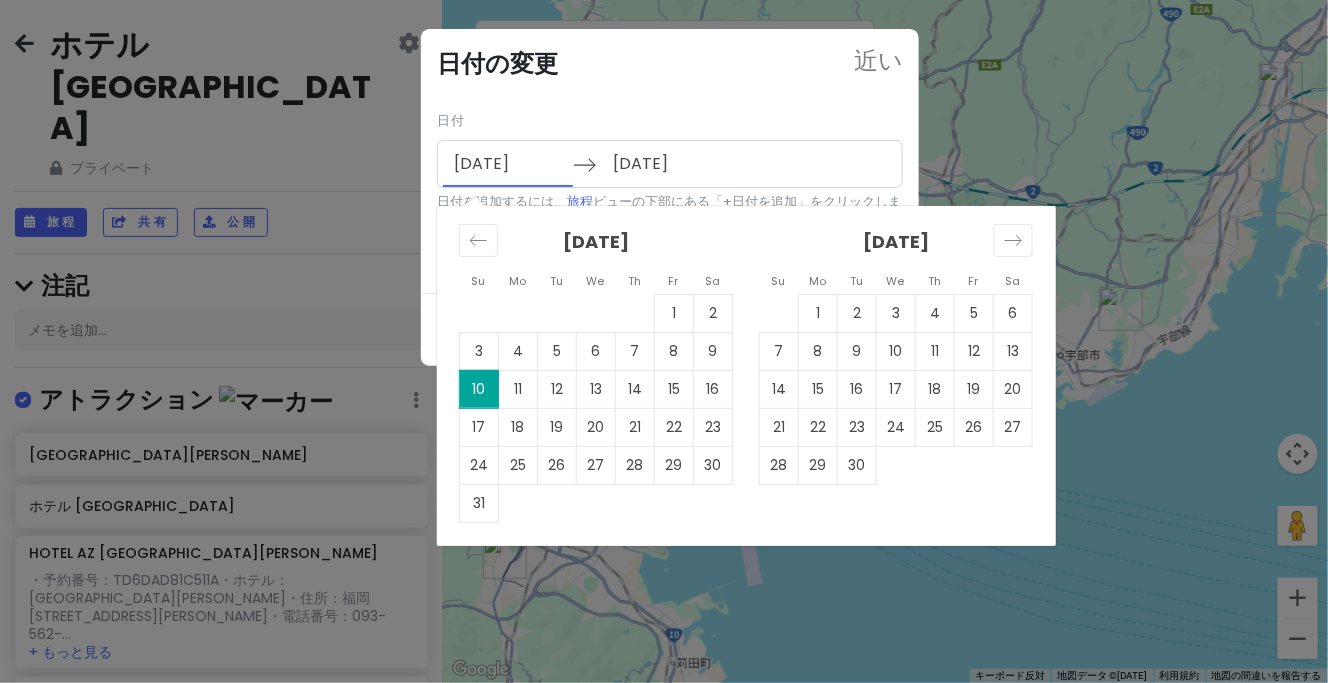 click on "[DATE]" at bounding box center [508, 164] 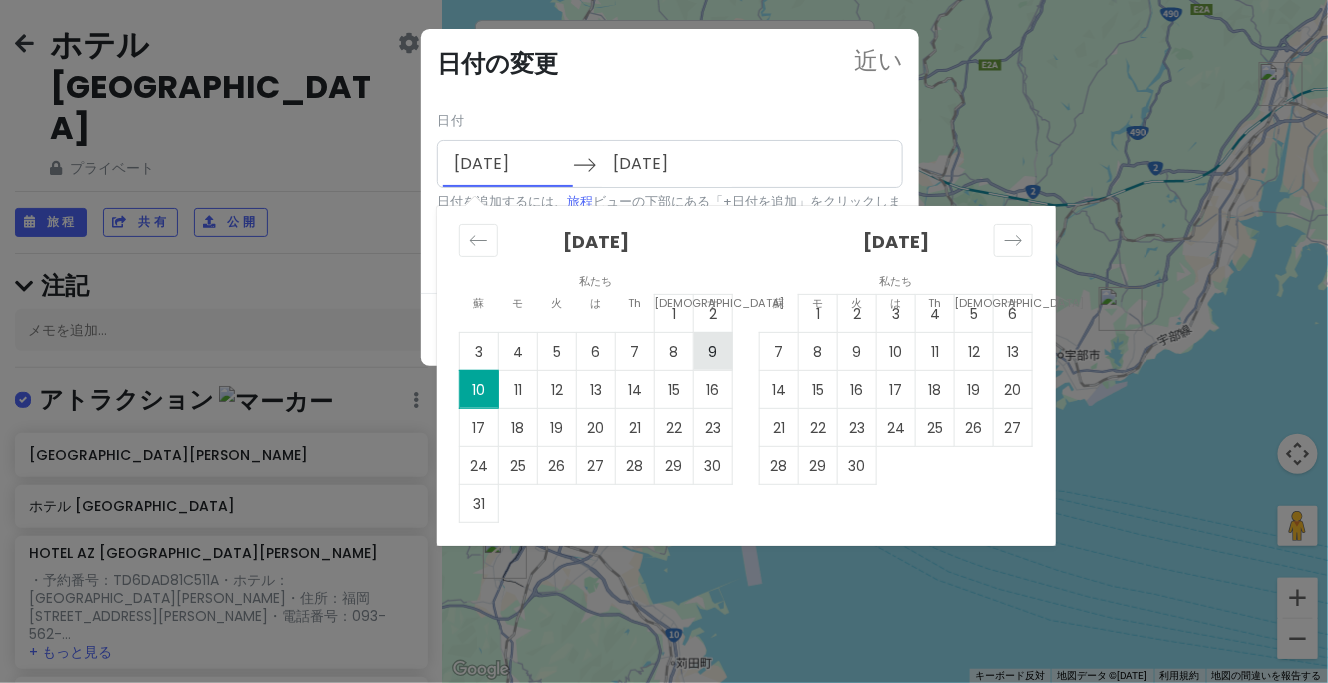 click on "9" at bounding box center (713, 351) 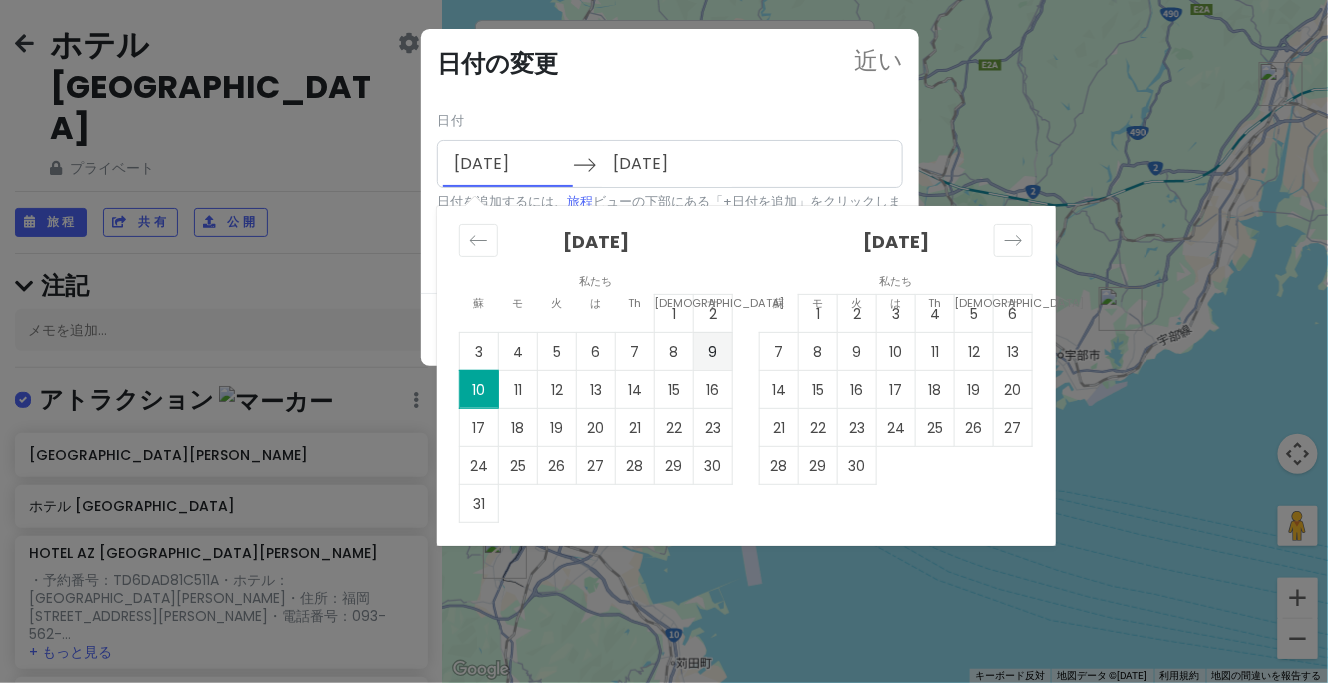 type on "[DATE]" 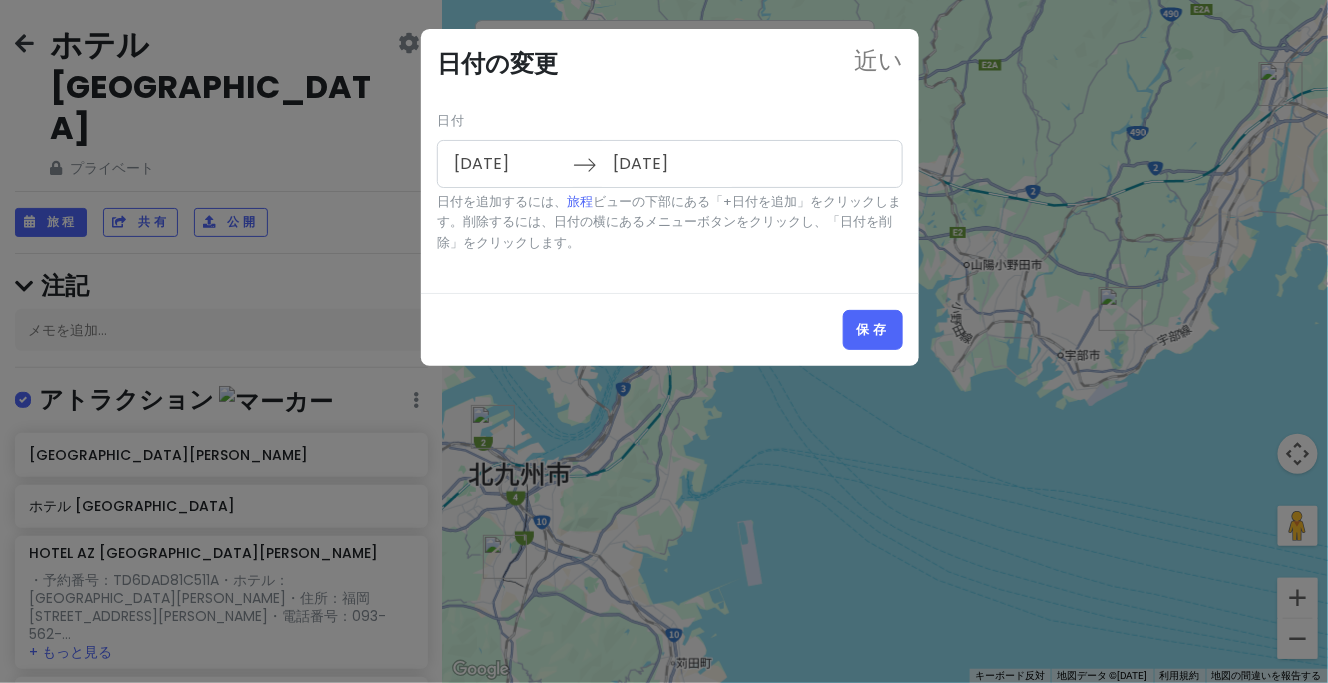 click on "[DATE]" at bounding box center [667, 164] 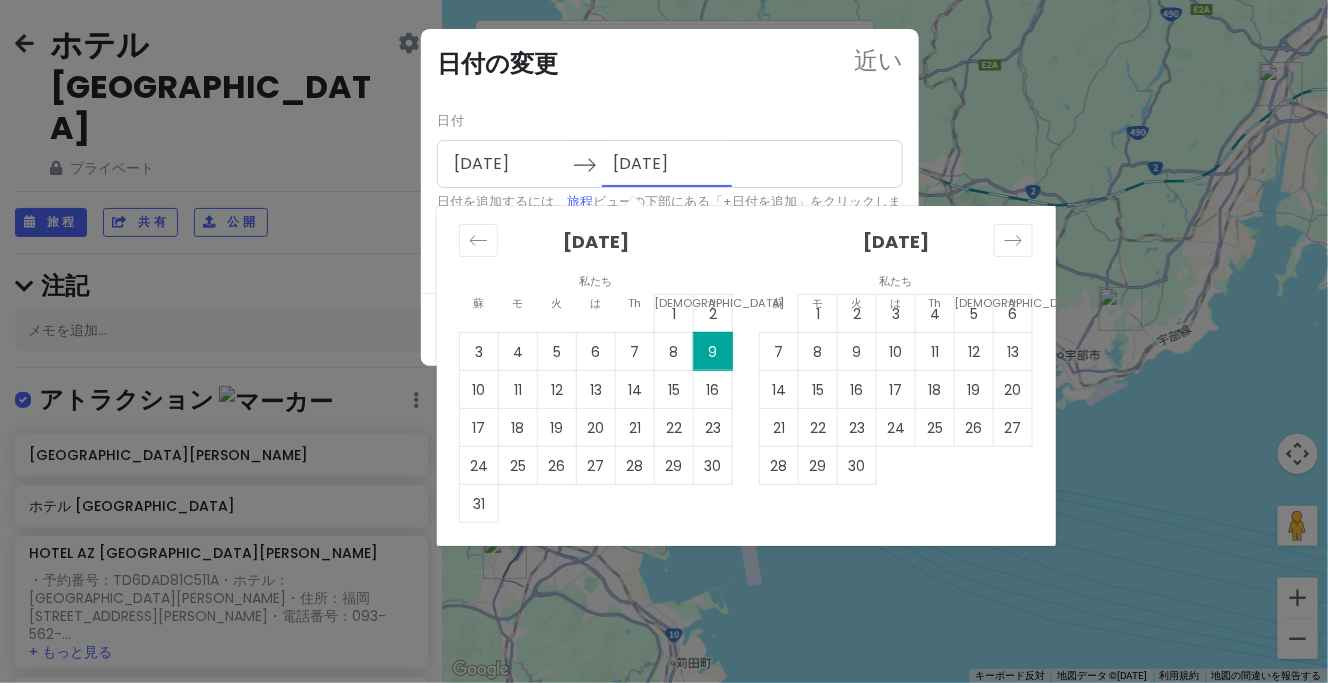 drag, startPoint x: 665, startPoint y: 159, endPoint x: 644, endPoint y: 159, distance: 21 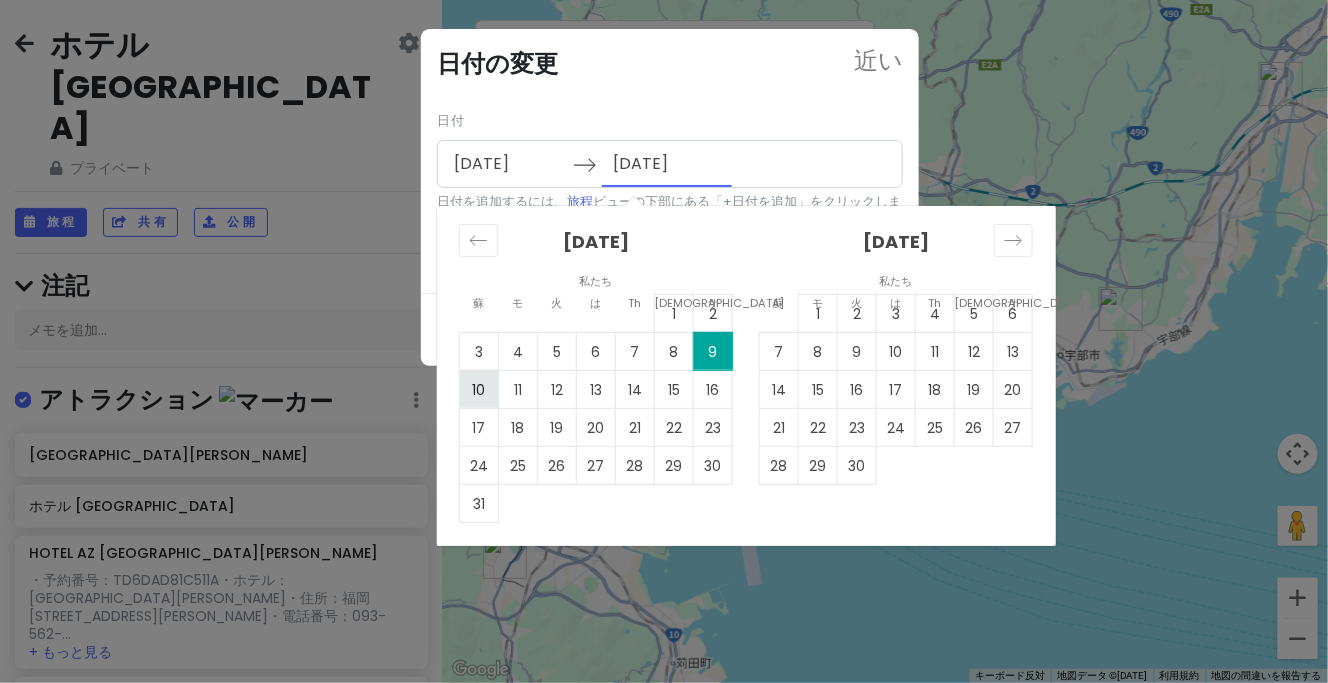 click on "10" at bounding box center [479, 390] 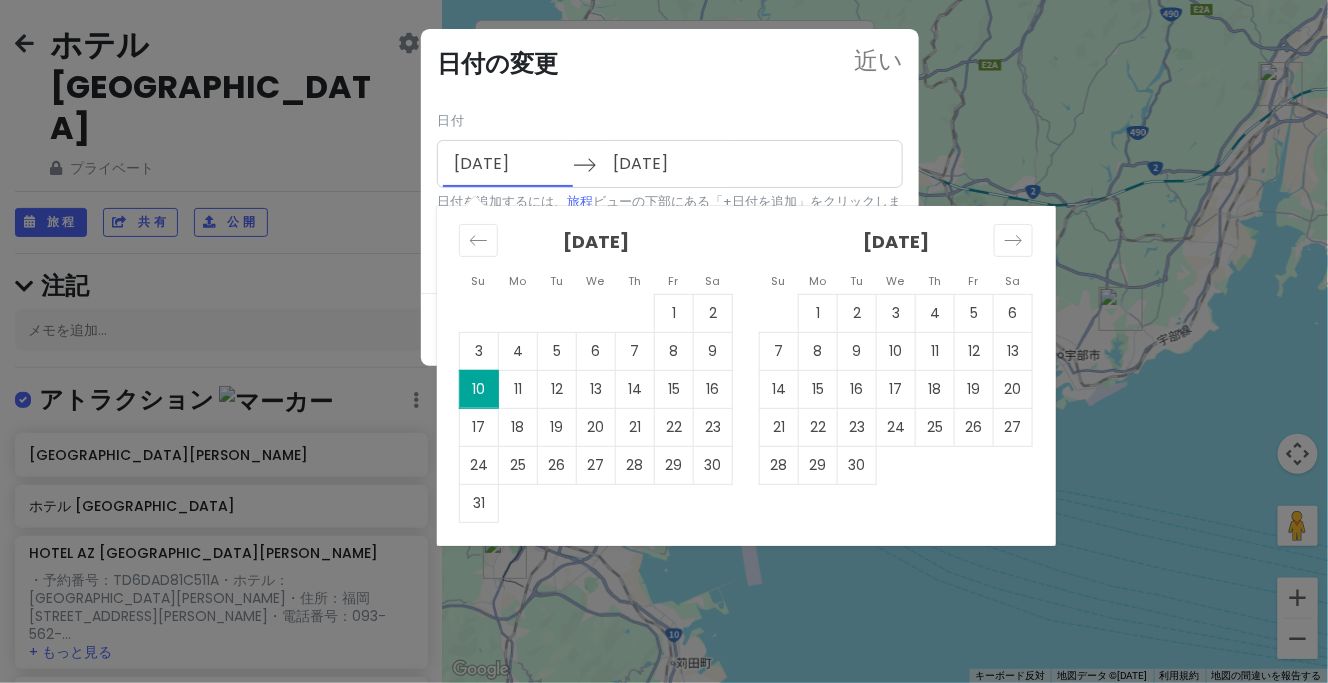 click on "[DATE]" at bounding box center (508, 164) 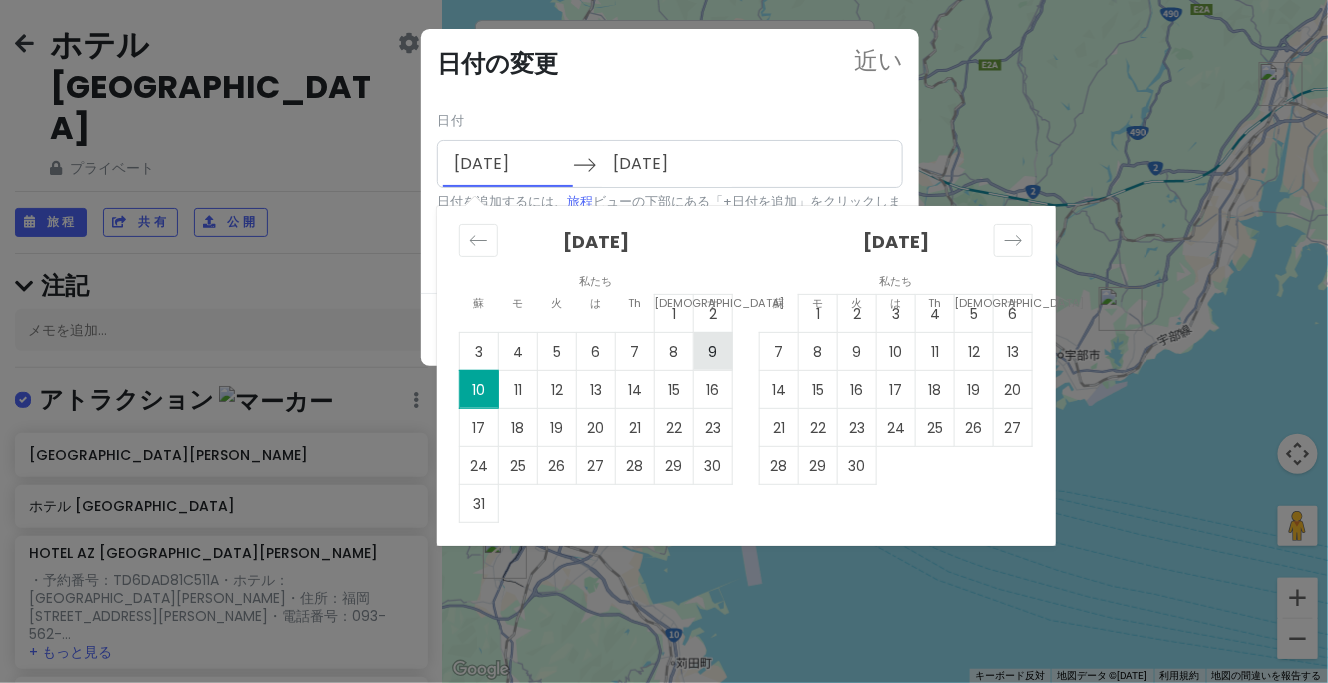 click on "9" at bounding box center [713, 352] 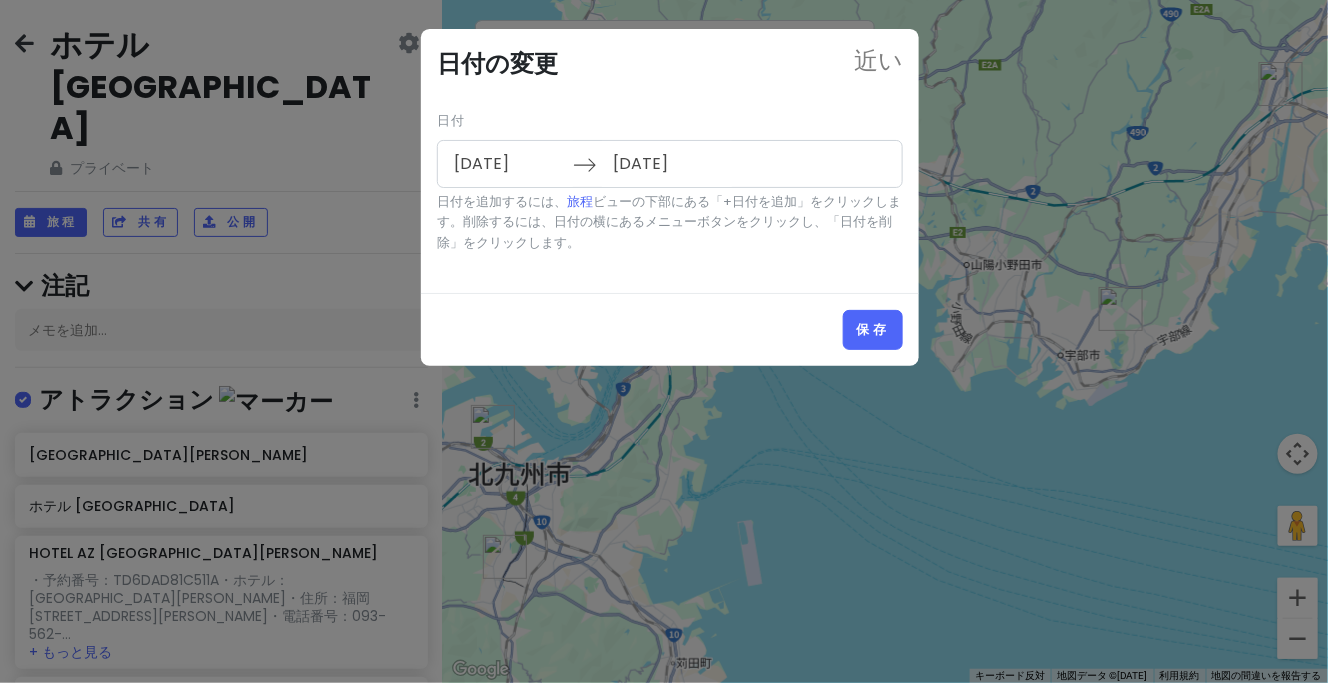 click on "[DATE]" at bounding box center (508, 164) 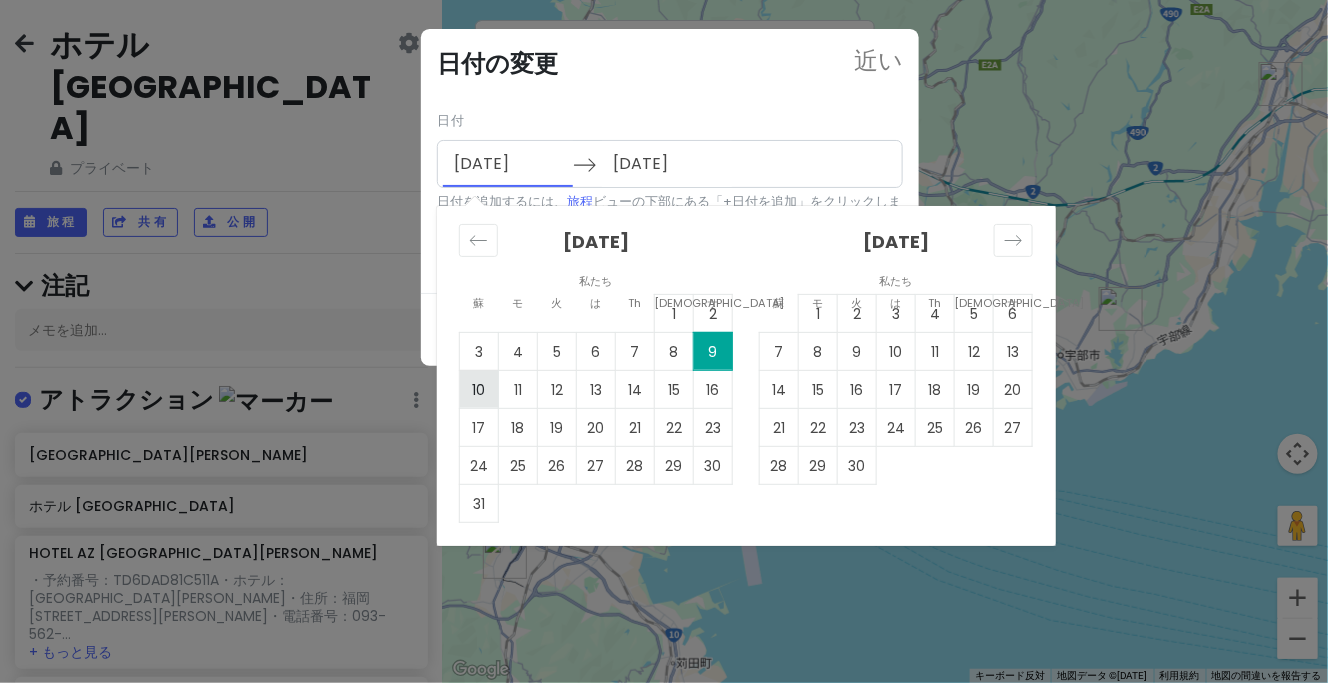 drag, startPoint x: 720, startPoint y: 346, endPoint x: 478, endPoint y: 392, distance: 246.33311 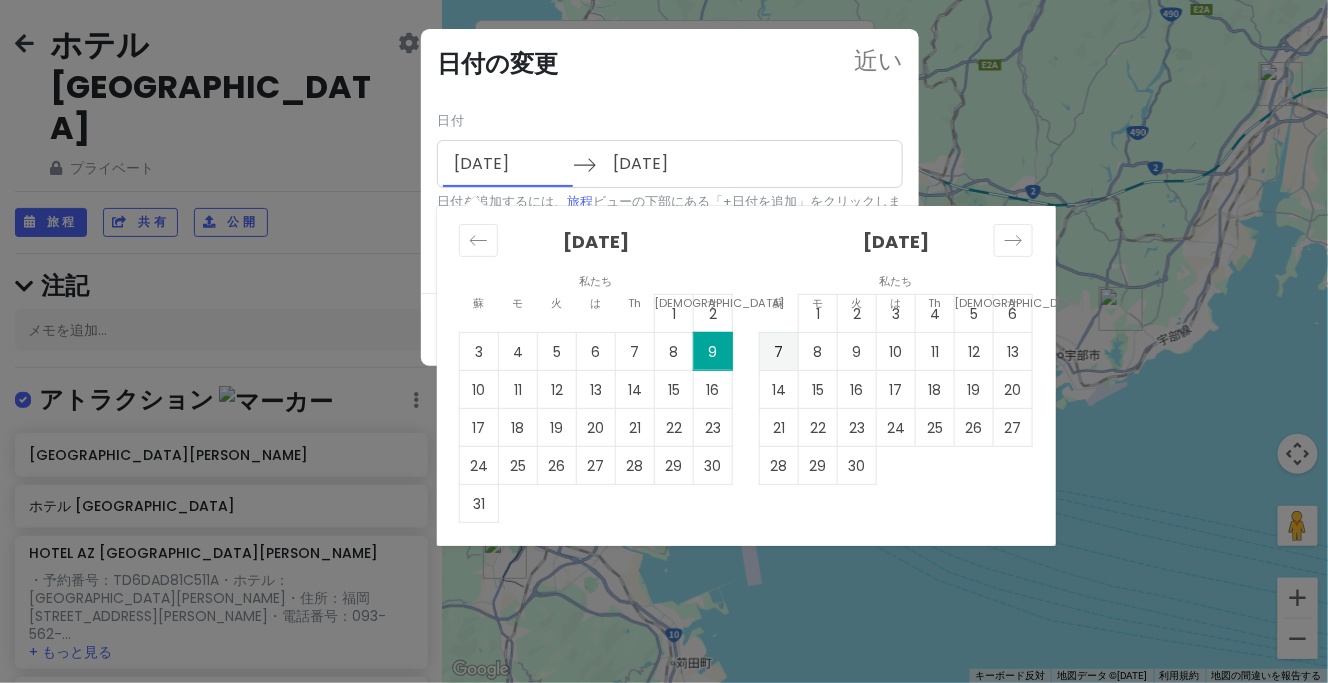 drag, startPoint x: 719, startPoint y: 353, endPoint x: 752, endPoint y: 357, distance: 33.24154 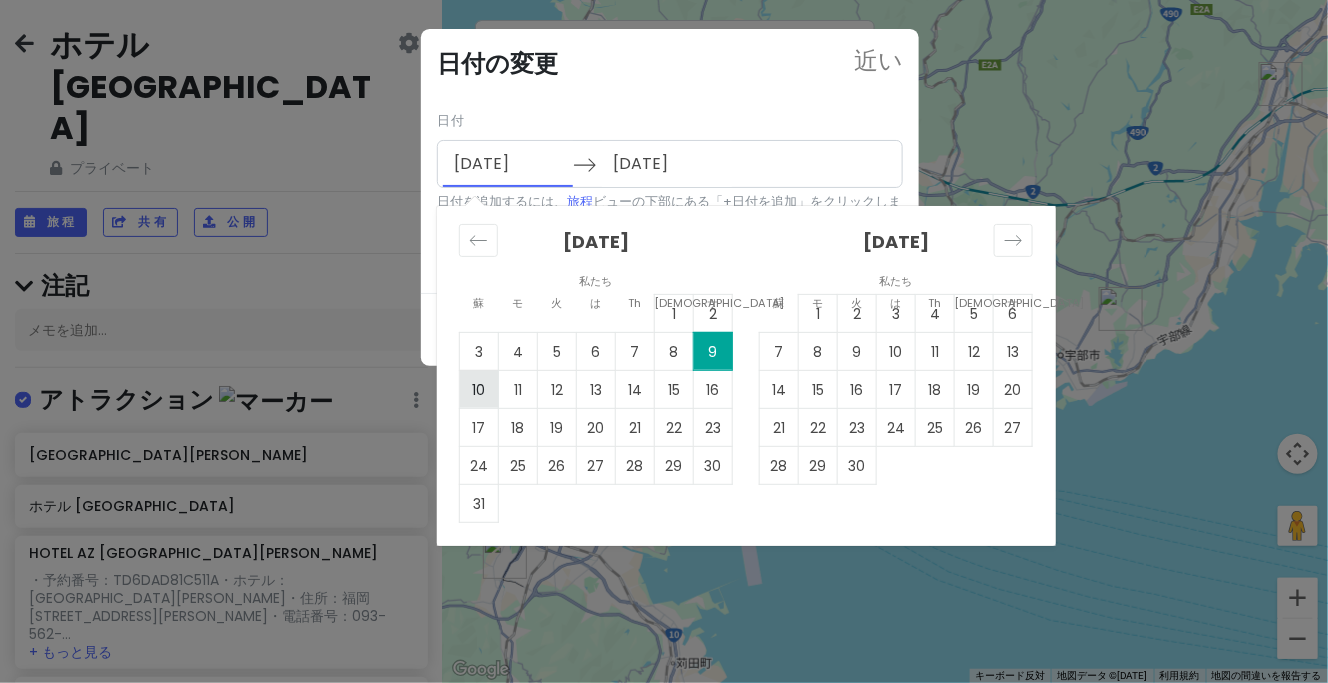 drag, startPoint x: 717, startPoint y: 351, endPoint x: 467, endPoint y: 386, distance: 252.43811 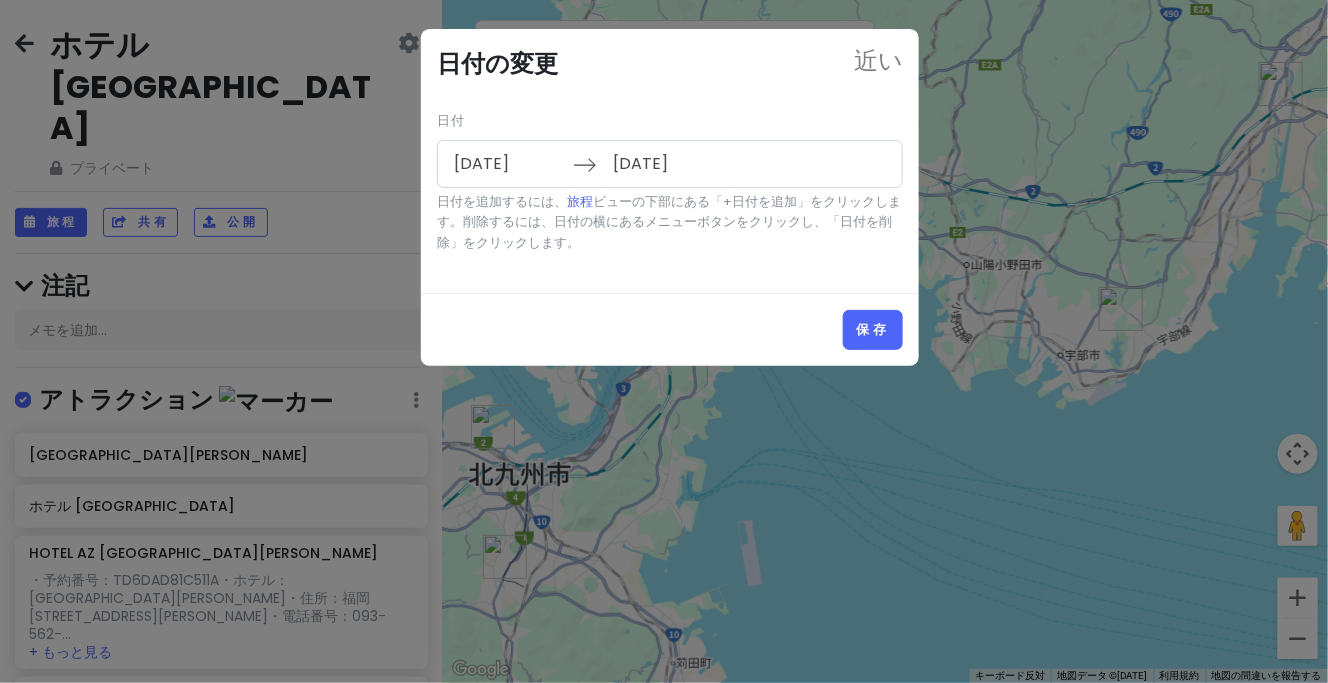 click on "[DATE]" at bounding box center [508, 164] 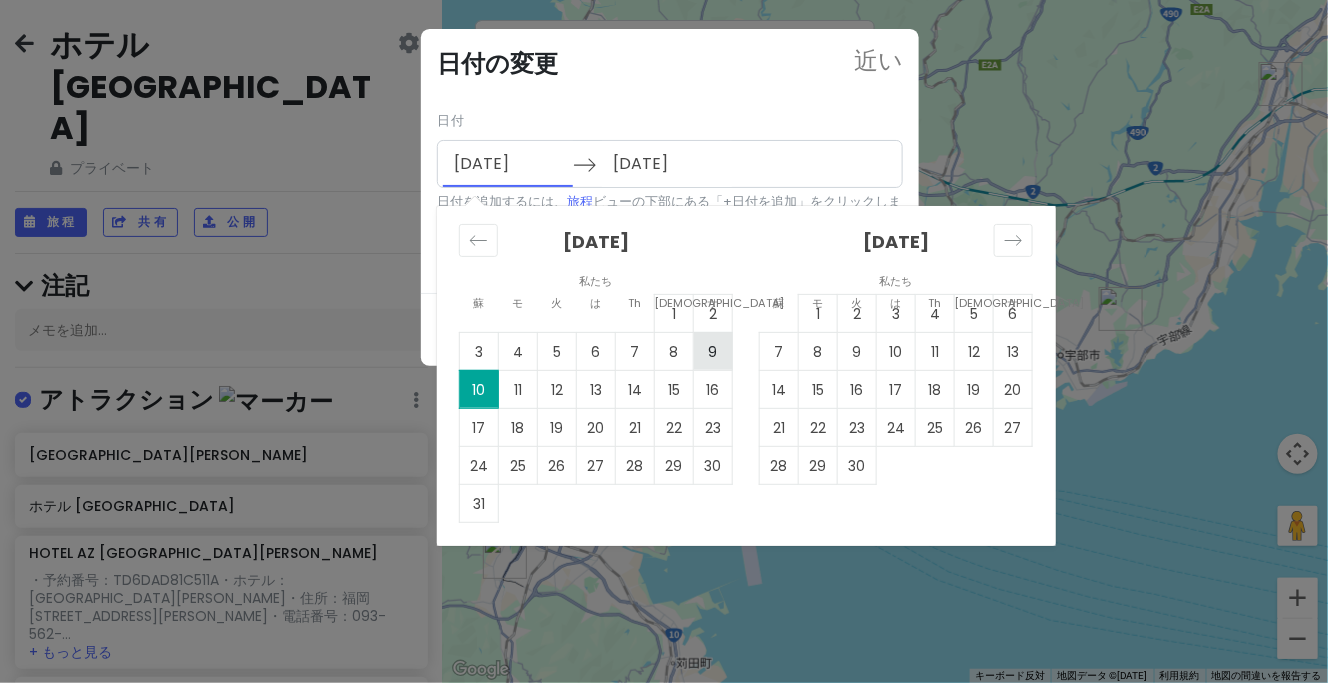 click on "9" at bounding box center (713, 352) 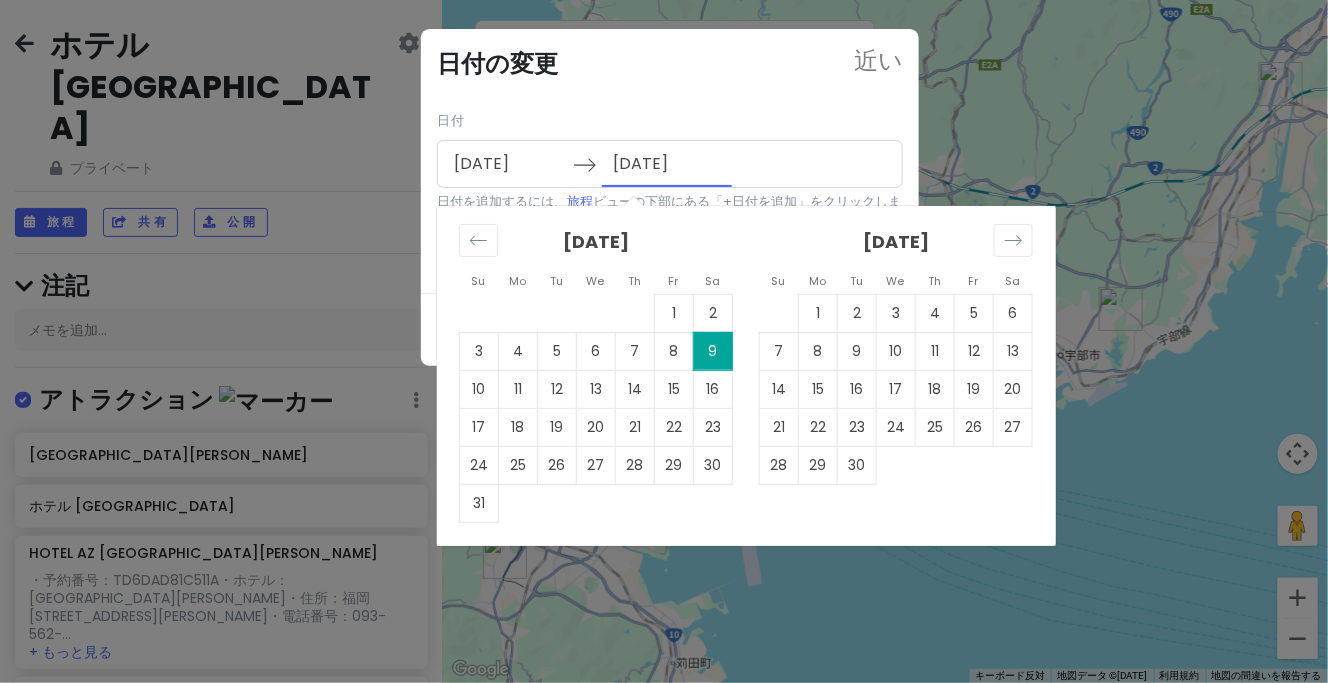 click on "[DATE]" at bounding box center (667, 164) 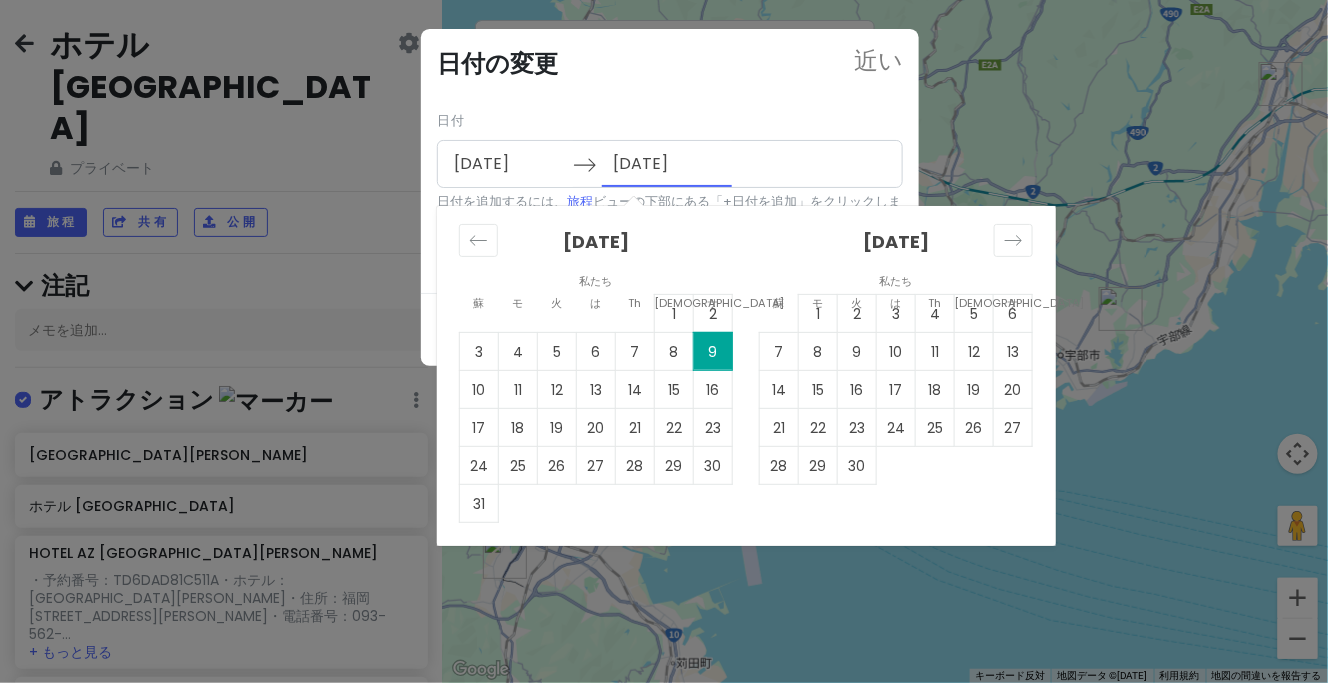 click on "[DATE]" at bounding box center [667, 164] 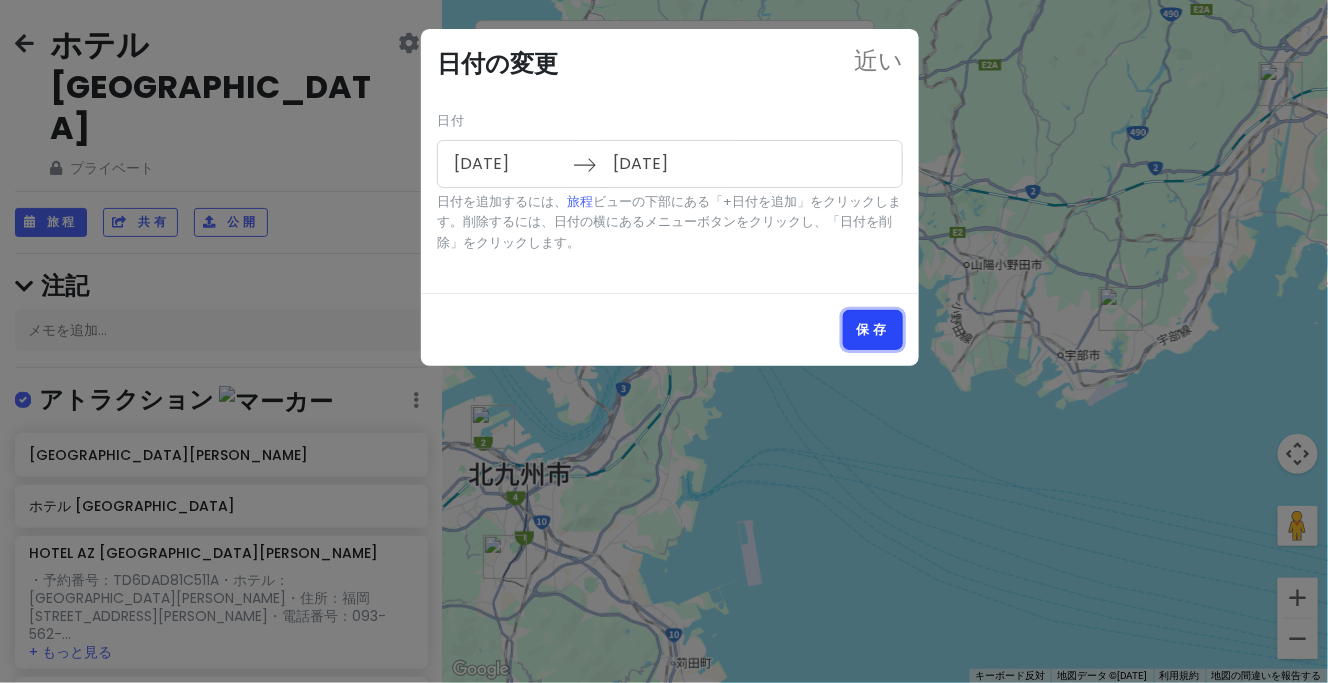 click on "保存" at bounding box center [873, 329] 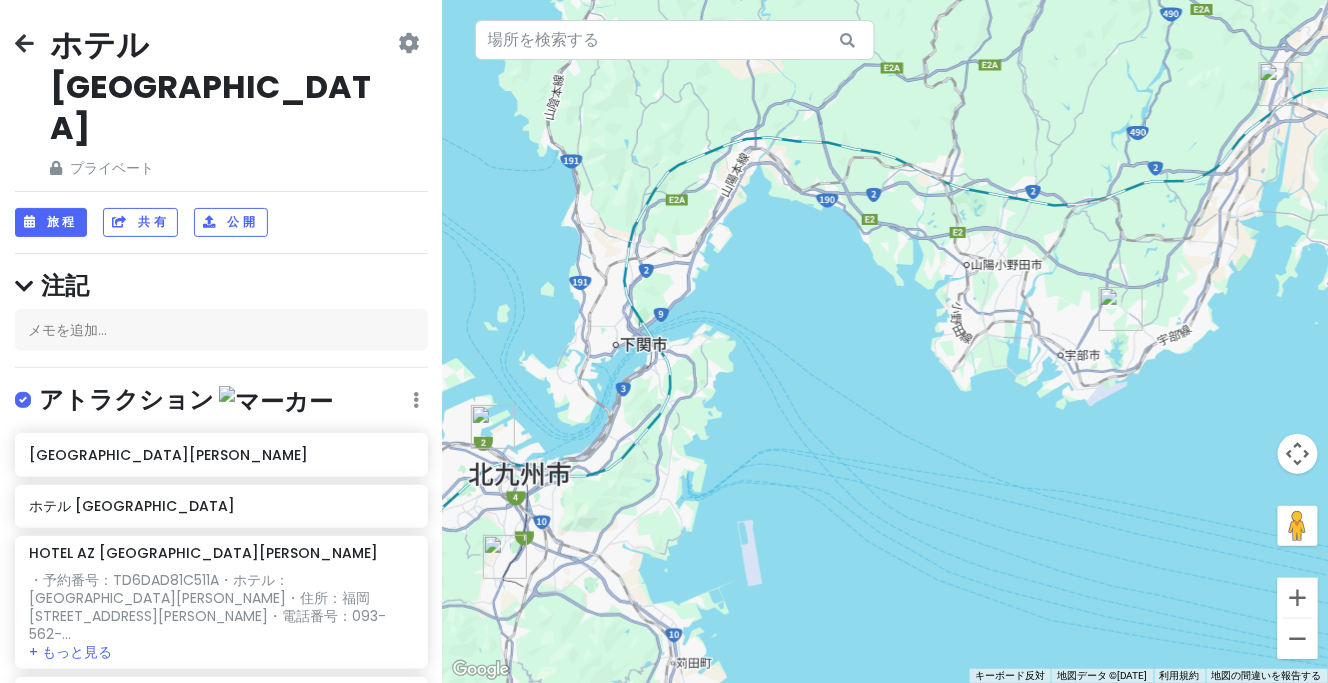 click at bounding box center [409, 43] 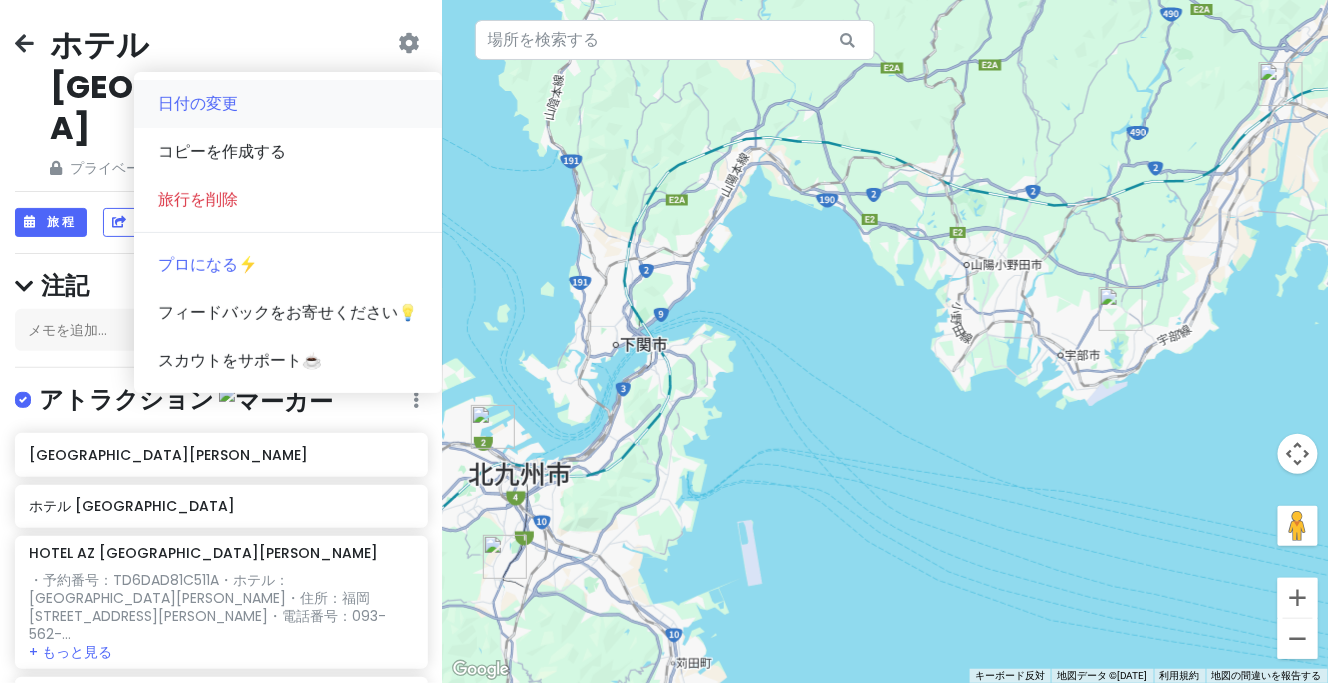 click on "日付の変更" at bounding box center (288, 104) 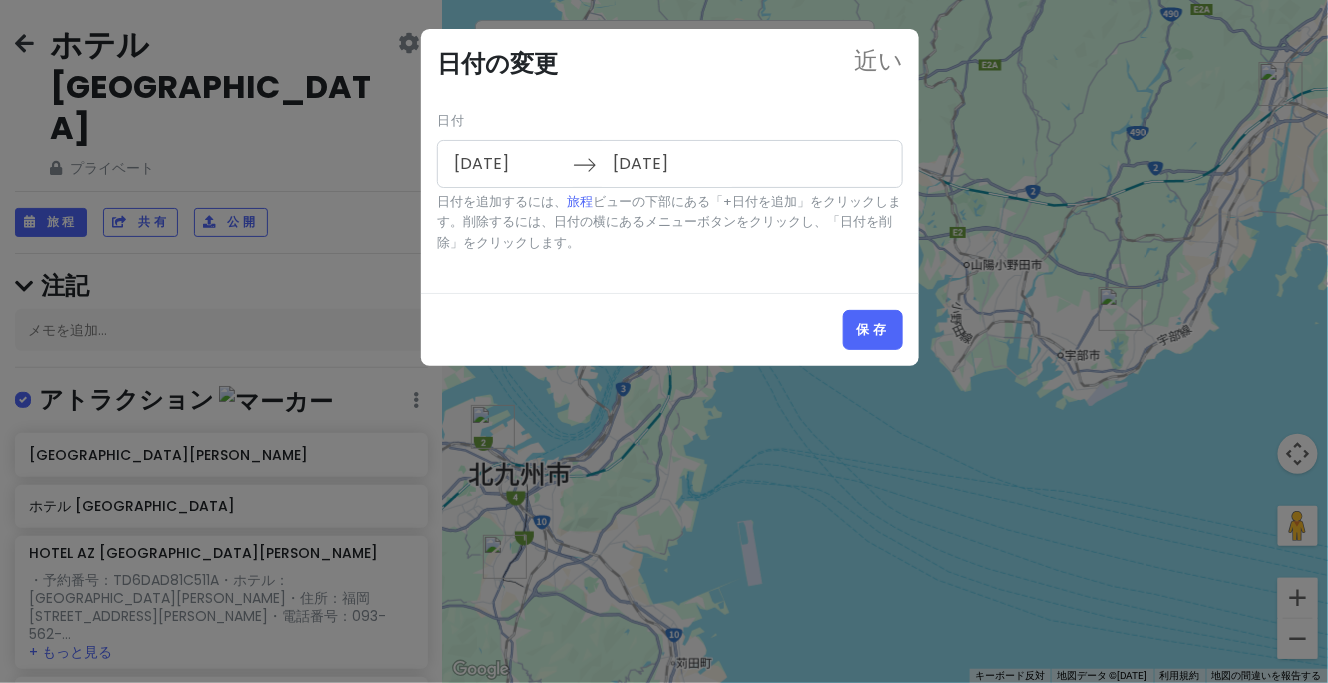 click on "[DATE]" at bounding box center [667, 164] 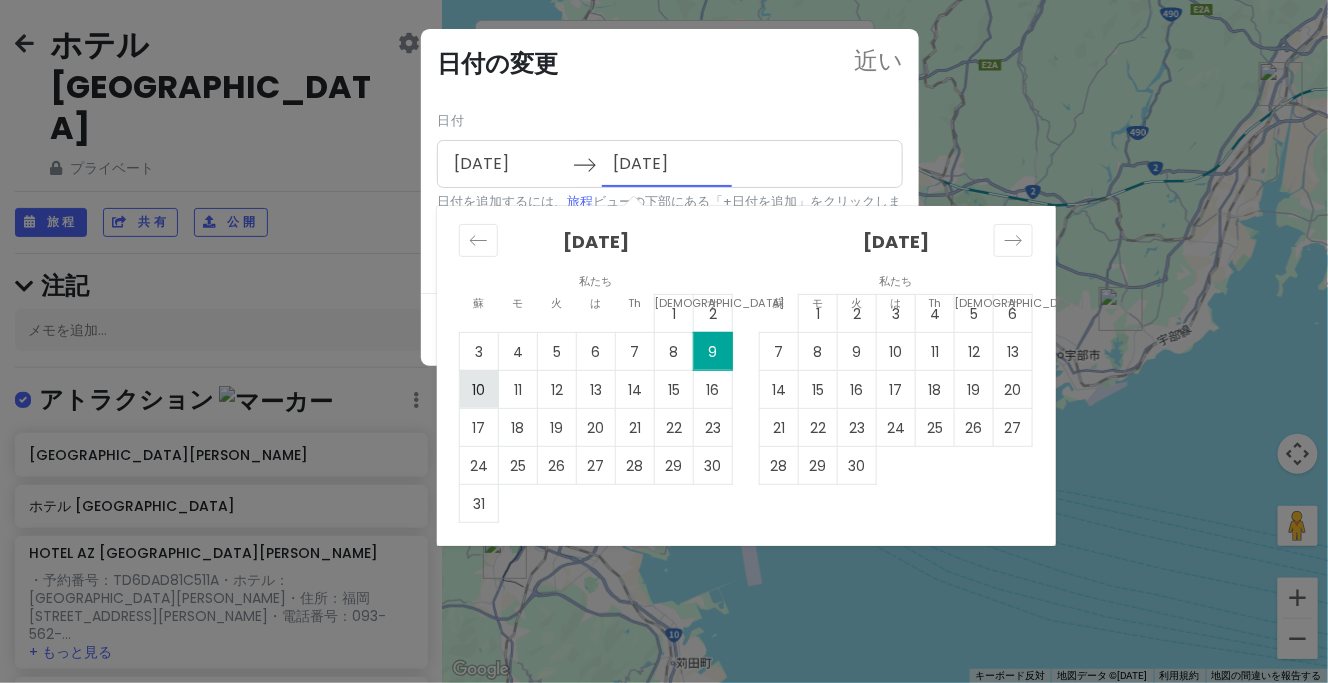 click on "10" at bounding box center (479, 390) 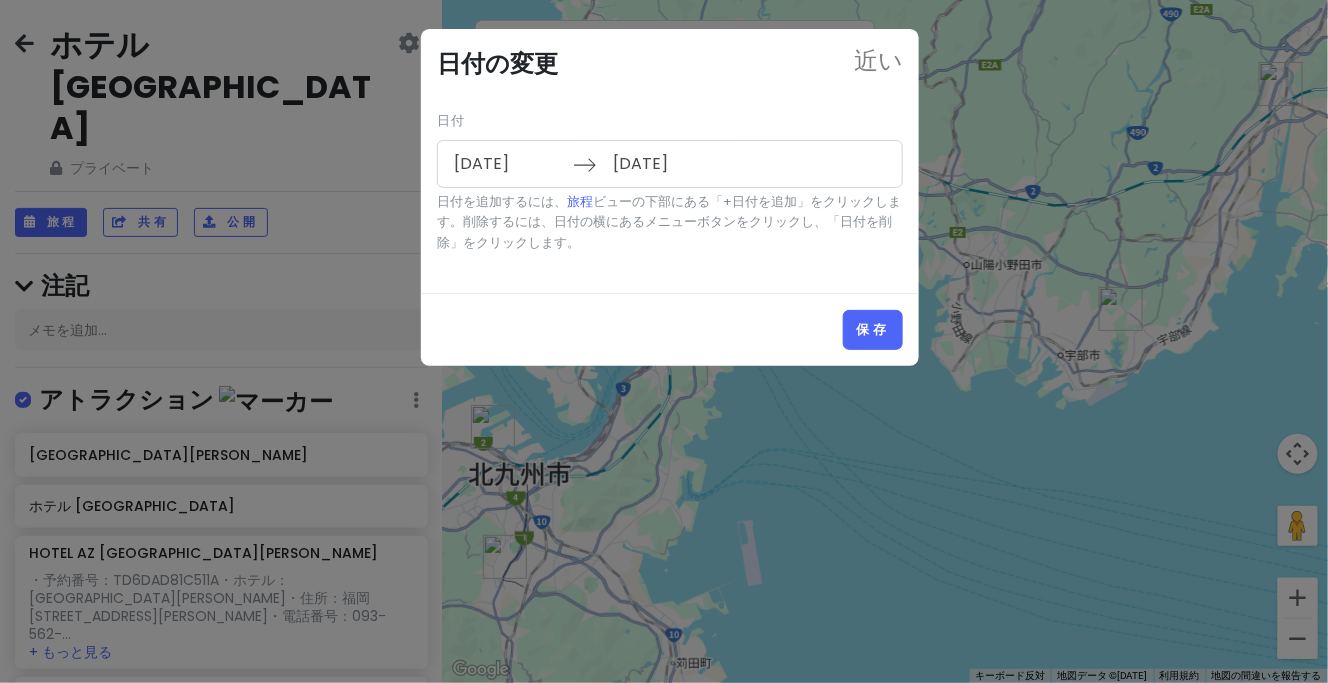 click on "[DATE]" at bounding box center [508, 164] 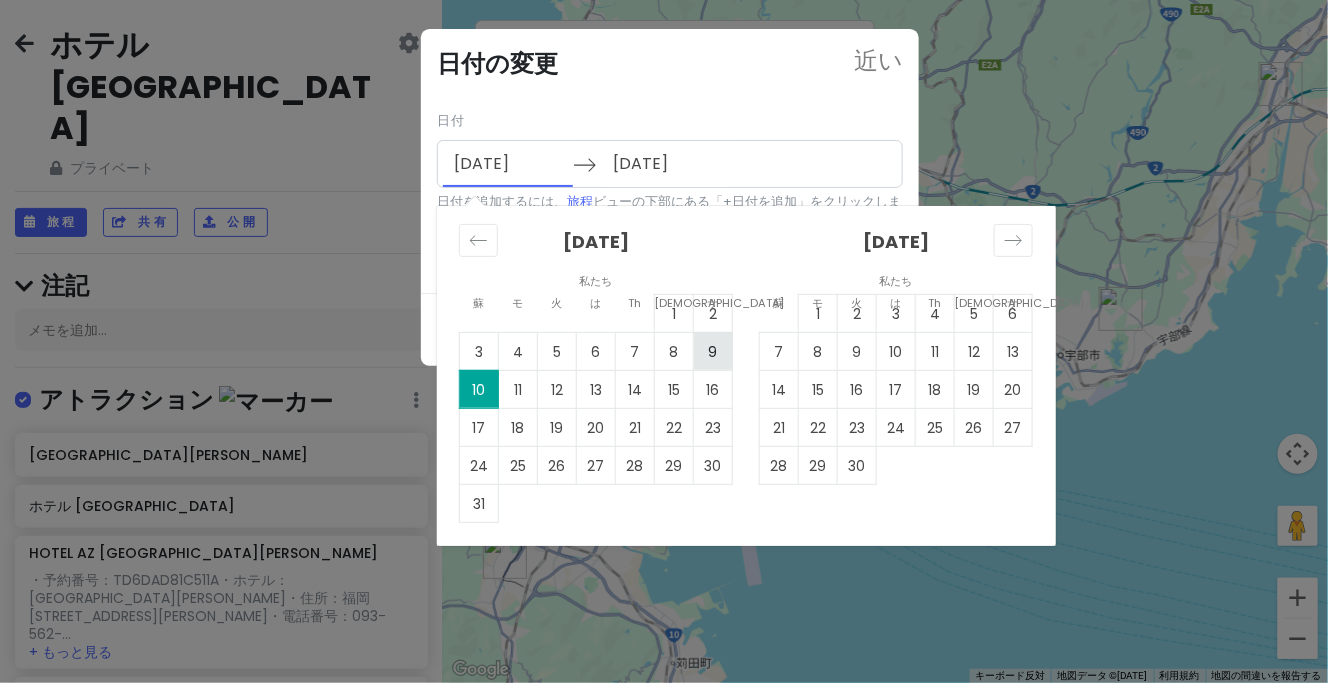 drag, startPoint x: 470, startPoint y: 391, endPoint x: 716, endPoint y: 343, distance: 250.63918 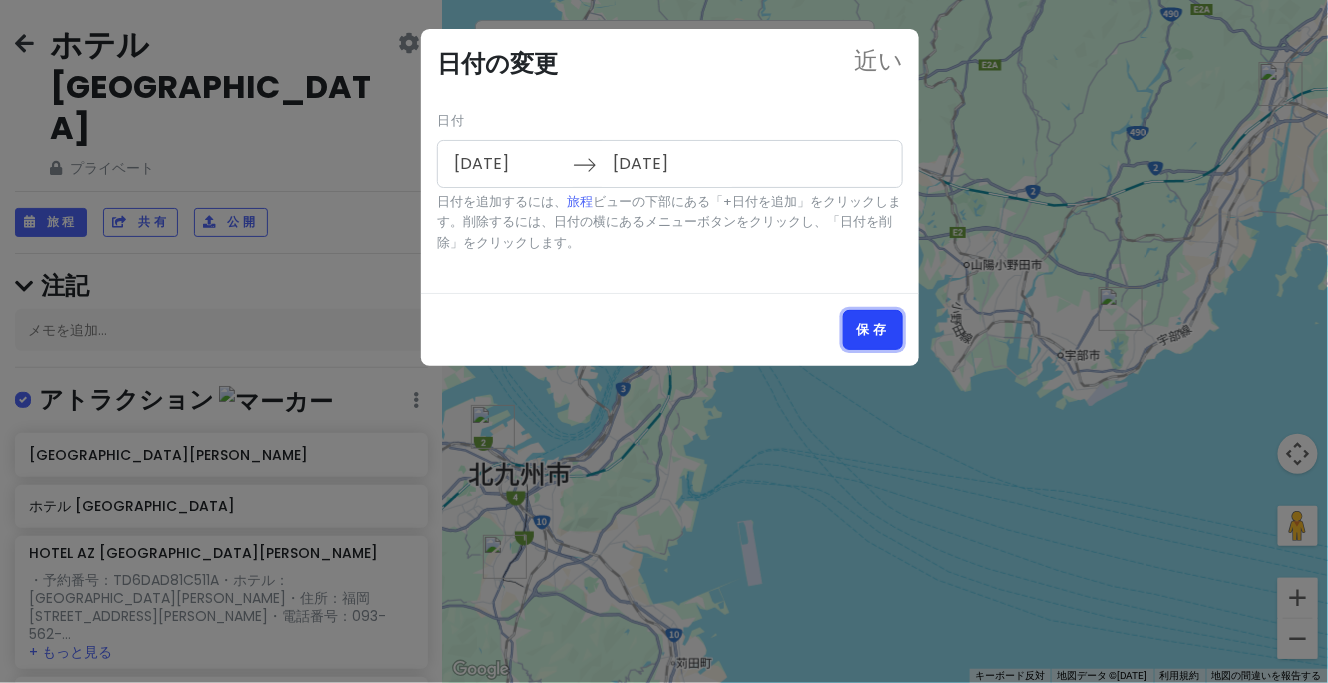 click on "保存" at bounding box center [873, 329] 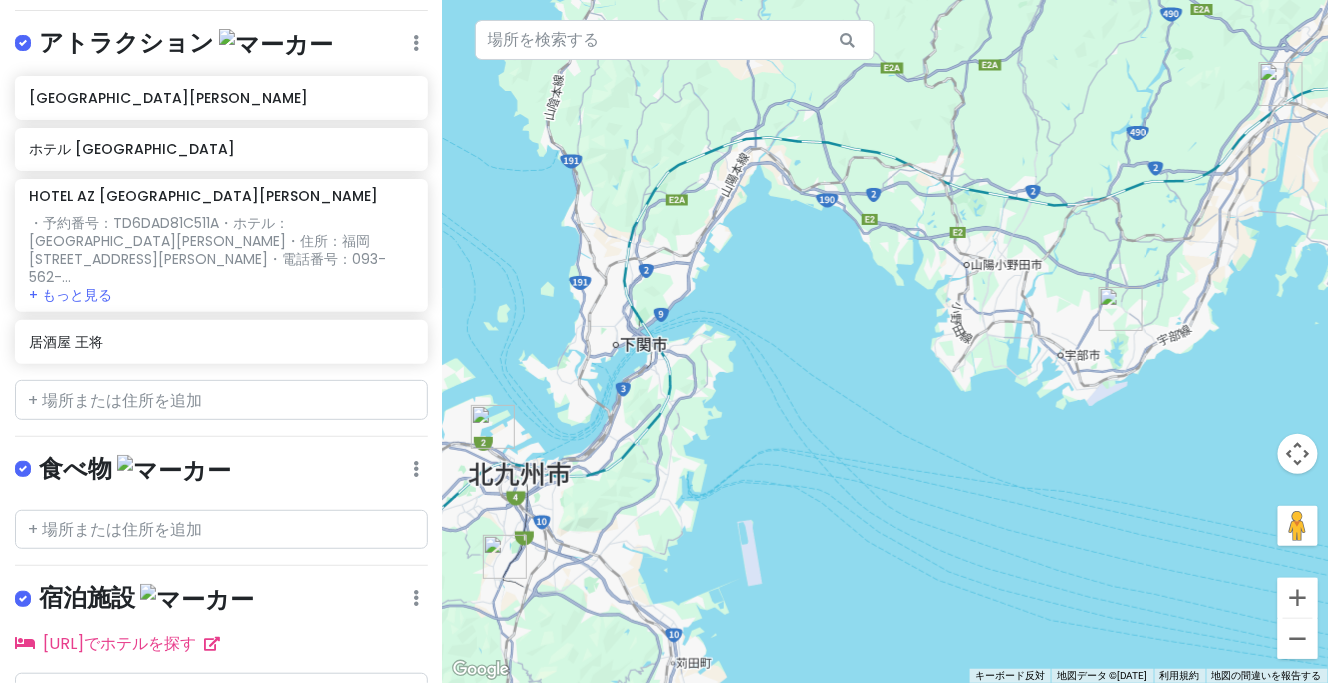 scroll, scrollTop: 411, scrollLeft: 0, axis: vertical 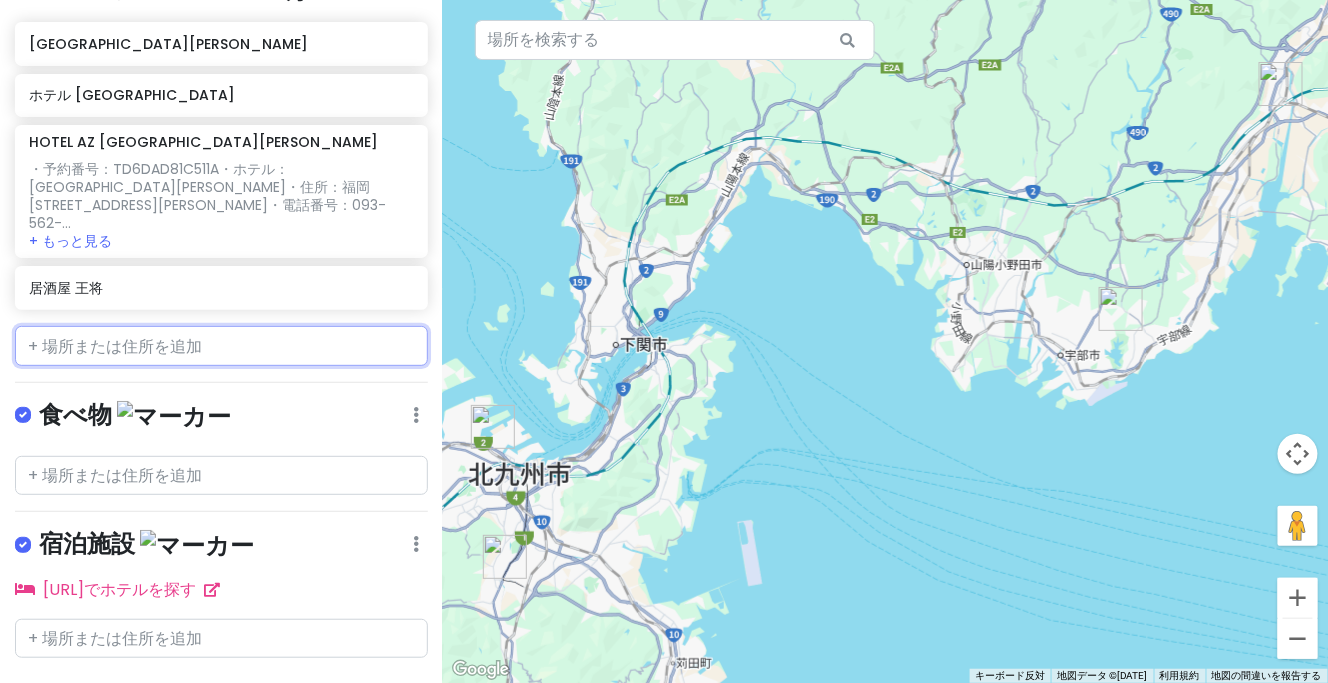 click at bounding box center (221, 346) 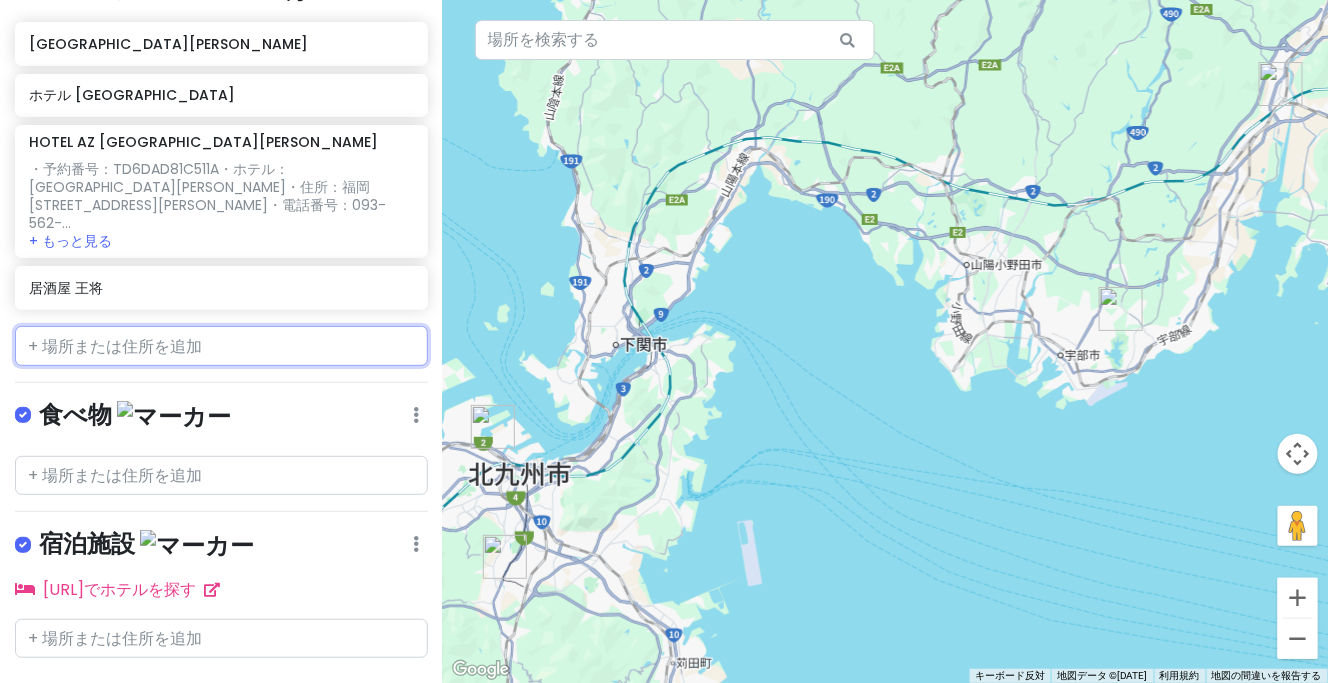 paste on "JA[GEOGRAPHIC_DATA]産直[PERSON_NAME]菜彩" 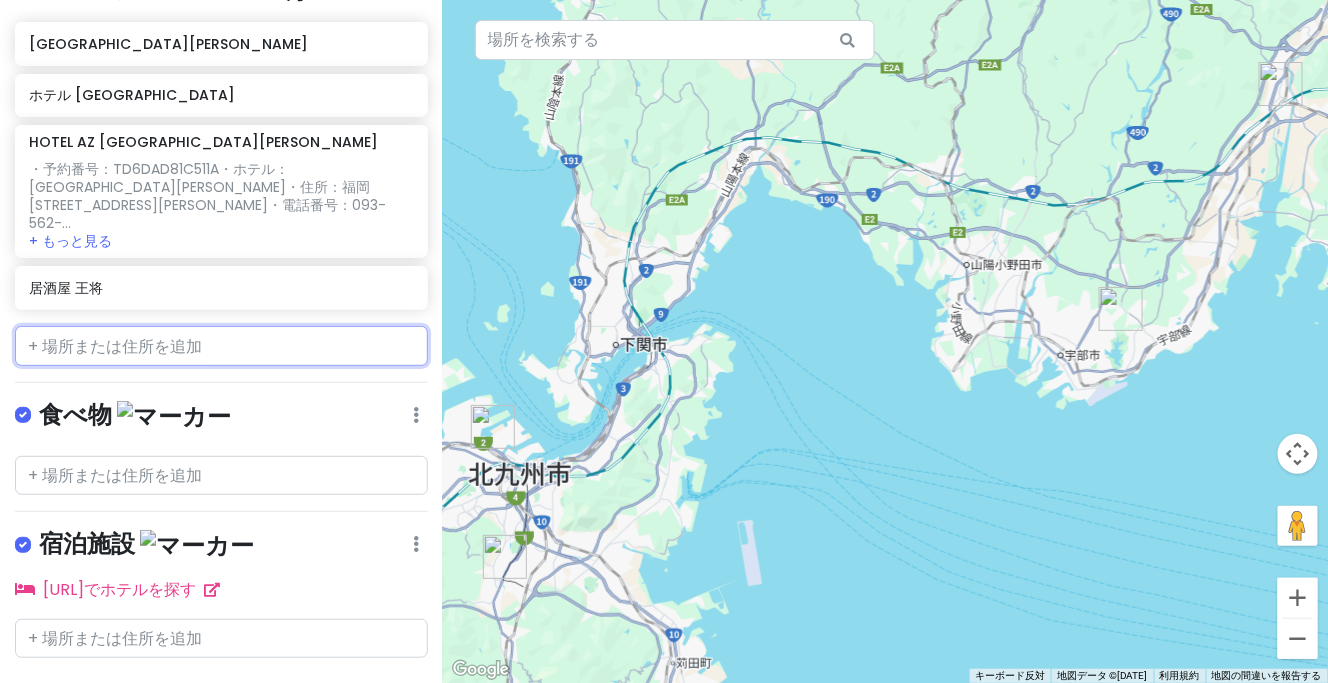 type on "JA[GEOGRAPHIC_DATA]産直[PERSON_NAME]菜彩" 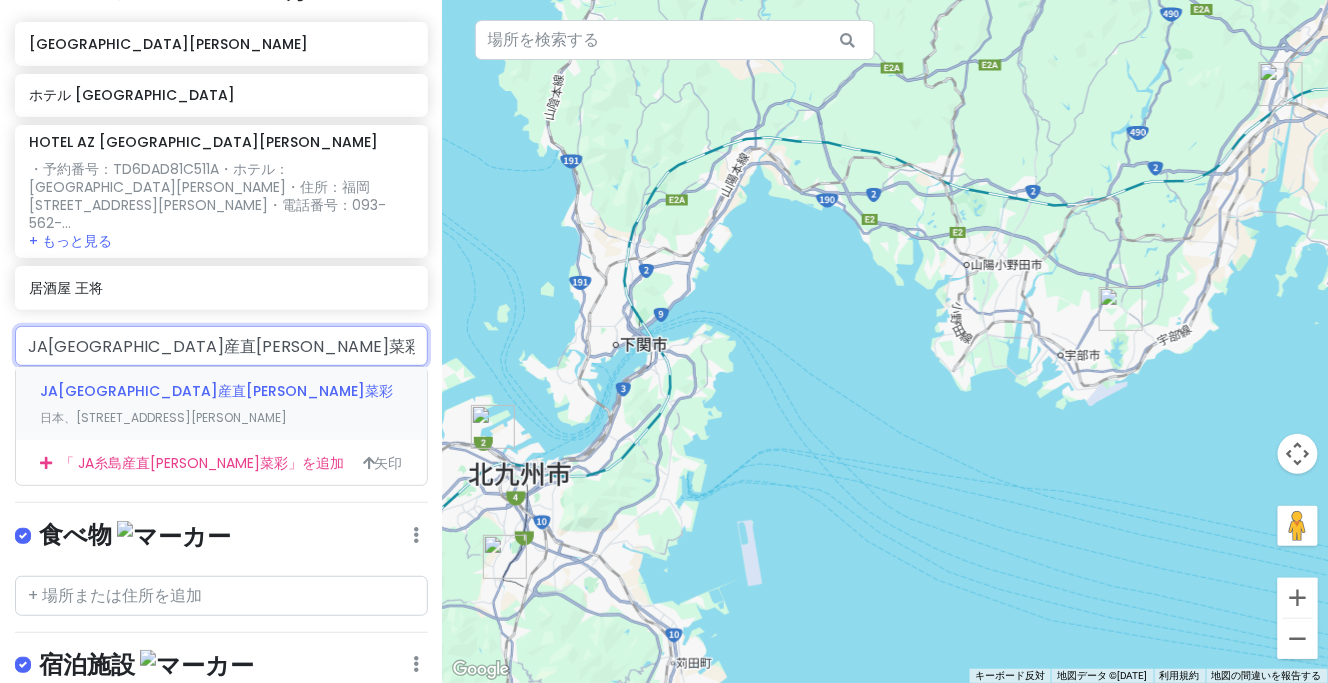 click on "JA[GEOGRAPHIC_DATA]産直[PERSON_NAME]菜彩" at bounding box center (216, 391) 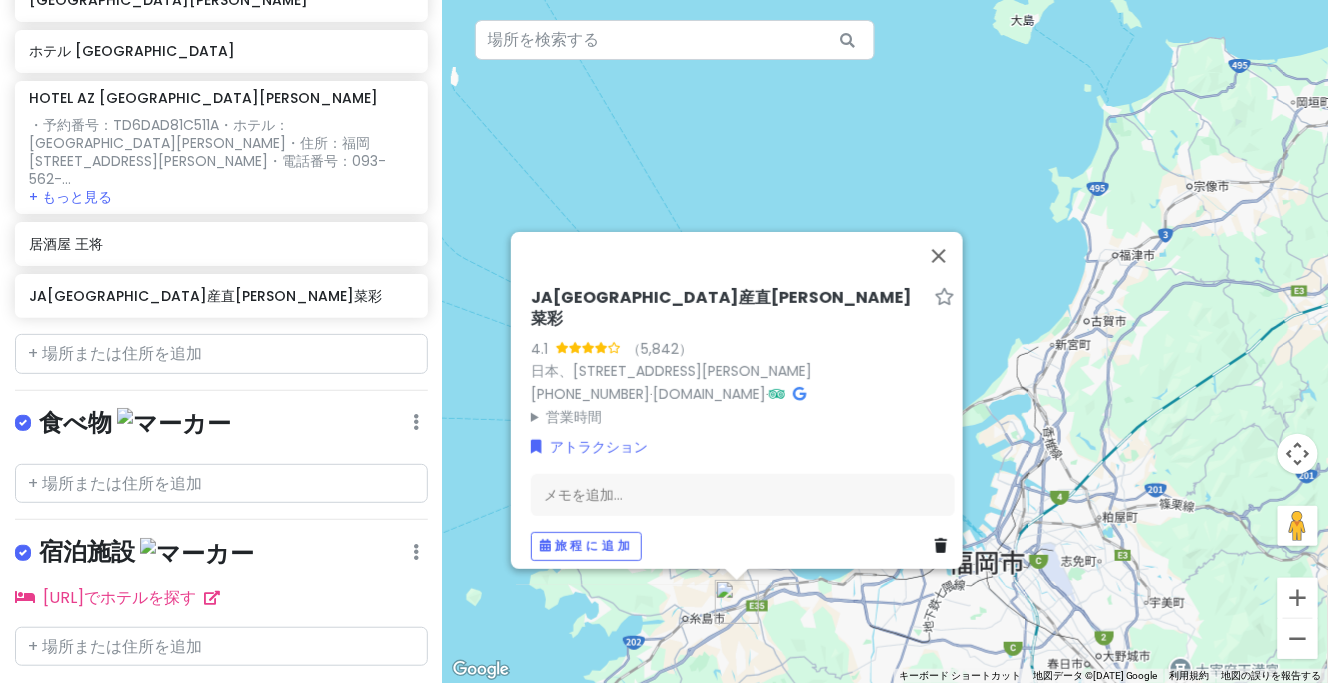 scroll, scrollTop: 462, scrollLeft: 0, axis: vertical 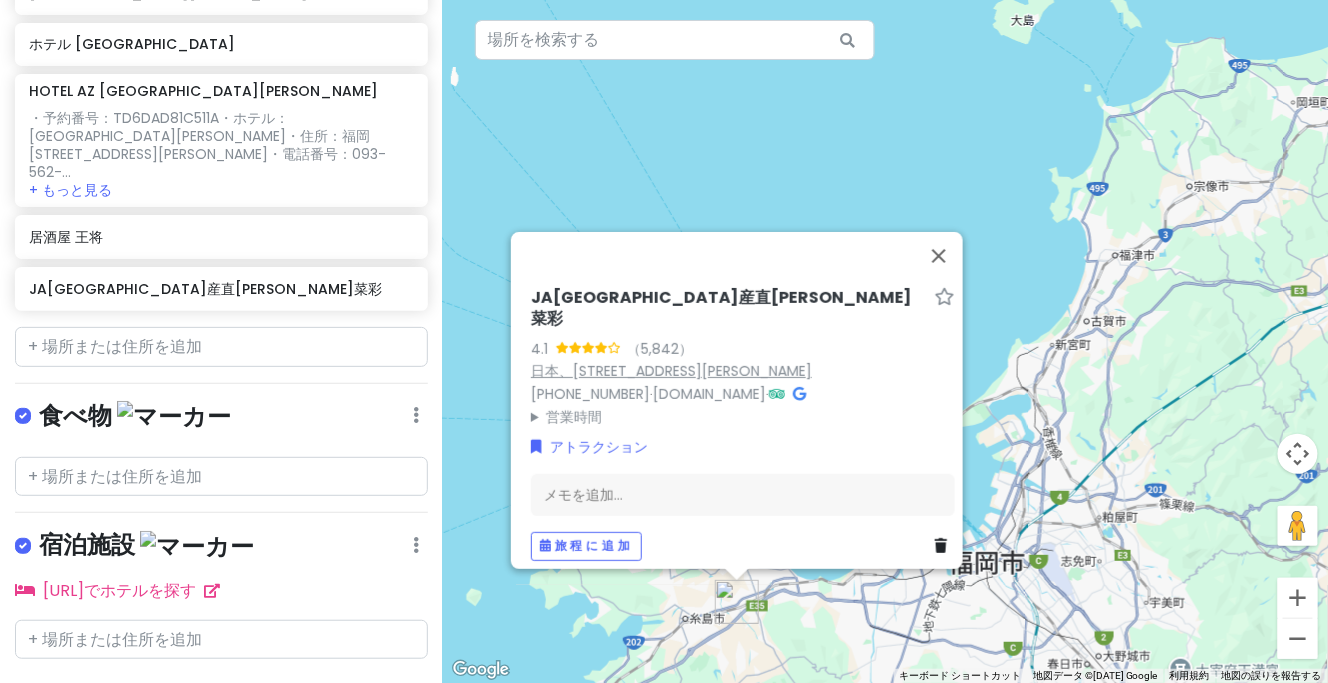 click on "日本、[STREET_ADDRESS][PERSON_NAME]" at bounding box center [671, 371] 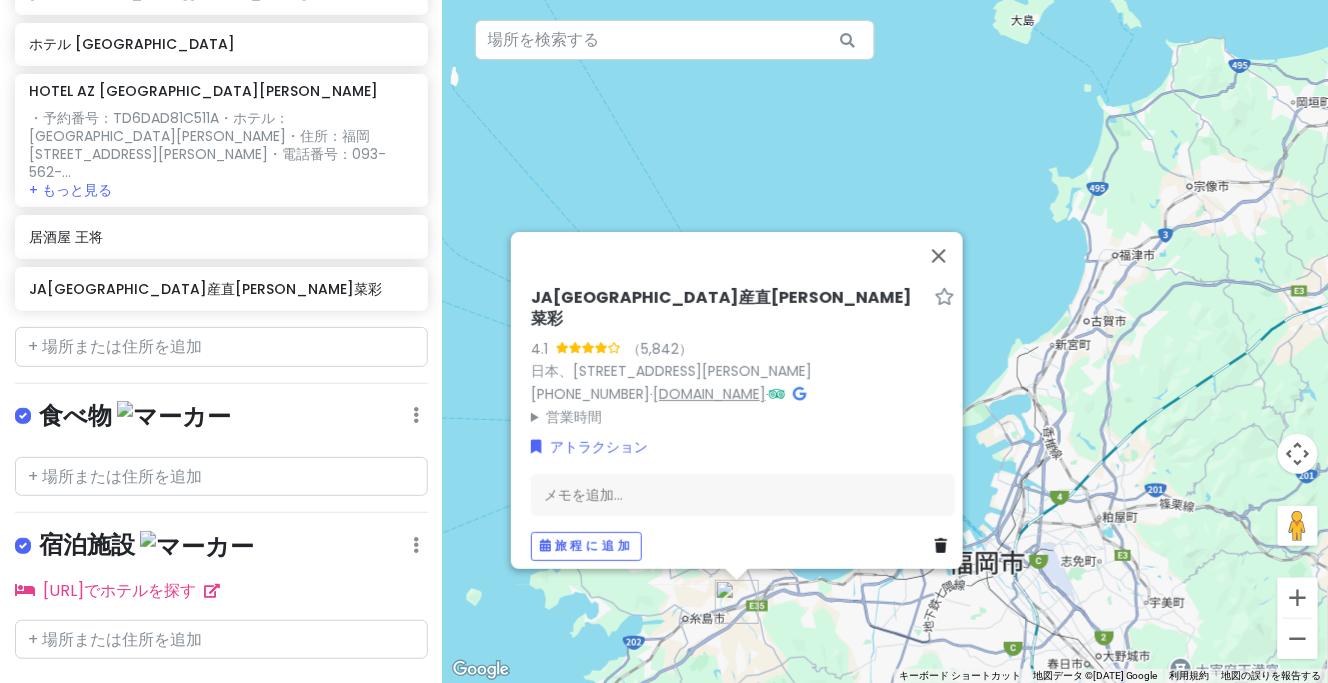 click on "[DOMAIN_NAME]" at bounding box center [709, 393] 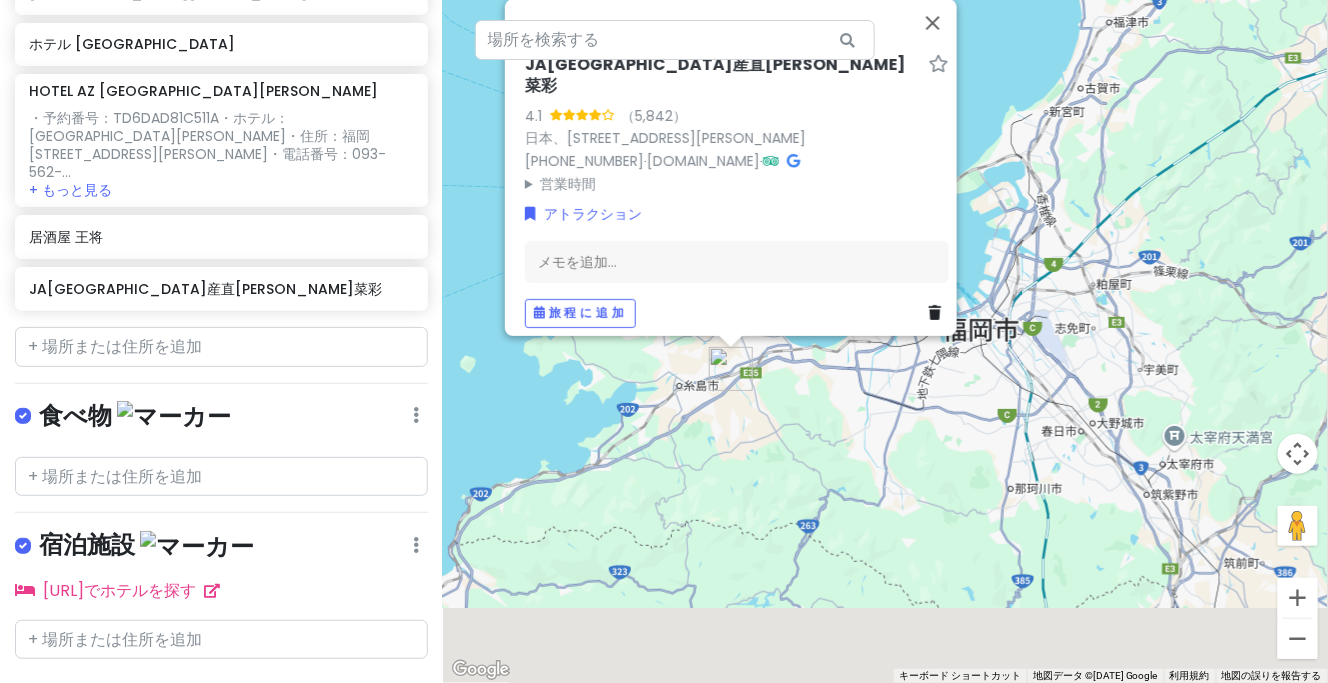 drag, startPoint x: 1020, startPoint y: 328, endPoint x: 1006, endPoint y: 164, distance: 164.59648 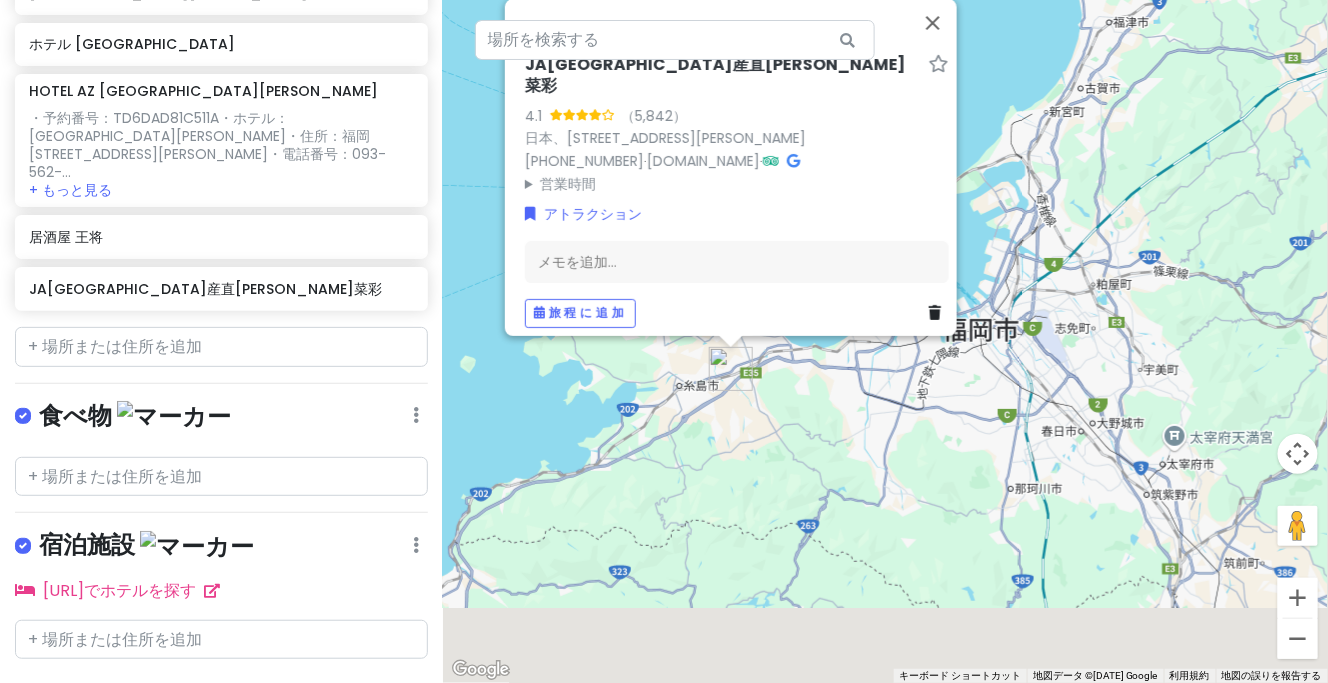 click on "JA[GEOGRAPHIC_DATA][PERSON_NAME]菜彩 4.1       （5,842） 日本、[STREET_ADDRESS] [PHONE_NUMBER]    ·    [DOMAIN_NAME][GEOGRAPHIC_DATA]    ·   営業時間 [DATE] 9:00分～18:00分 [DATE] 9:00分～18:00分 [DATE] 9:00分～18:00分 [DATE] 9:00分～18:00分 [DATE] 9:00分～18:00分 [DATE] 9:00分～18:00分 [DATE] 9:00分～18:00分 アトラクション メモを追加...  旅程に追加" at bounding box center [885, 341] 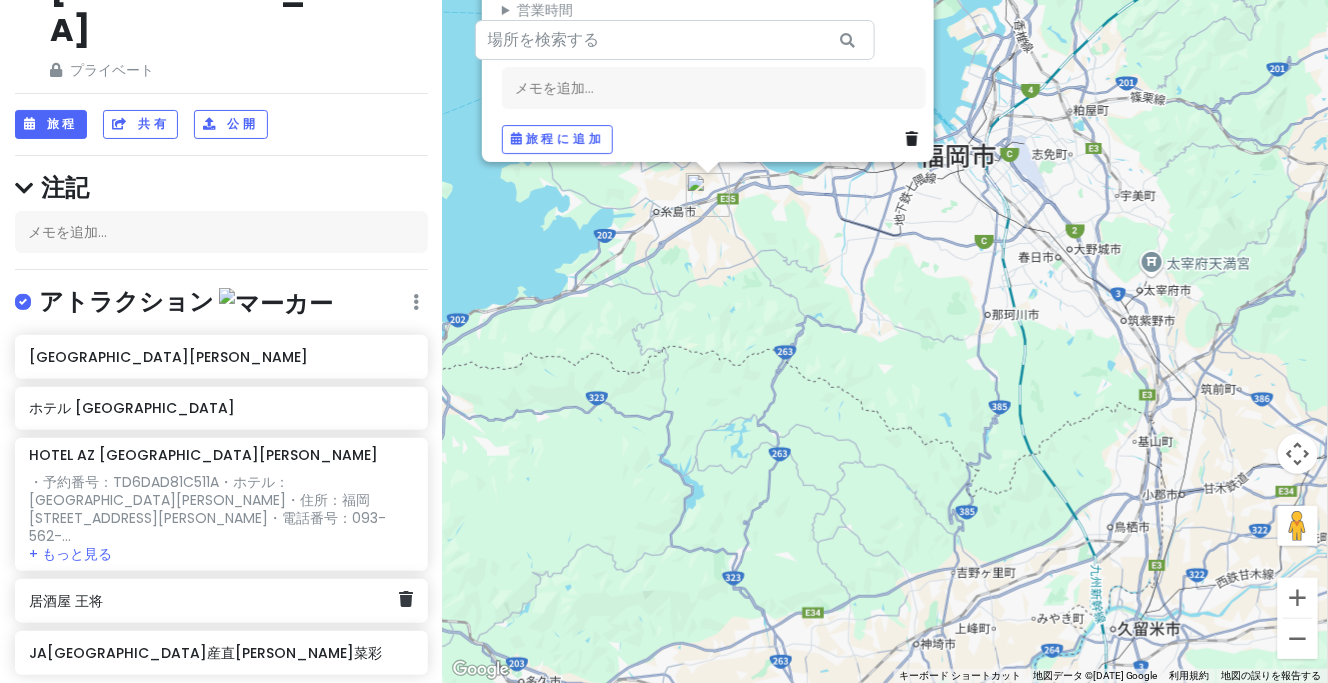 scroll, scrollTop: 0, scrollLeft: 0, axis: both 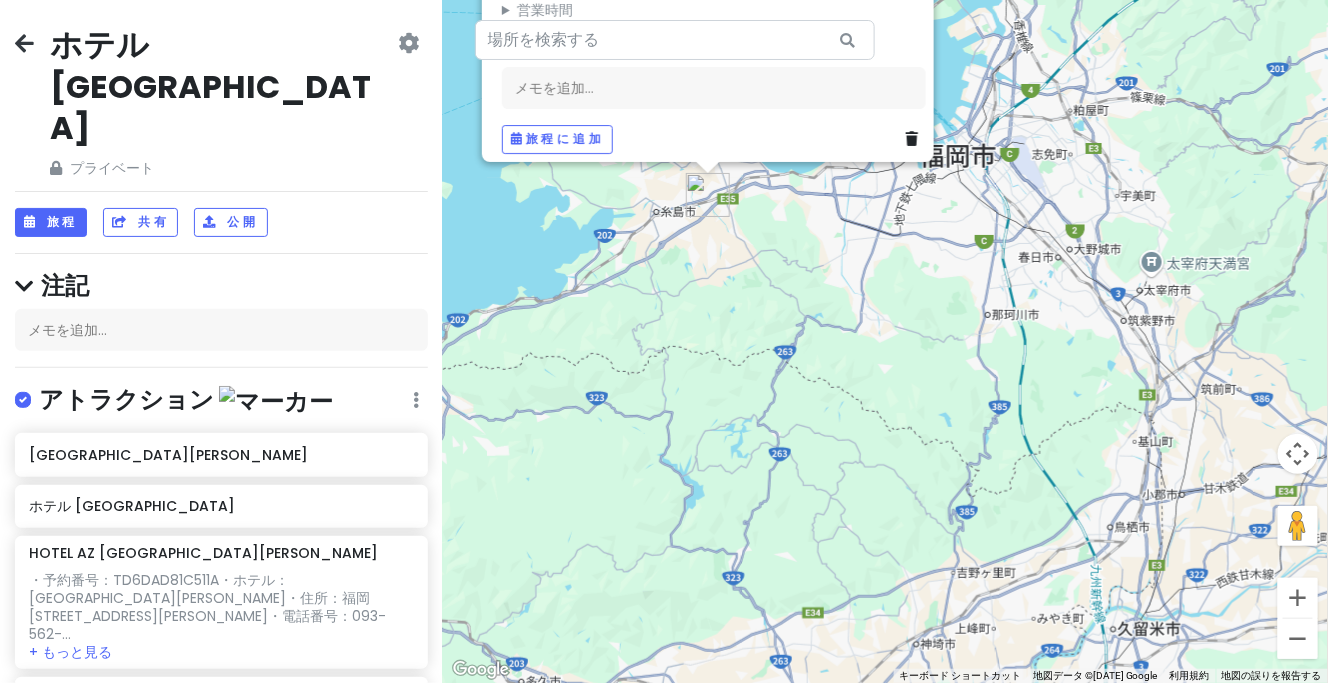 click at bounding box center [409, 43] 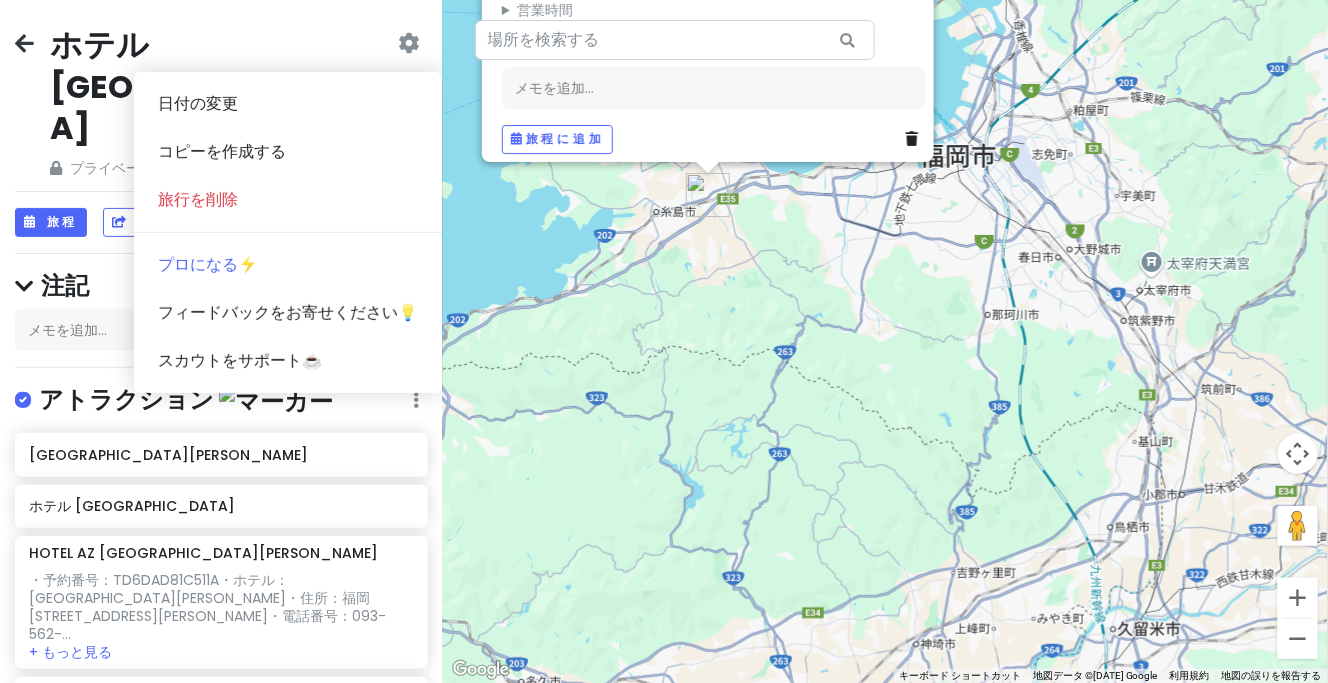 click at bounding box center [24, 43] 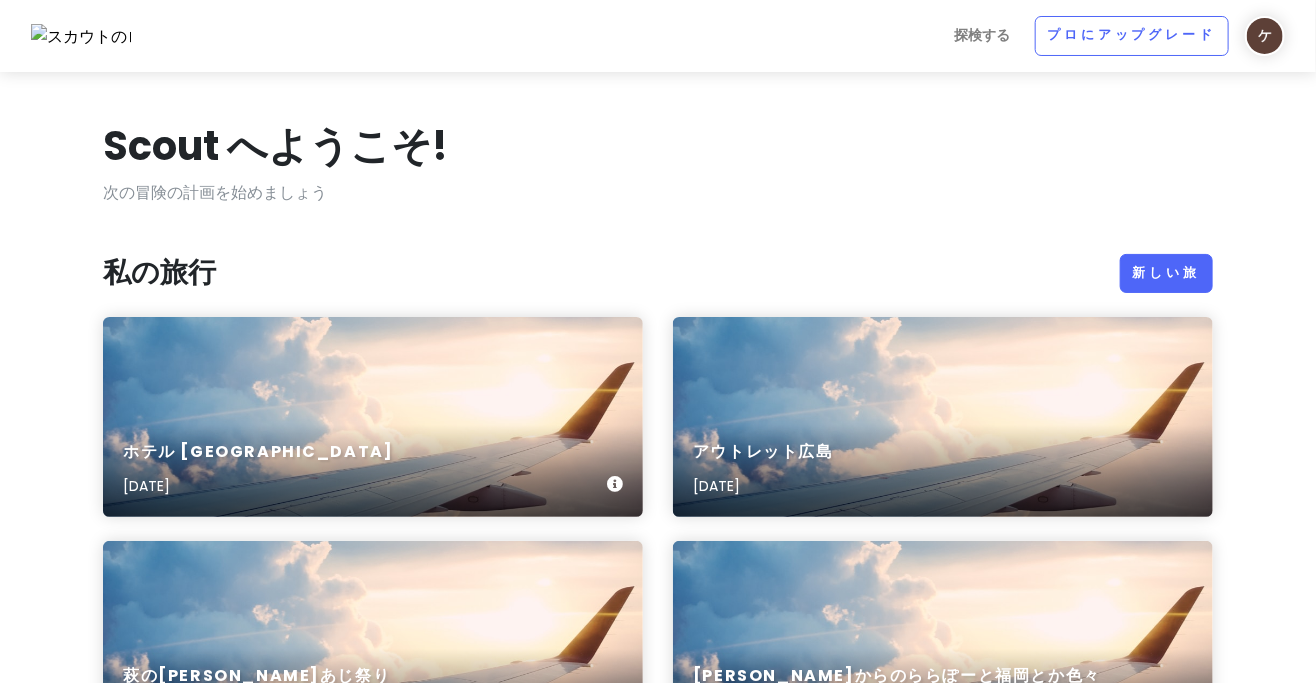 click on "ホテル [GEOGRAPHIC_DATA] [DATE]" at bounding box center [373, 417] 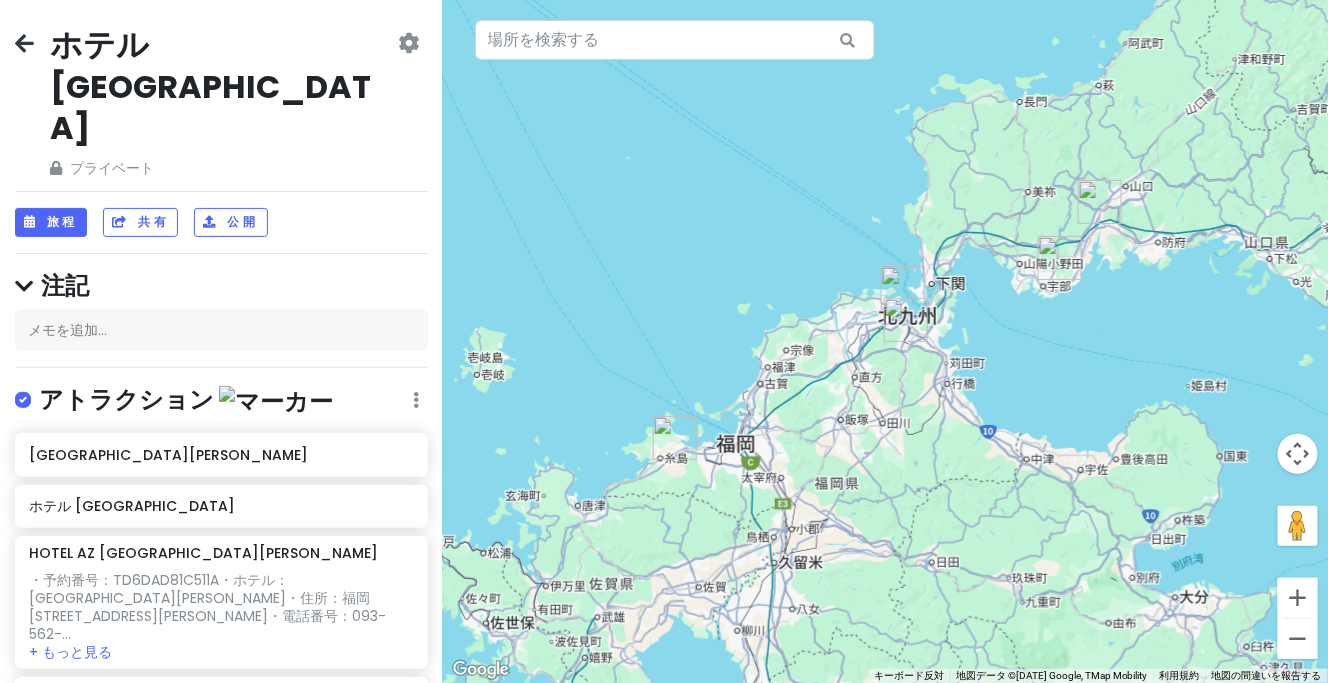 click at bounding box center [24, 43] 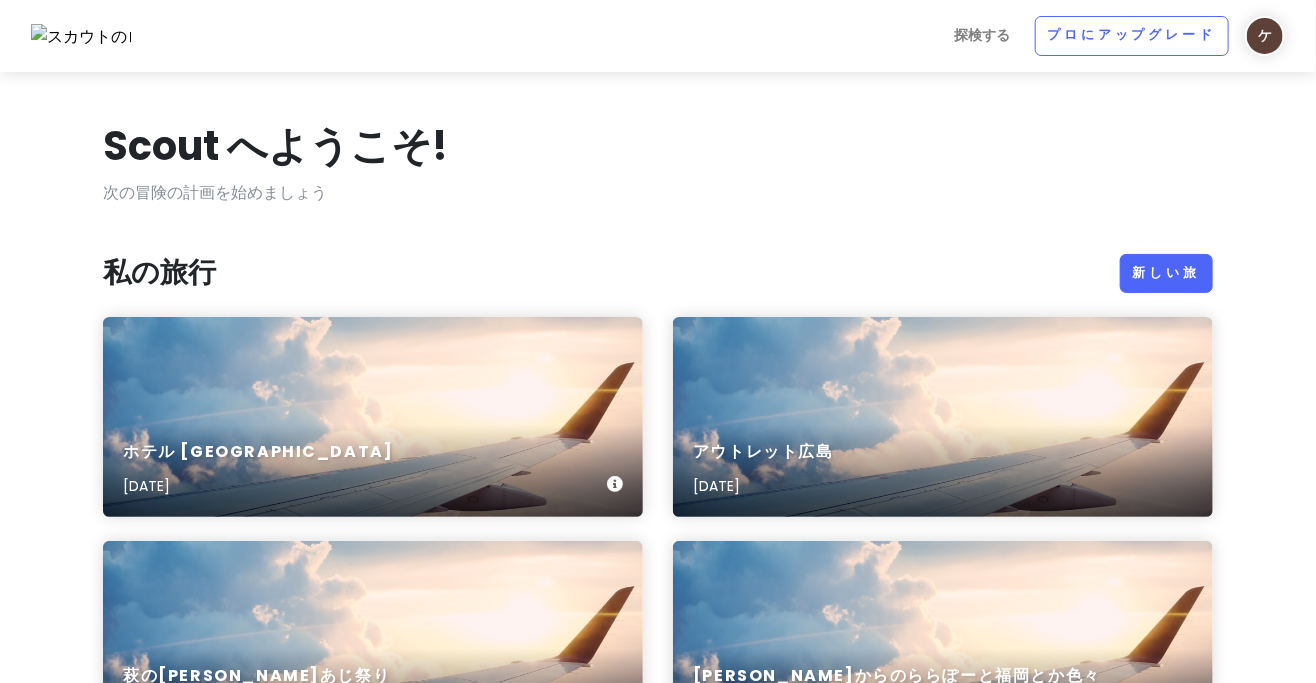 click on "[DATE]" at bounding box center (146, 486) 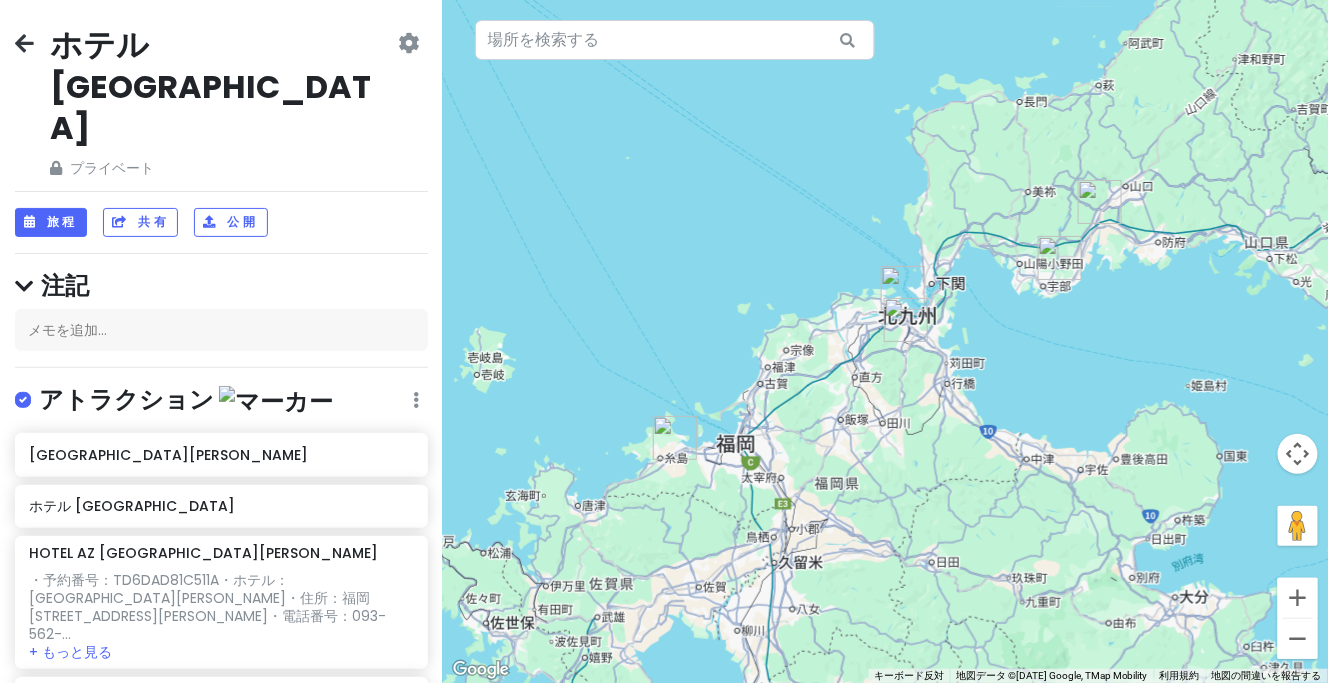 click on "ホテル [GEOGRAPHIC_DATA]" at bounding box center [210, 86] 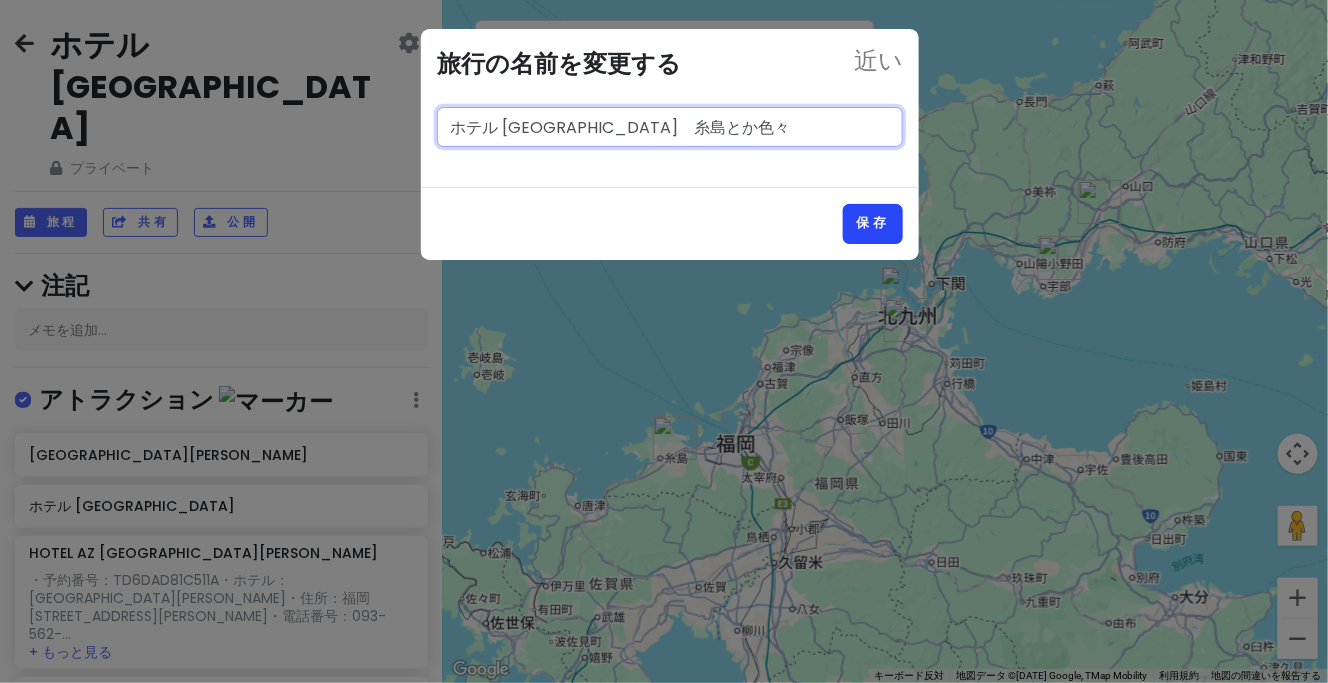 type on "ホテル [GEOGRAPHIC_DATA]　糸島とか色々" 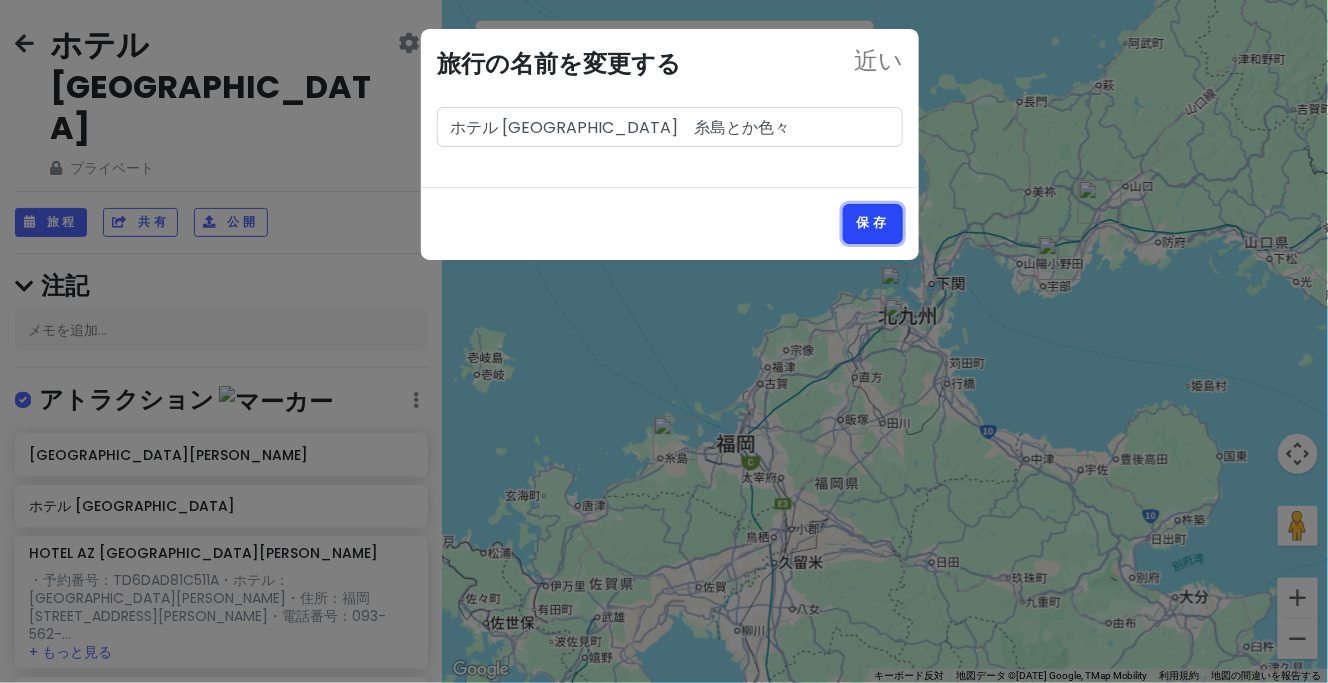 click on "保存" at bounding box center (873, 223) 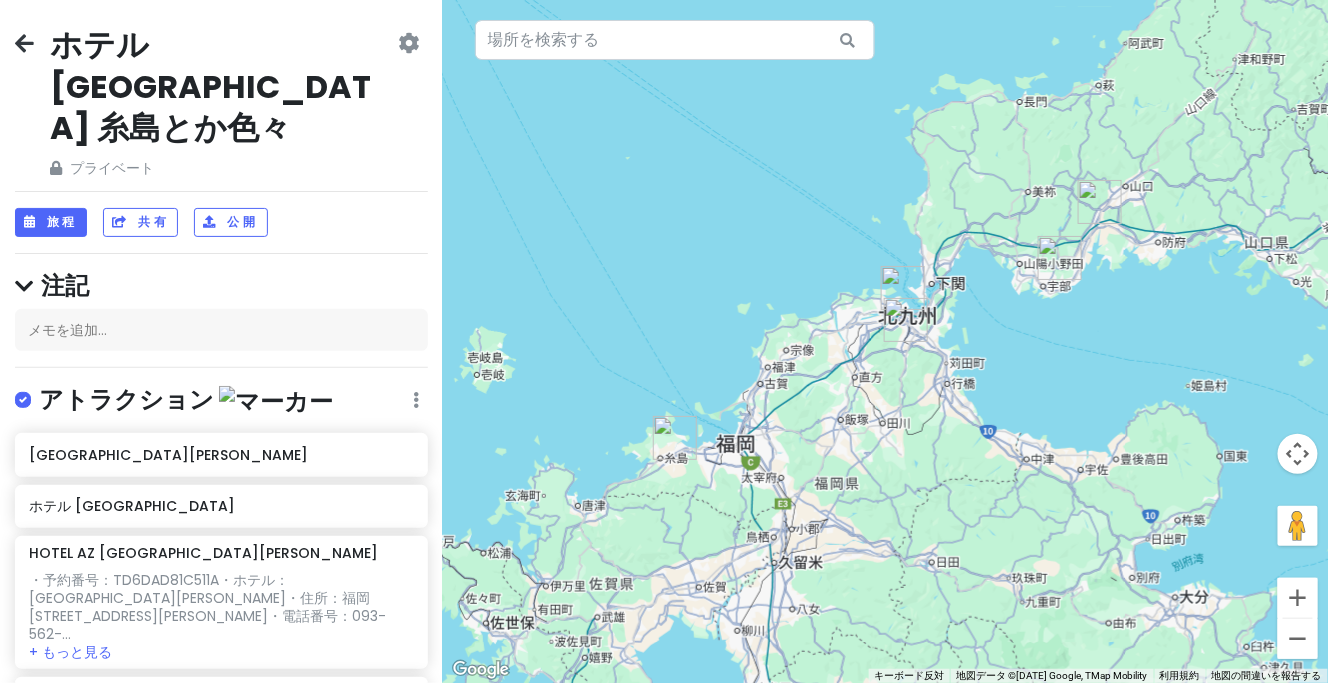 click at bounding box center [409, 43] 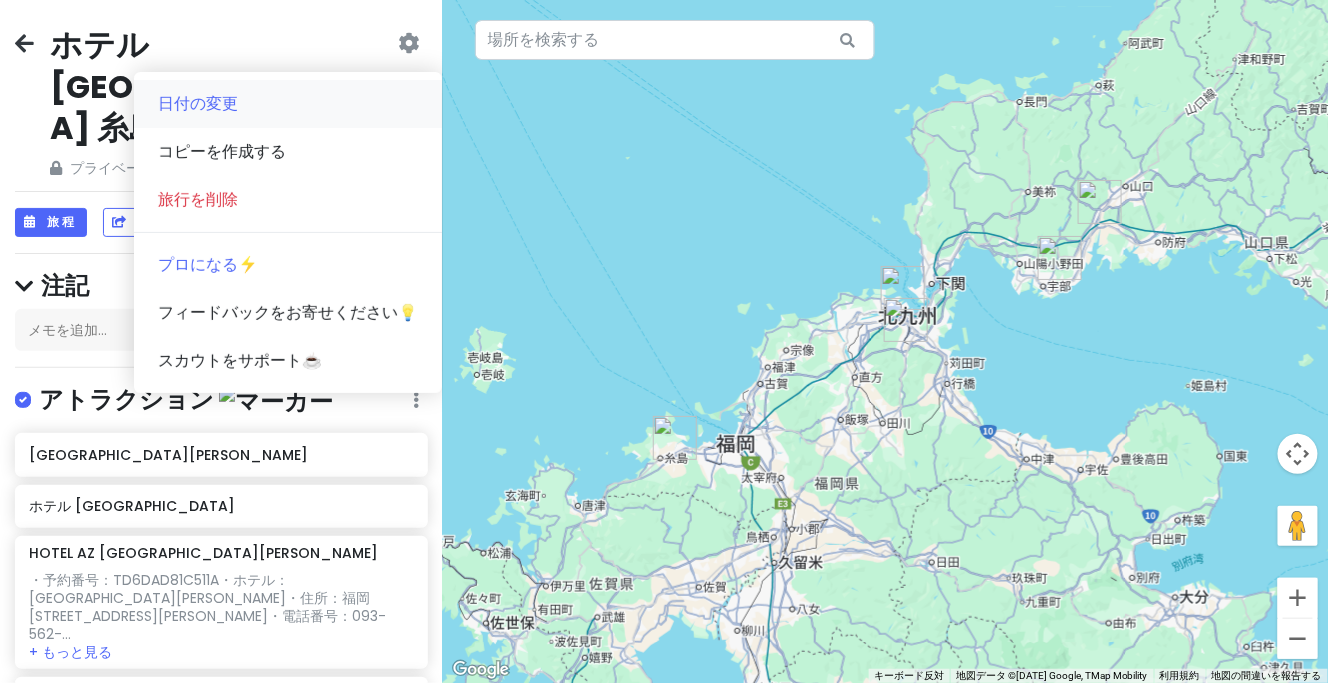 click on "日付の変更" at bounding box center [288, 104] 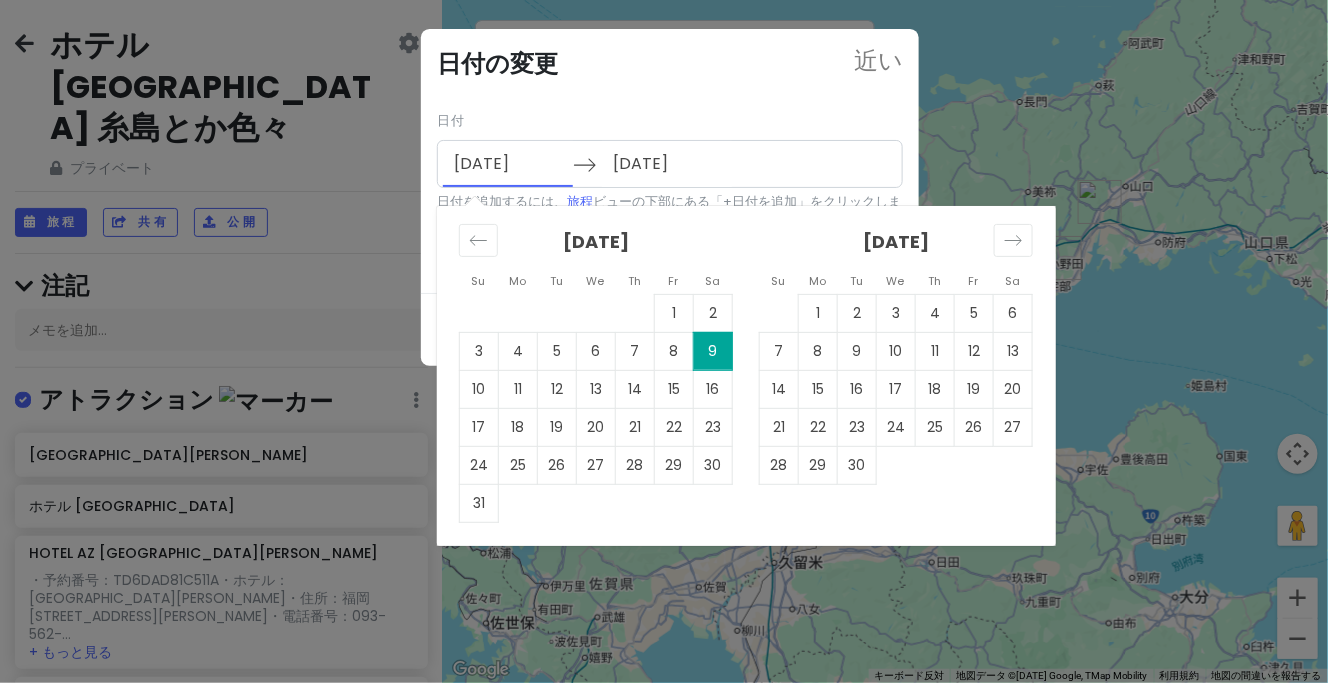 click on "[DATE]" at bounding box center (508, 164) 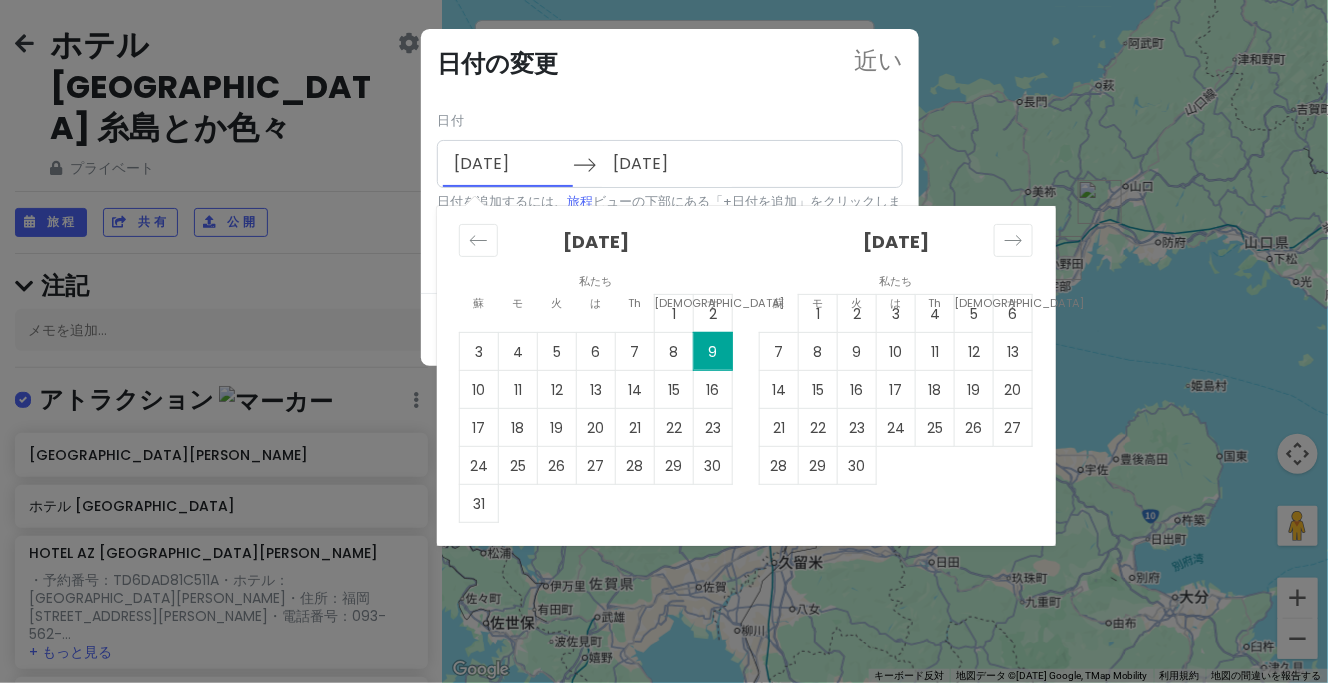 drag, startPoint x: 453, startPoint y: 163, endPoint x: 623, endPoint y: 159, distance: 170.04706 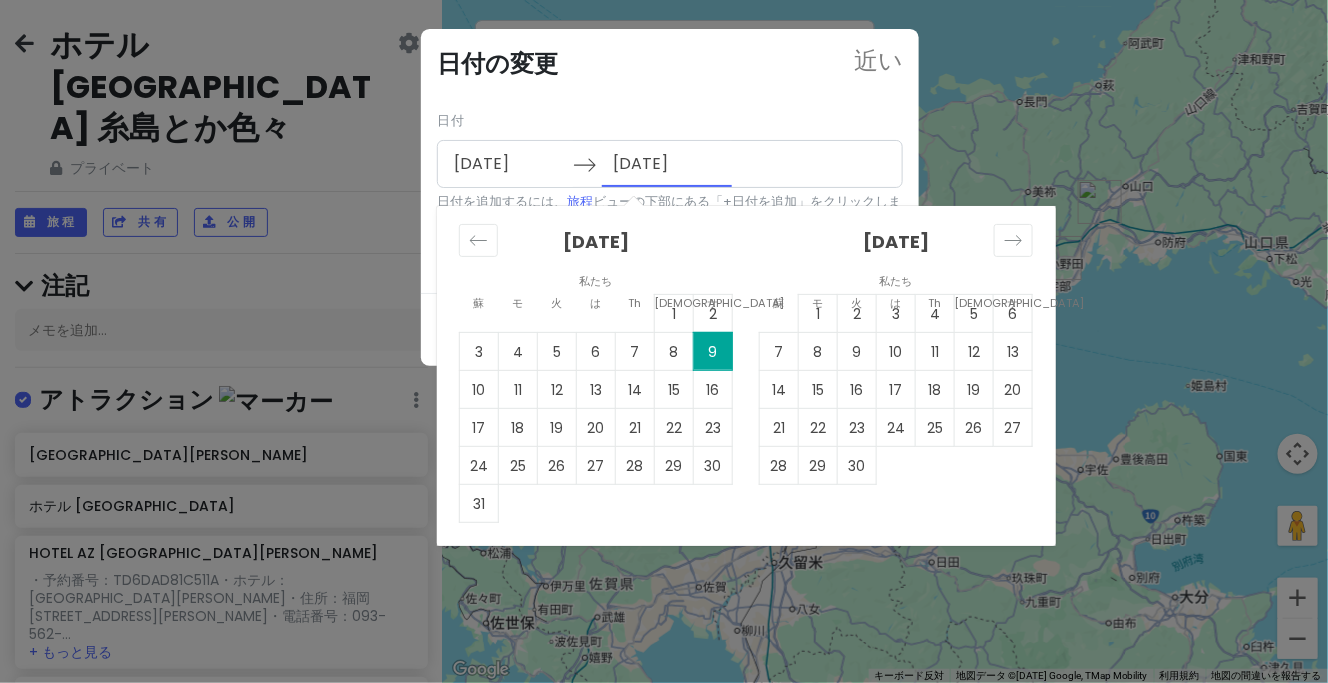 click on "[DATE]" at bounding box center (667, 164) 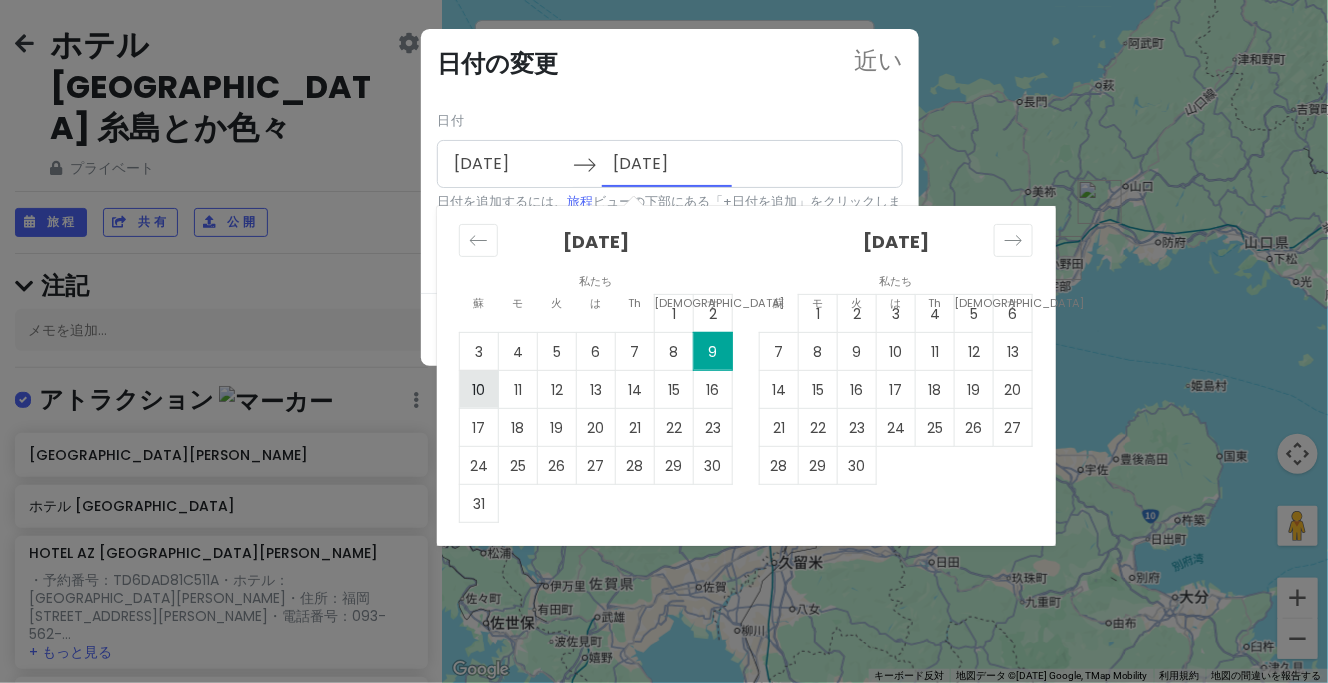 click on "10" at bounding box center (479, 390) 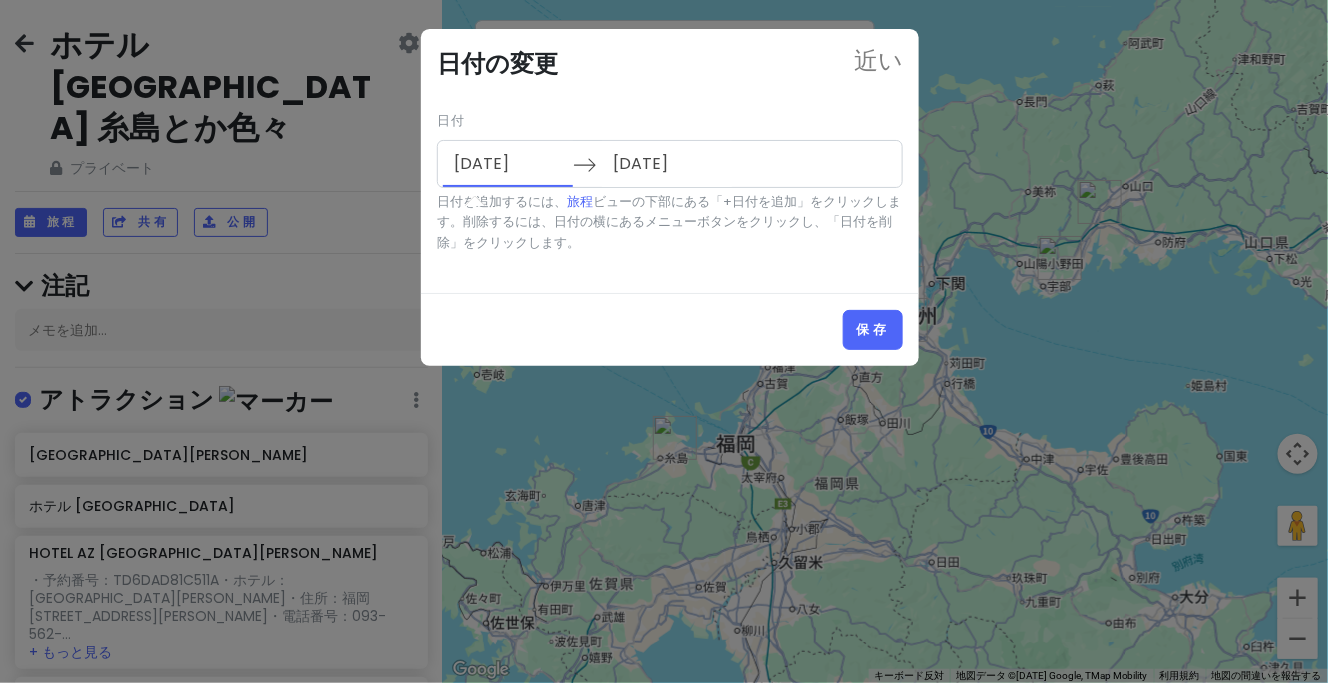 click on "[DATE]" at bounding box center [508, 164] 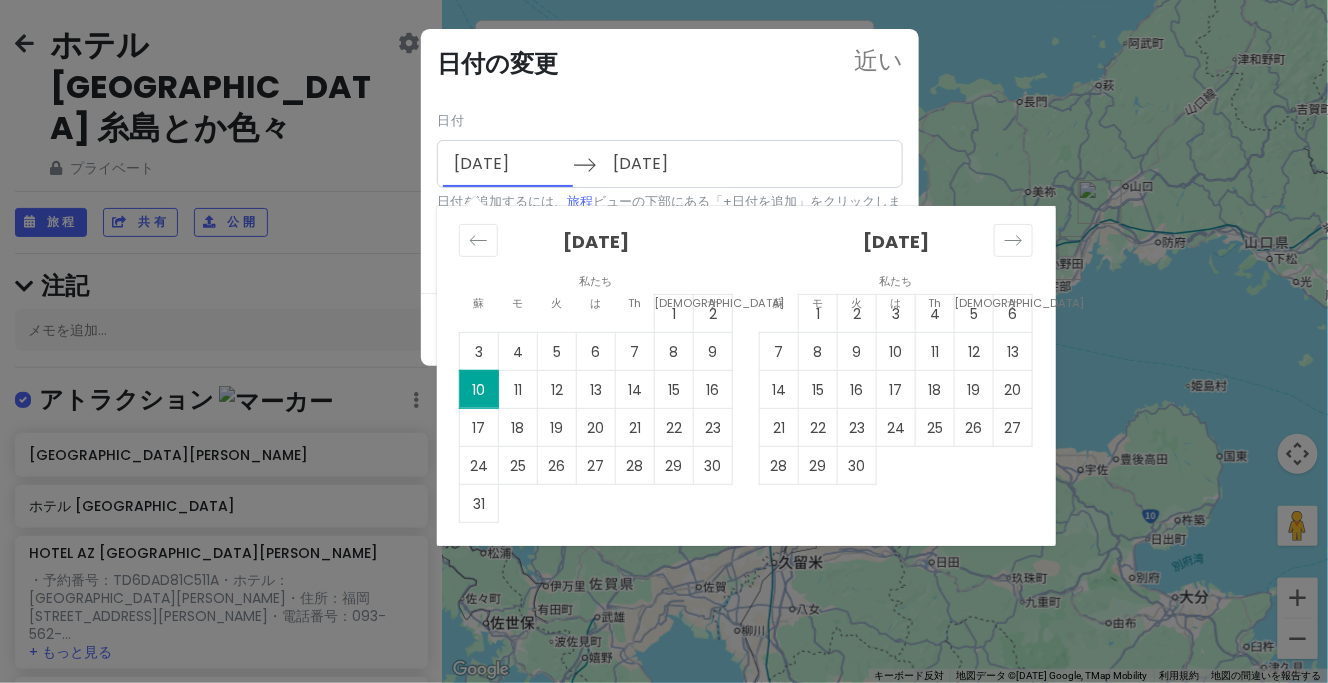 click on "[DATE]" at bounding box center (508, 164) 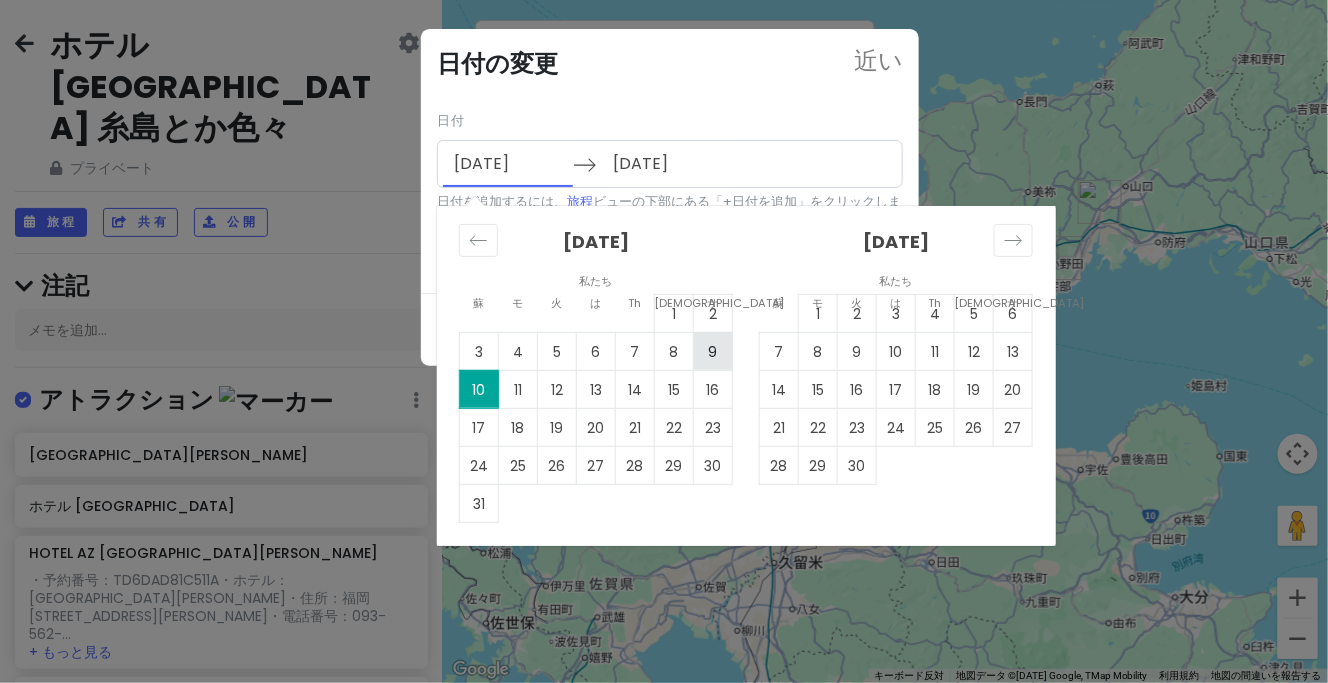 click on "9" at bounding box center (713, 352) 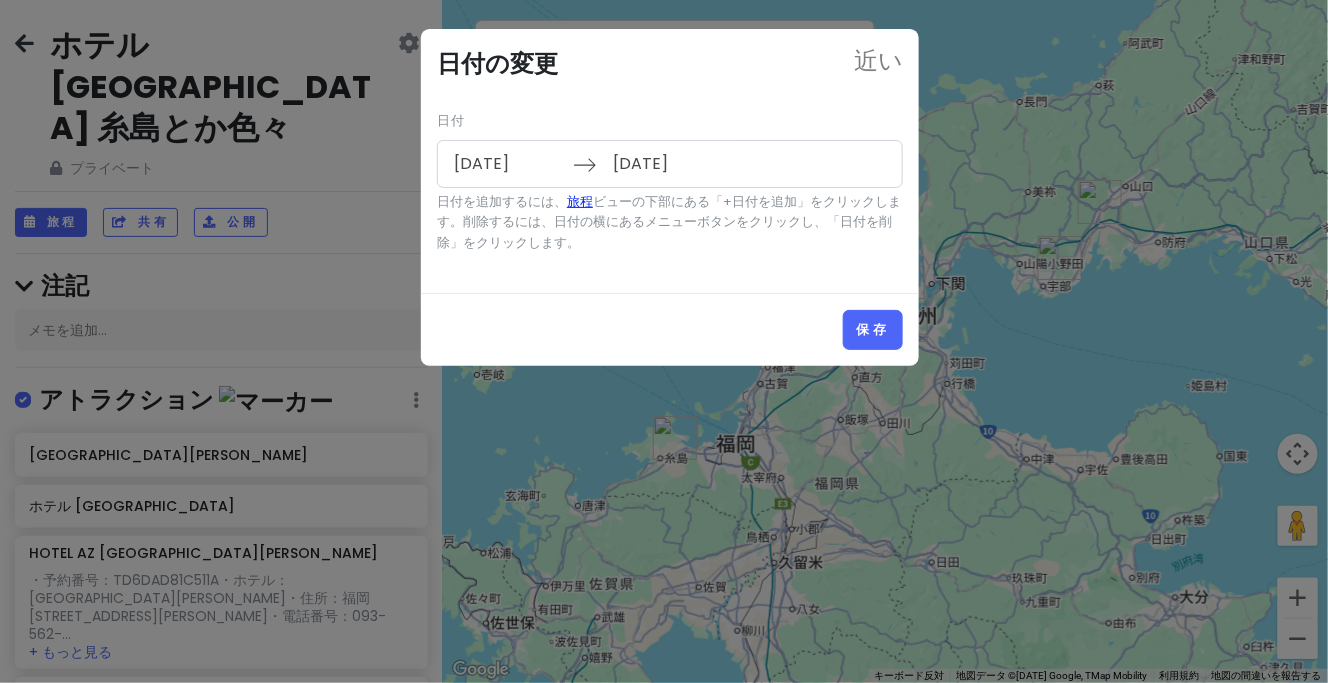 click on "旅程" at bounding box center (580, 201) 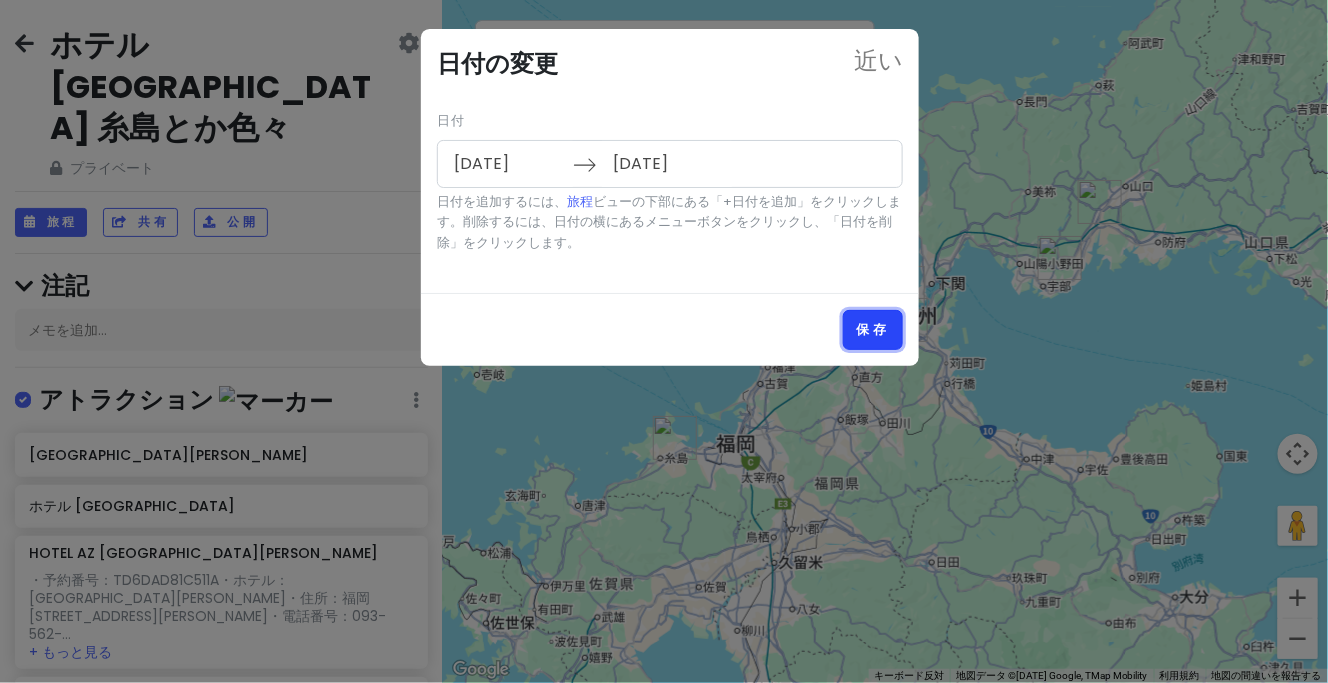 click on "保存" at bounding box center [873, 330] 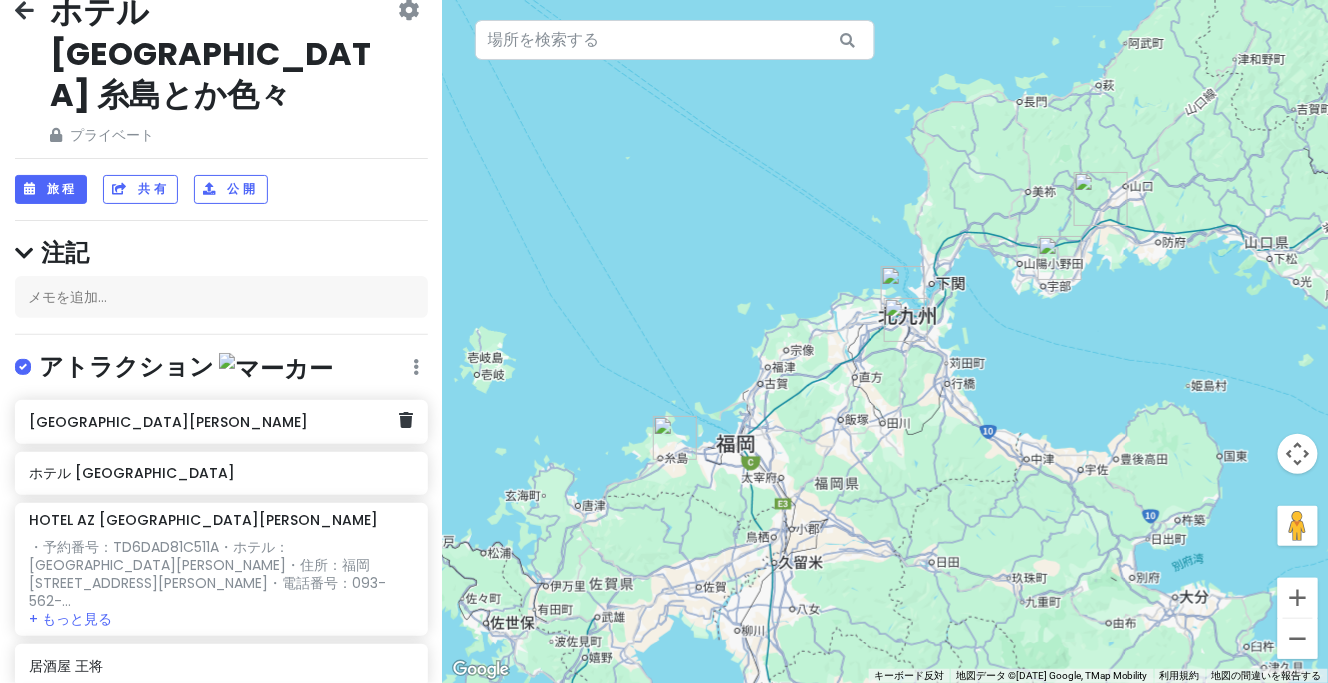 scroll, scrollTop: 0, scrollLeft: 0, axis: both 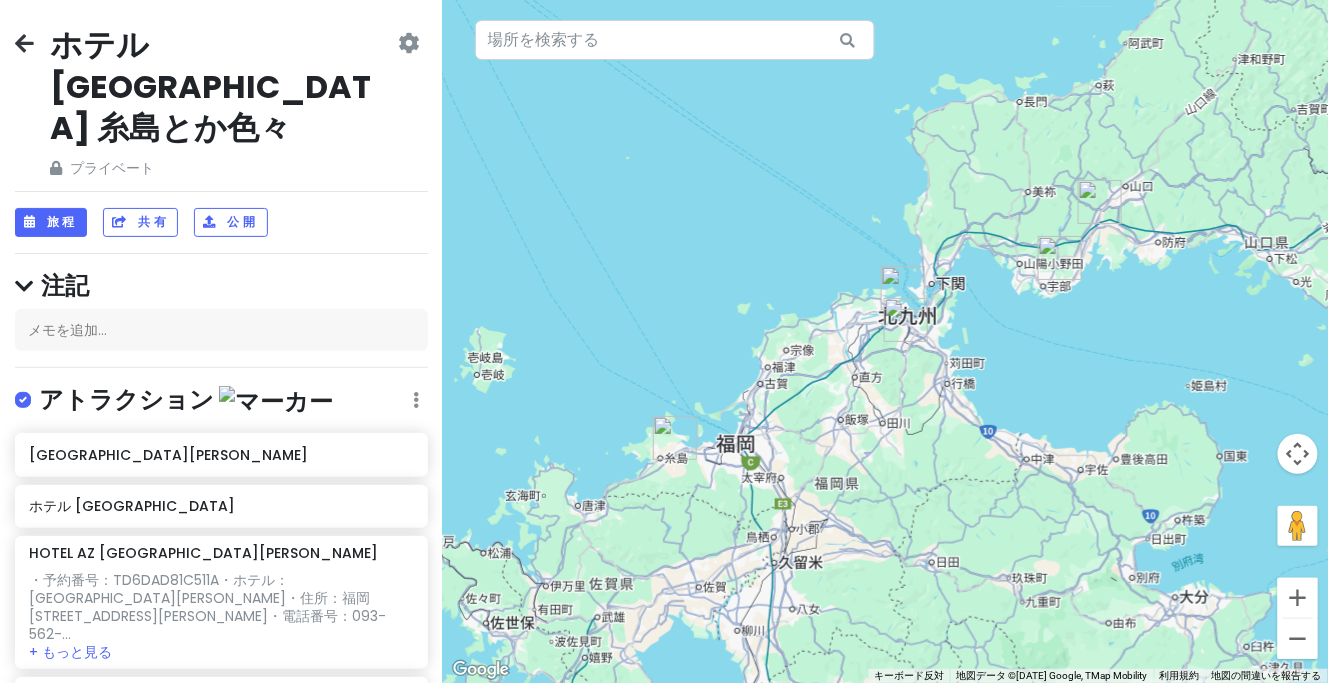click on "プライベート" at bounding box center (112, 168) 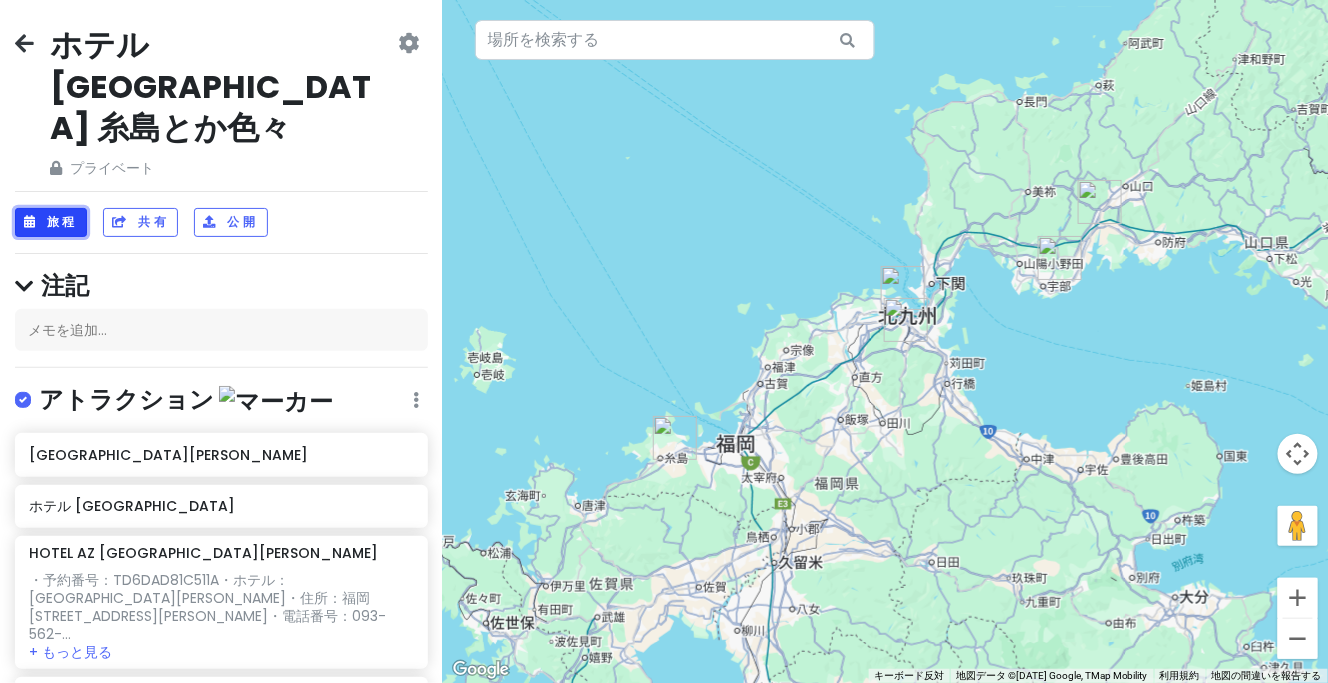 click on "旅程" at bounding box center (62, 221) 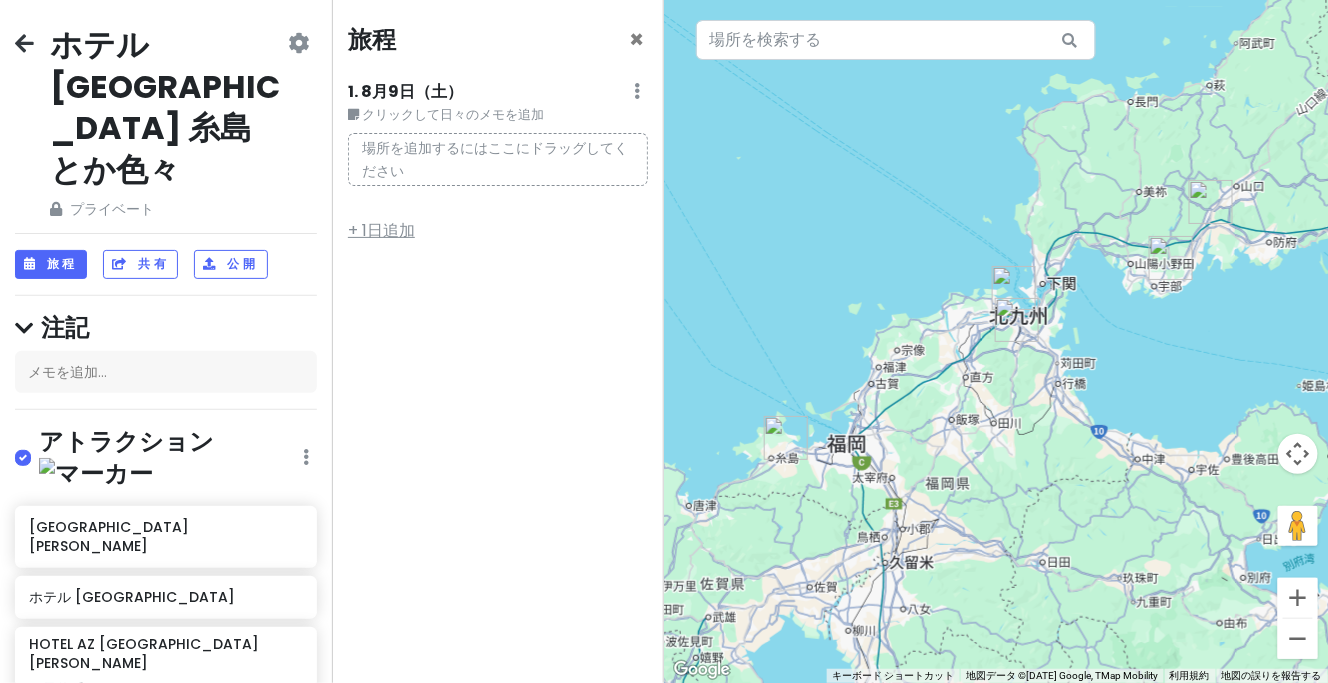 click on "+ 1日追加" at bounding box center (381, 230) 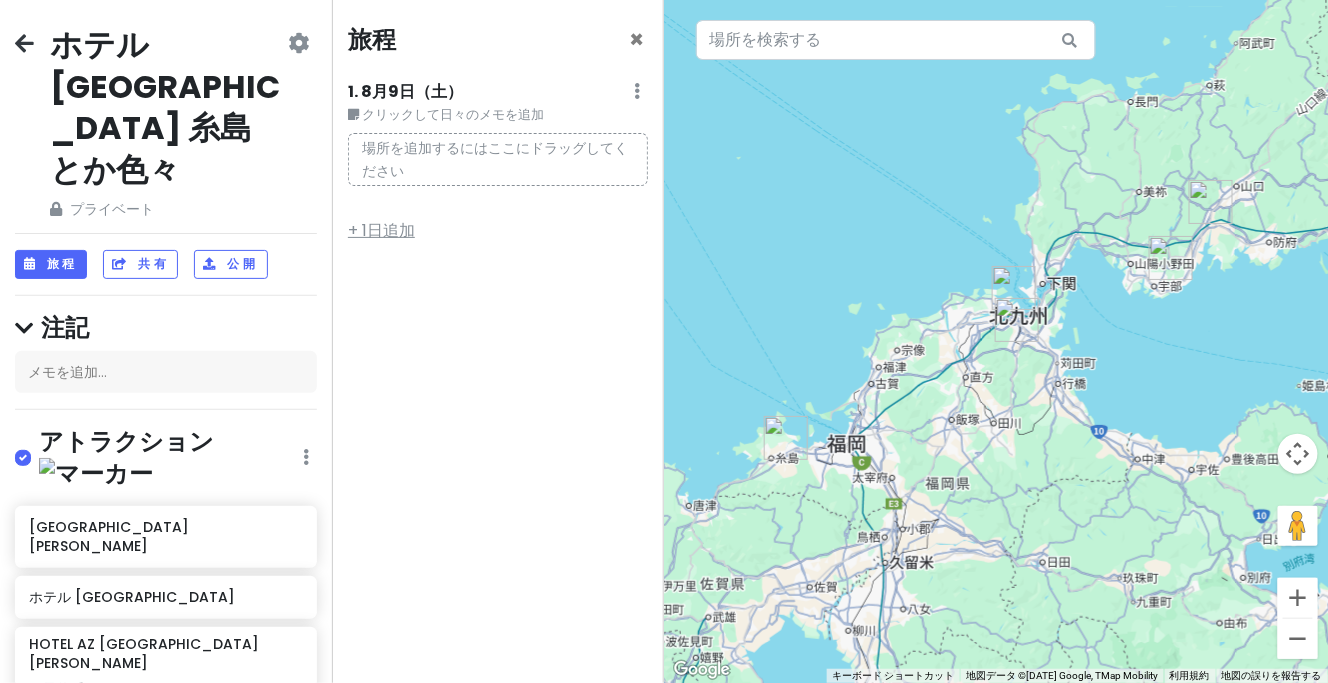 click on "+ 1日追加" at bounding box center [381, 230] 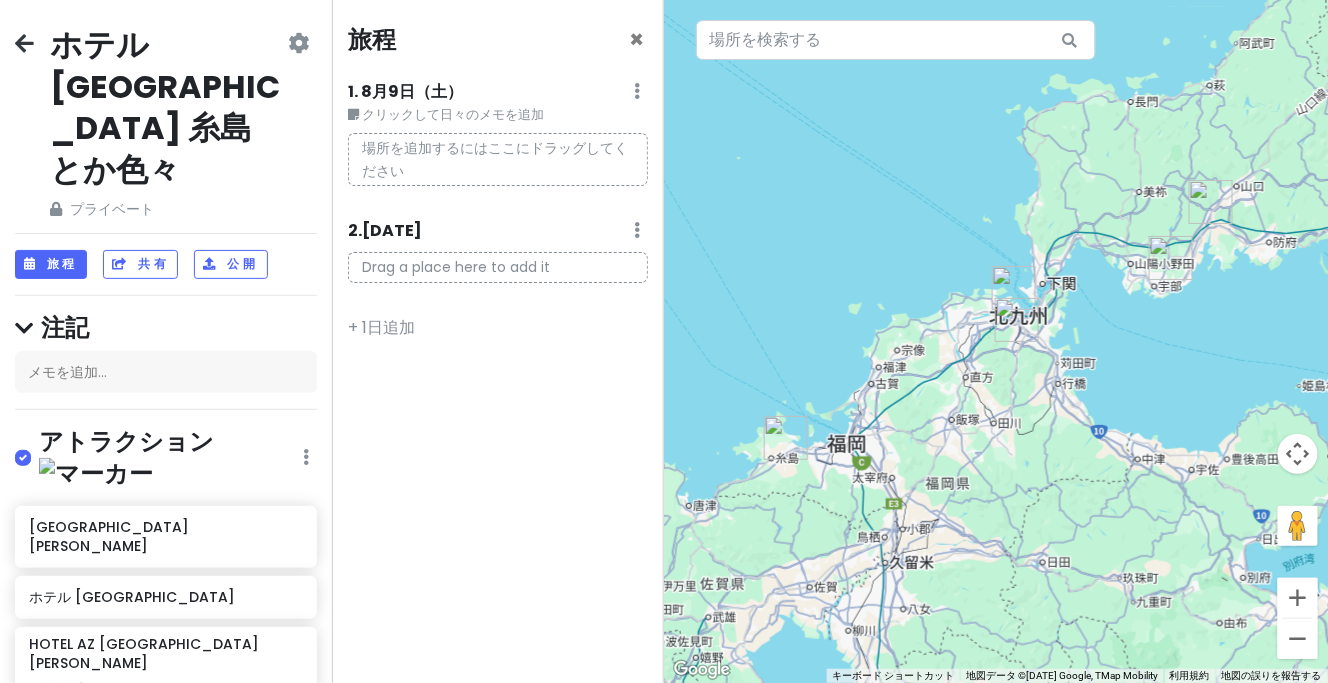 click on "場所を追加するにはここにドラッグしてください" at bounding box center (495, 159) 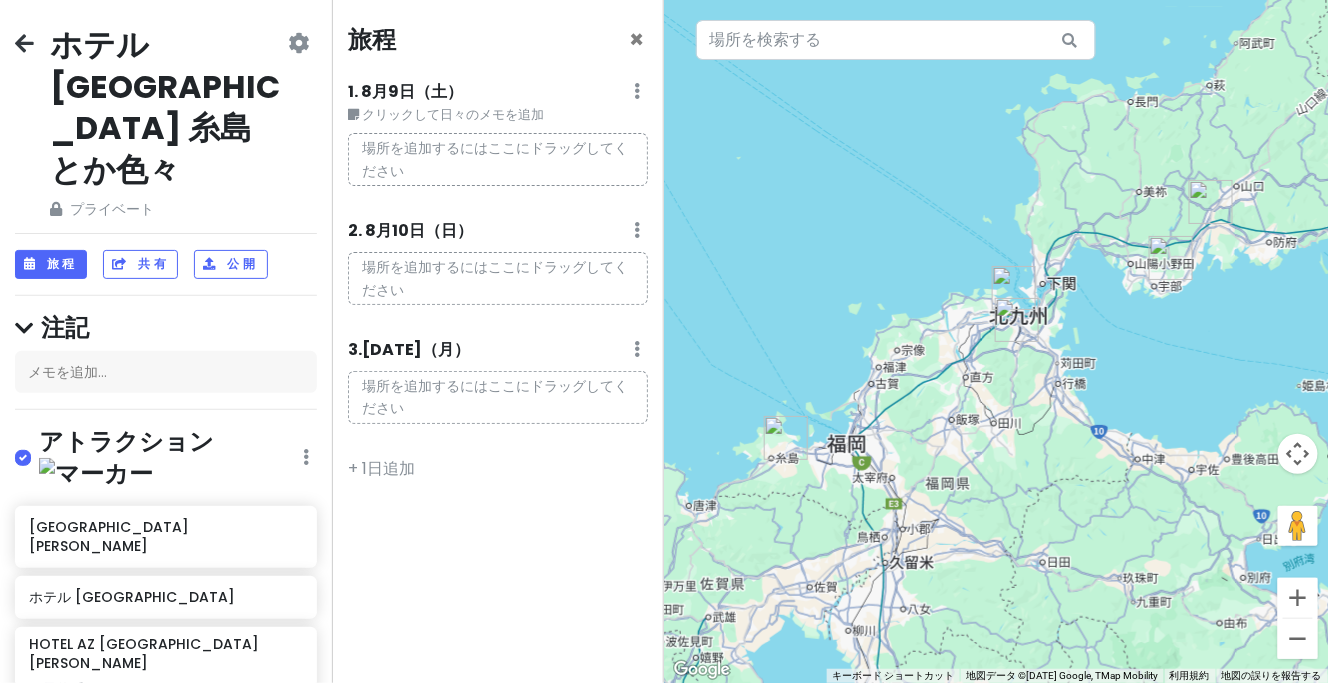 click on "3.  [DATE] 日々のメモを追加する 日を削除" at bounding box center (498, 354) 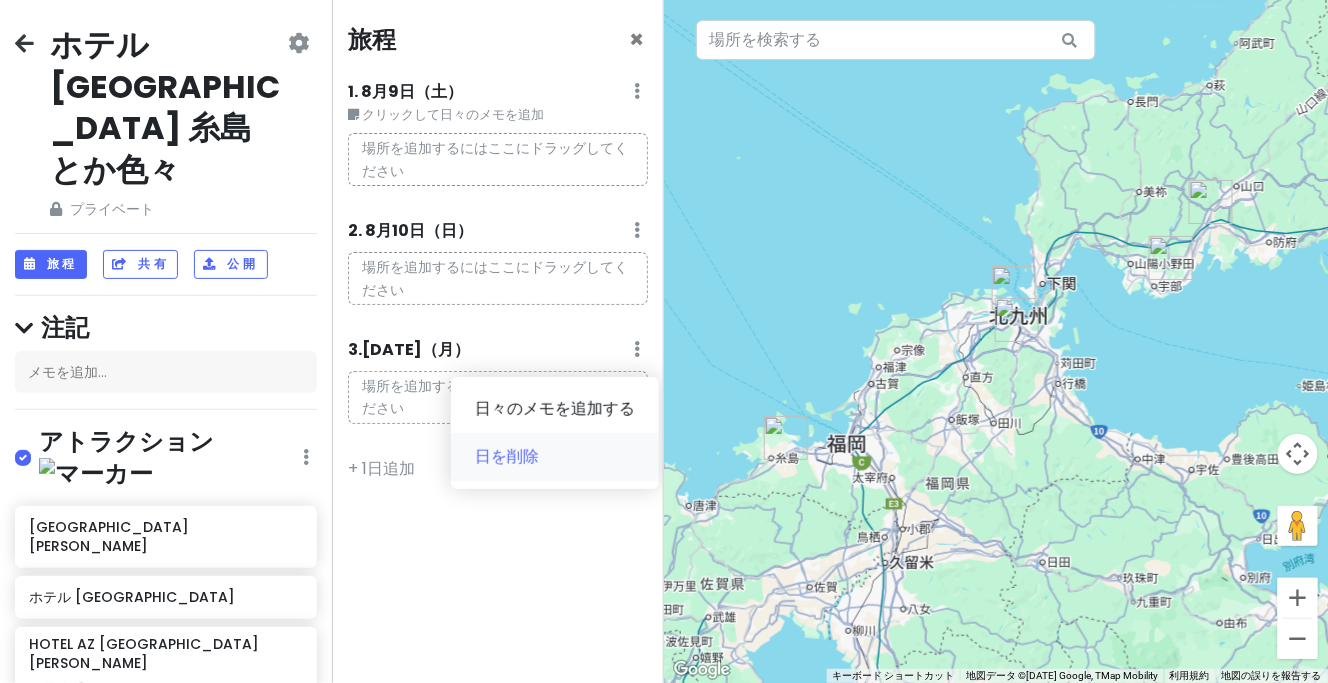 click on "日を削除" 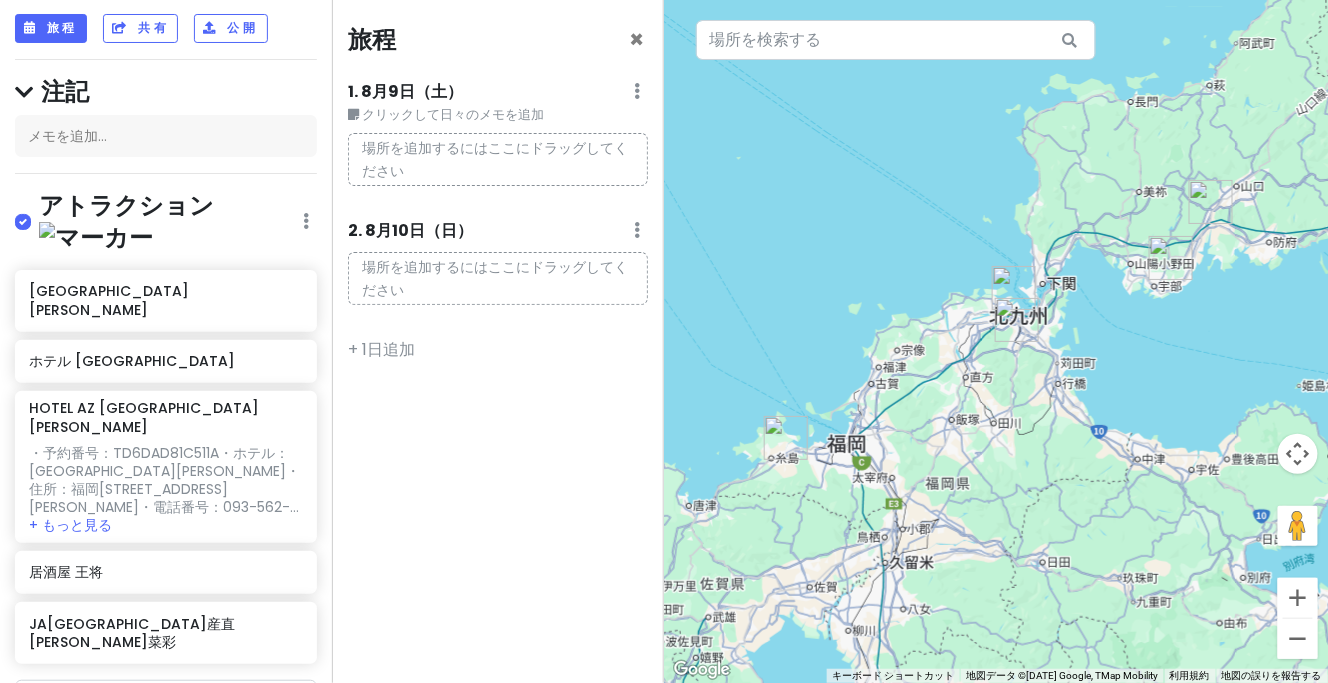 scroll, scrollTop: 373, scrollLeft: 0, axis: vertical 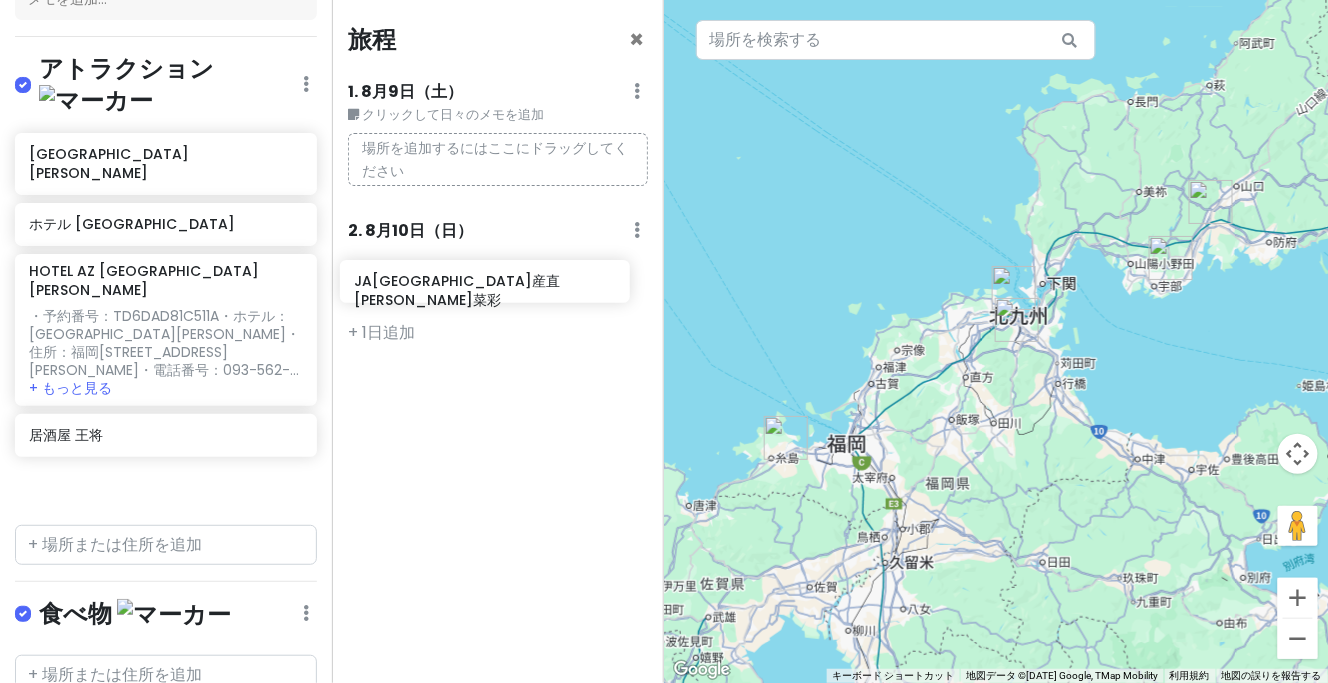 drag, startPoint x: 172, startPoint y: 488, endPoint x: 497, endPoint y: 293, distance: 379.01187 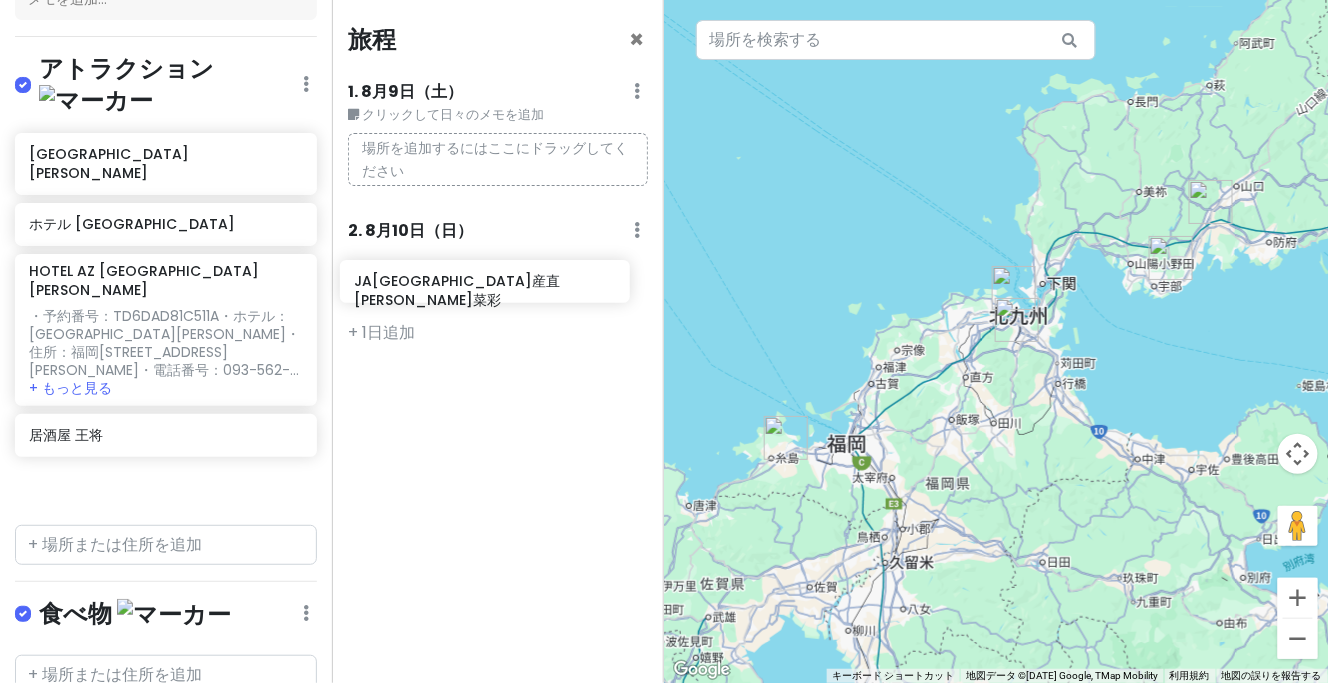 click on "ホテル [GEOGRAPHIC_DATA] 糸島とか色々 プライベート 日付の変更 コピーを作成する 旅行を削除 プロになる⚡️ フィードバックをお寄せください💡 スカウトをサポート☕️ 旅程 共有 公開 注記 メモを追加... アトラクション   編集 再注文 リストを削除 [GEOGRAPHIC_DATA][PERSON_NAME] [GEOGRAPHIC_DATA] AZ [GEOGRAPHIC_DATA][PERSON_NAME] ・予約番号：TD6DAD81C511A
・ホテル：[GEOGRAPHIC_DATA][PERSON_NAME]
・住所：福岡[STREET_ADDRESS][PERSON_NAME]電話番号：093-562-... + もっと見る 居酒屋 王将 JA[GEOGRAPHIC_DATA]産直[PERSON_NAME]菜彩 食べ物   編集 再注文 リストを削除 宿泊施設   編集 再注文 リストを削除 [URL]でホテルを探す + セクションを追加 旅程 × 1. [DATE] 日々のメモを編集 日を削除   クリックして日々のメモを追加 場所を追加するにはここにドラッグしてください 2. 8 月 ← +" at bounding box center [664, 341] 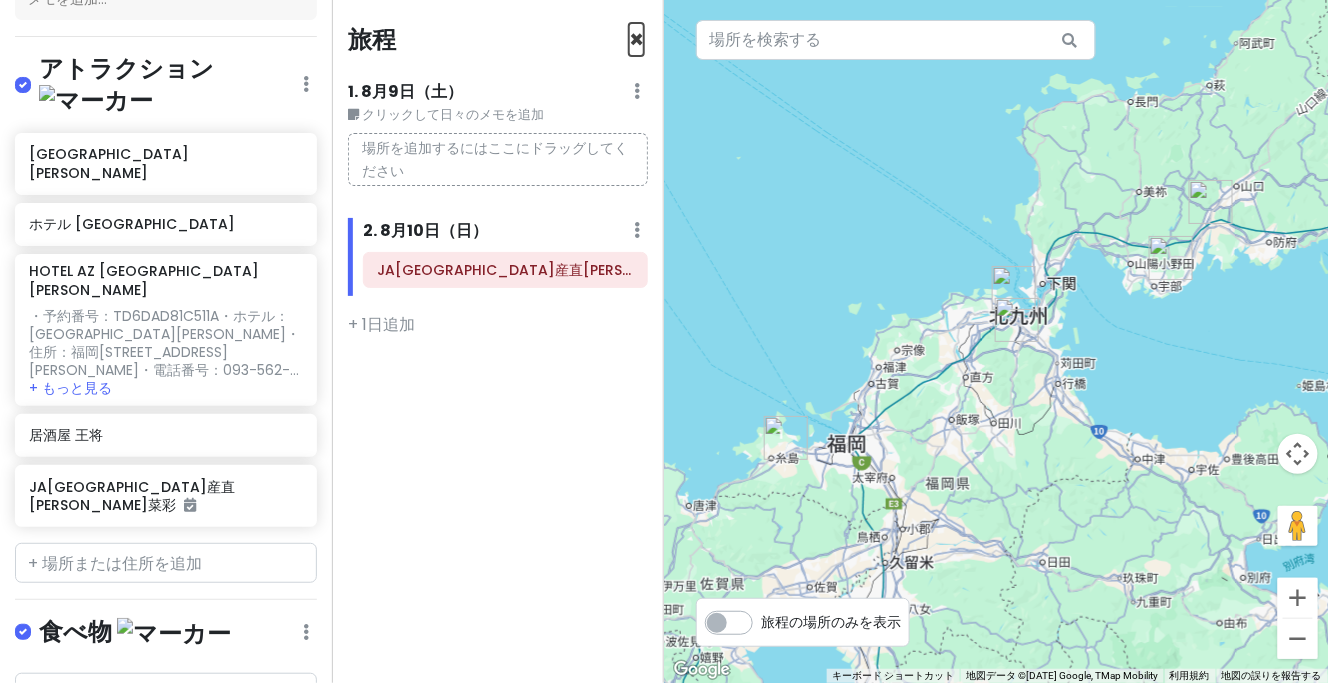 click on "×" at bounding box center (636, 39) 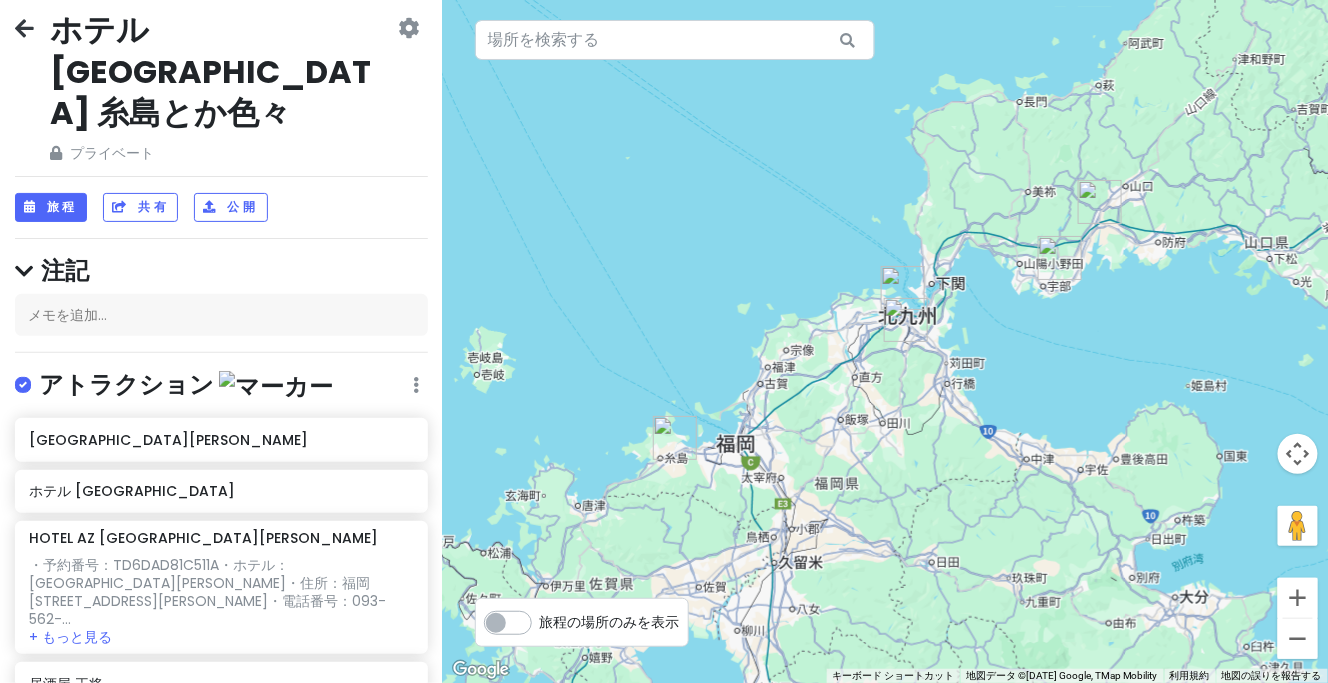 scroll, scrollTop: 0, scrollLeft: 0, axis: both 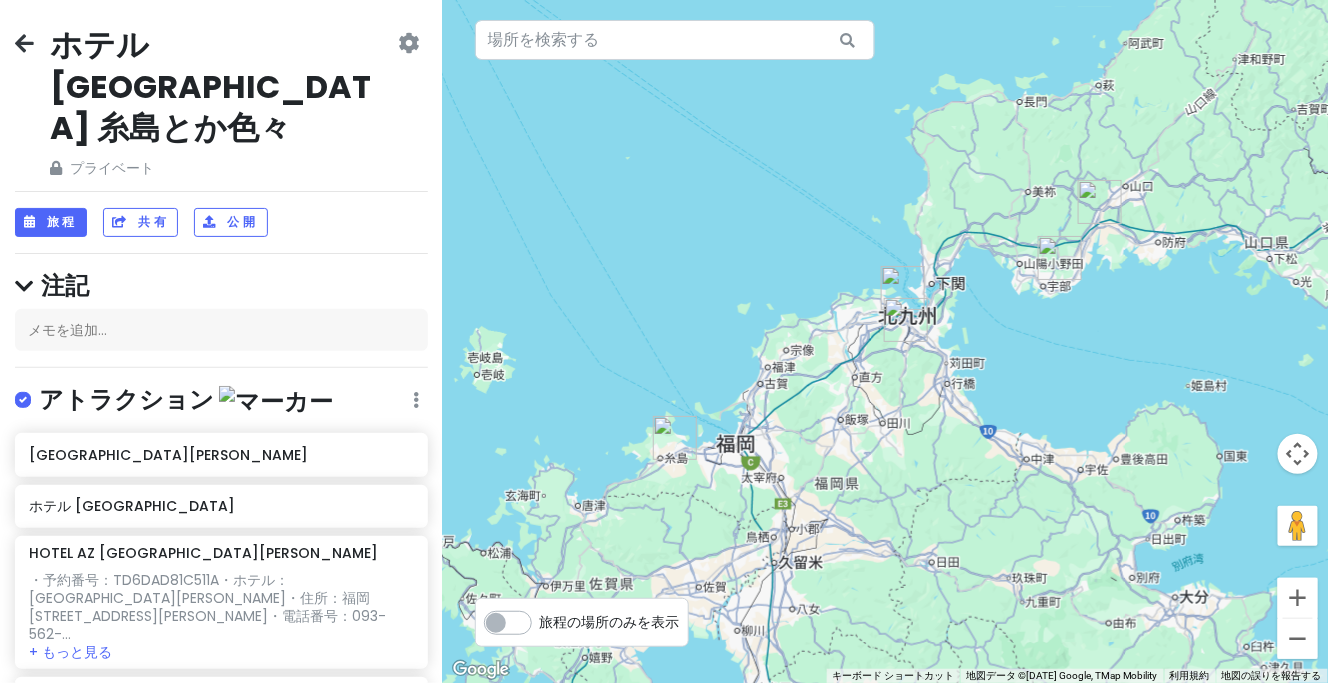 click at bounding box center [24, 43] 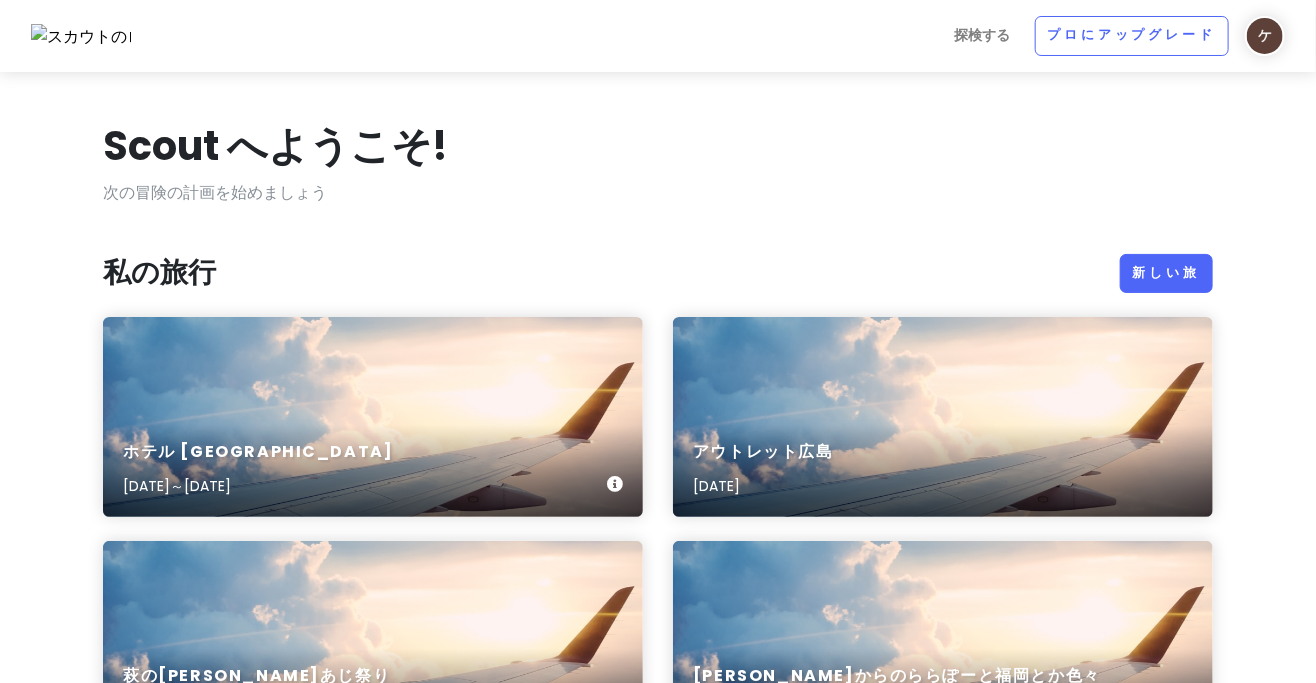 click on "ホテル [GEOGRAPHIC_DATA] [DATE]～[DATE]" at bounding box center [373, 417] 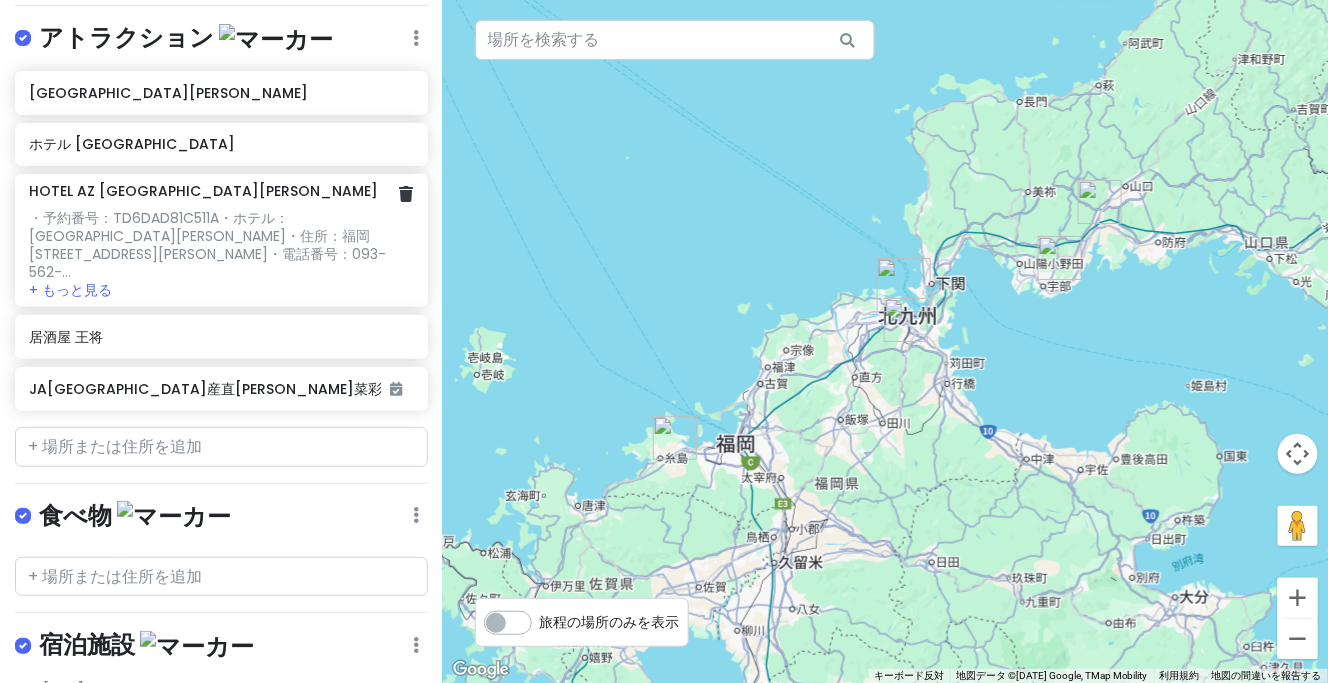 scroll, scrollTop: 373, scrollLeft: 0, axis: vertical 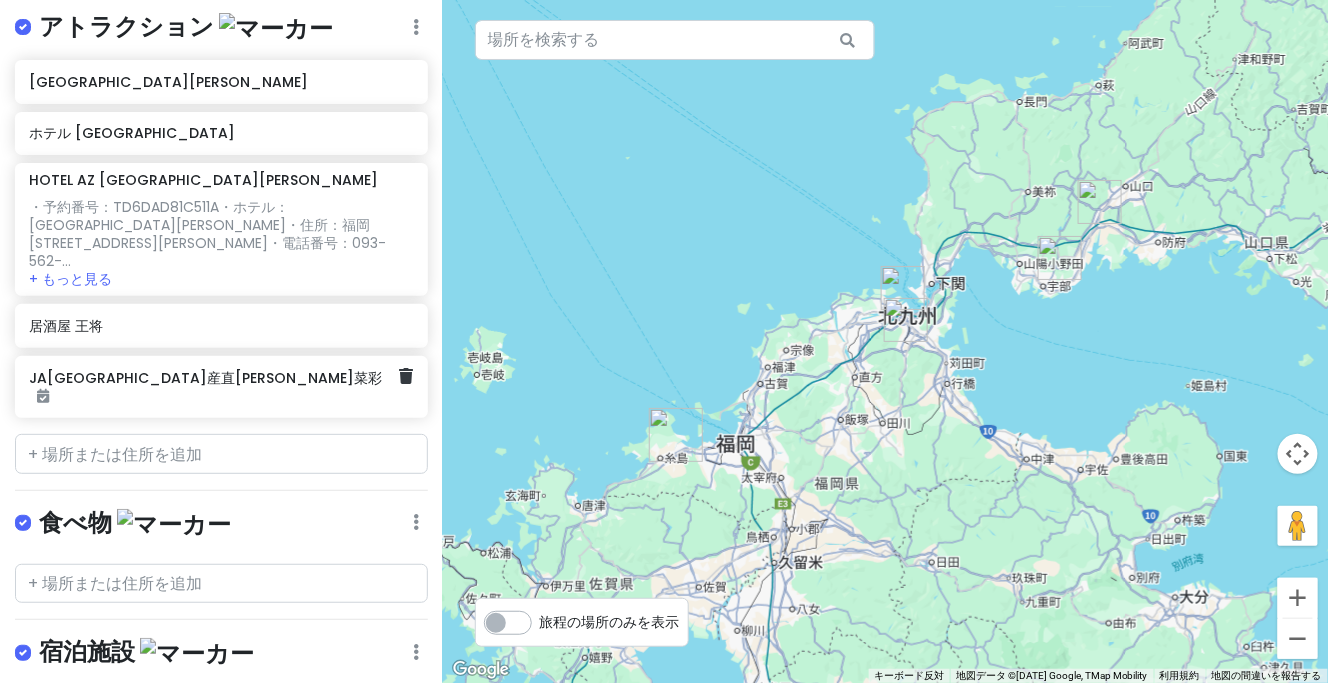 click on "JA[GEOGRAPHIC_DATA]産直[PERSON_NAME]菜彩" 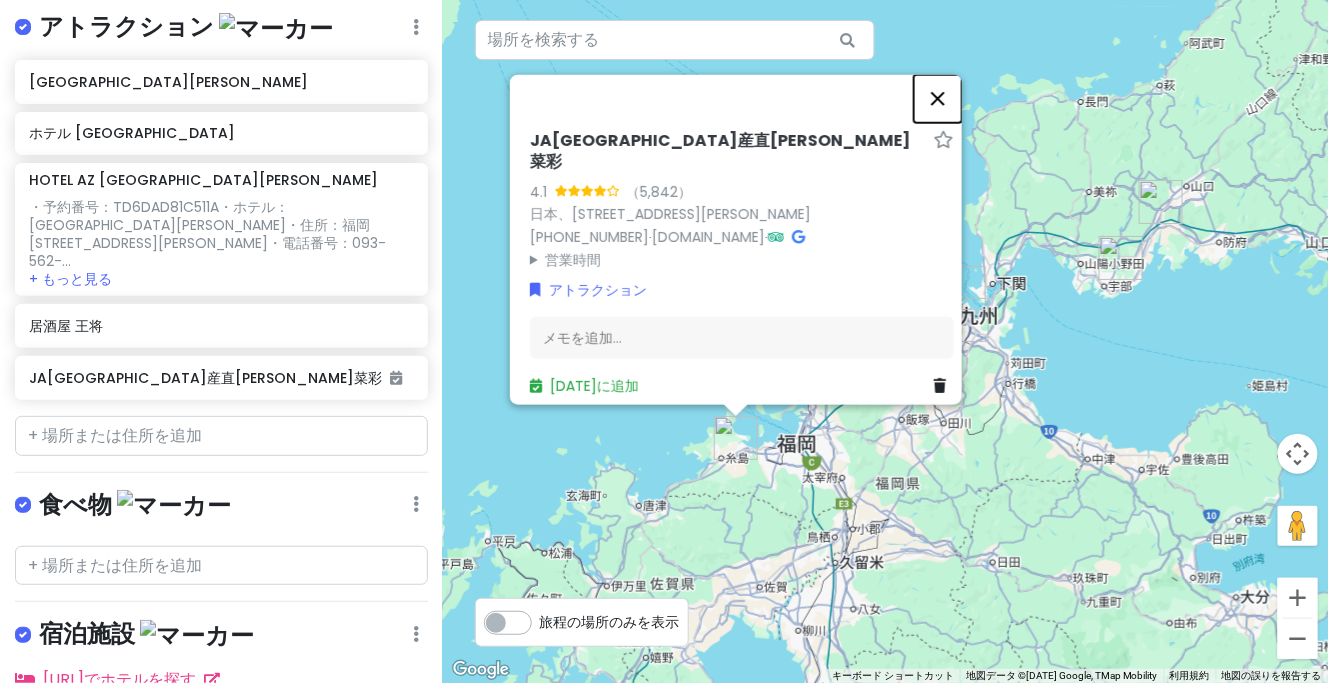 click at bounding box center [938, 98] 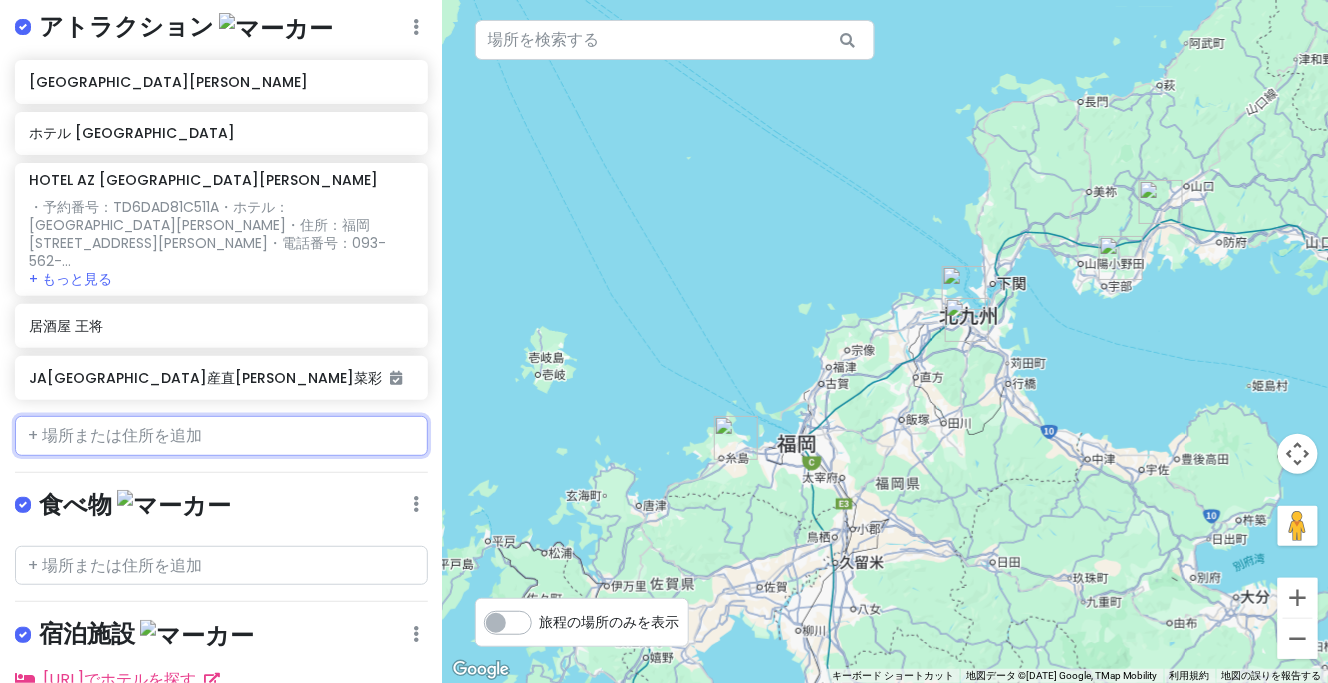 click at bounding box center (221, 436) 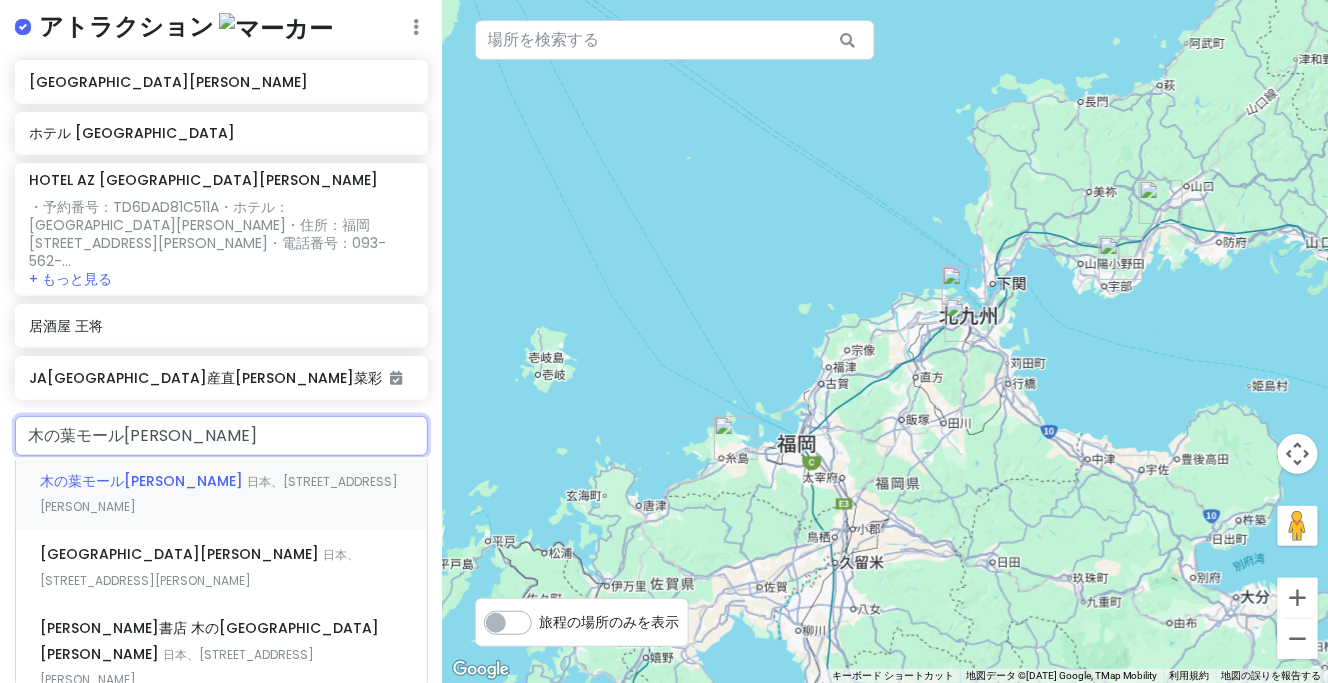 click on "木の[GEOGRAPHIC_DATA][PERSON_NAME]   日本、[STREET_ADDRESS][PERSON_NAME]" at bounding box center [221, 494] 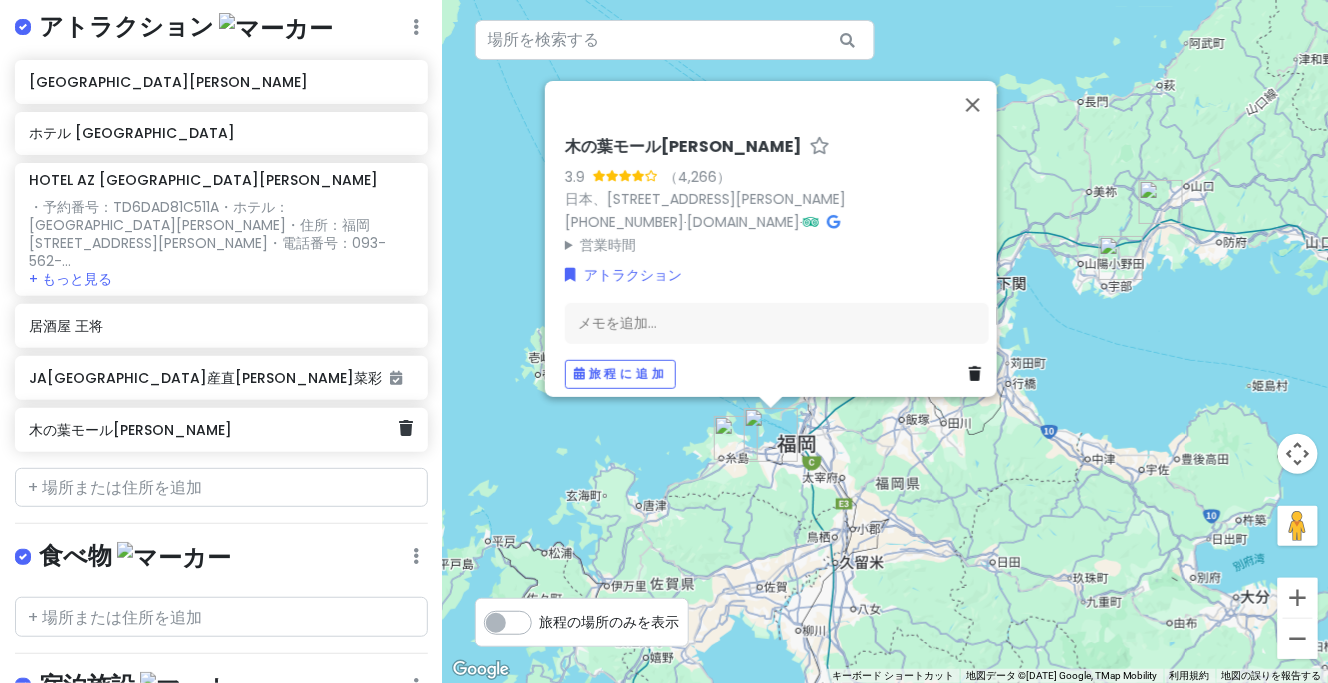 click on "木の葉モール[PERSON_NAME]" at bounding box center [214, 430] 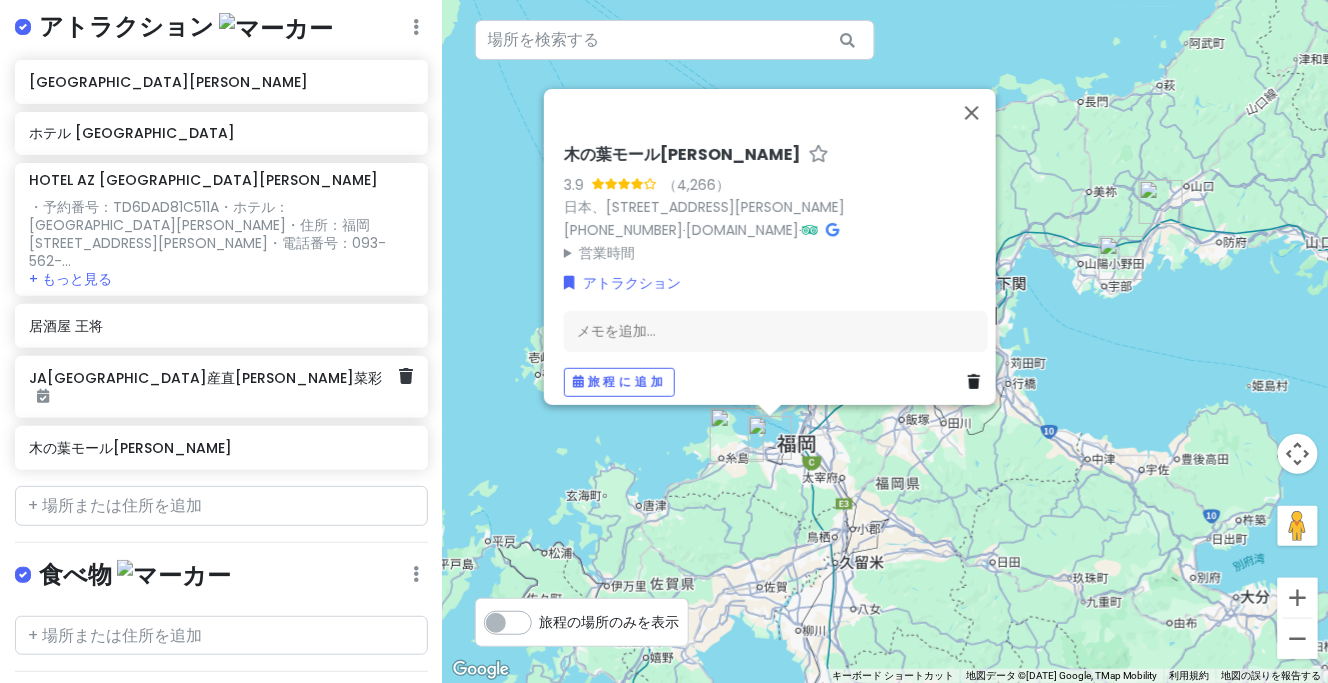 click on "JA[GEOGRAPHIC_DATA]産直[PERSON_NAME]菜彩" at bounding box center [205, 378] 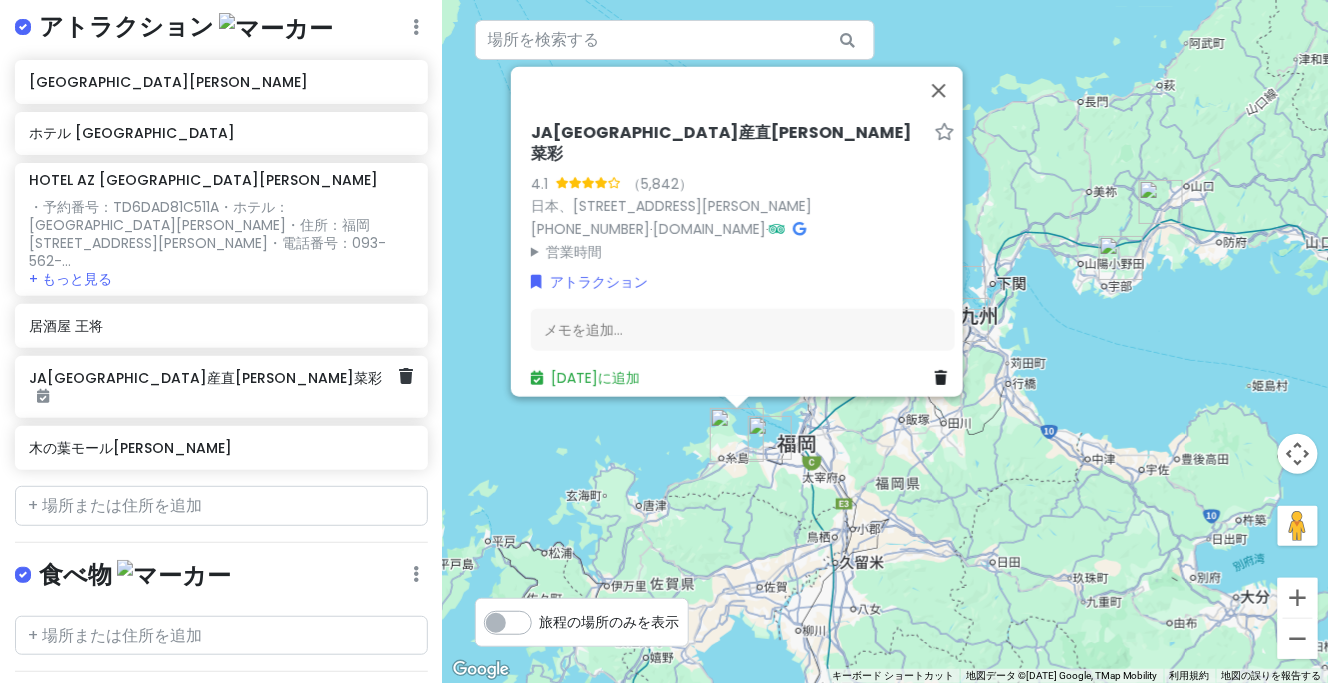 click on "JA[GEOGRAPHIC_DATA]産直[PERSON_NAME]菜彩" at bounding box center (221, 387) 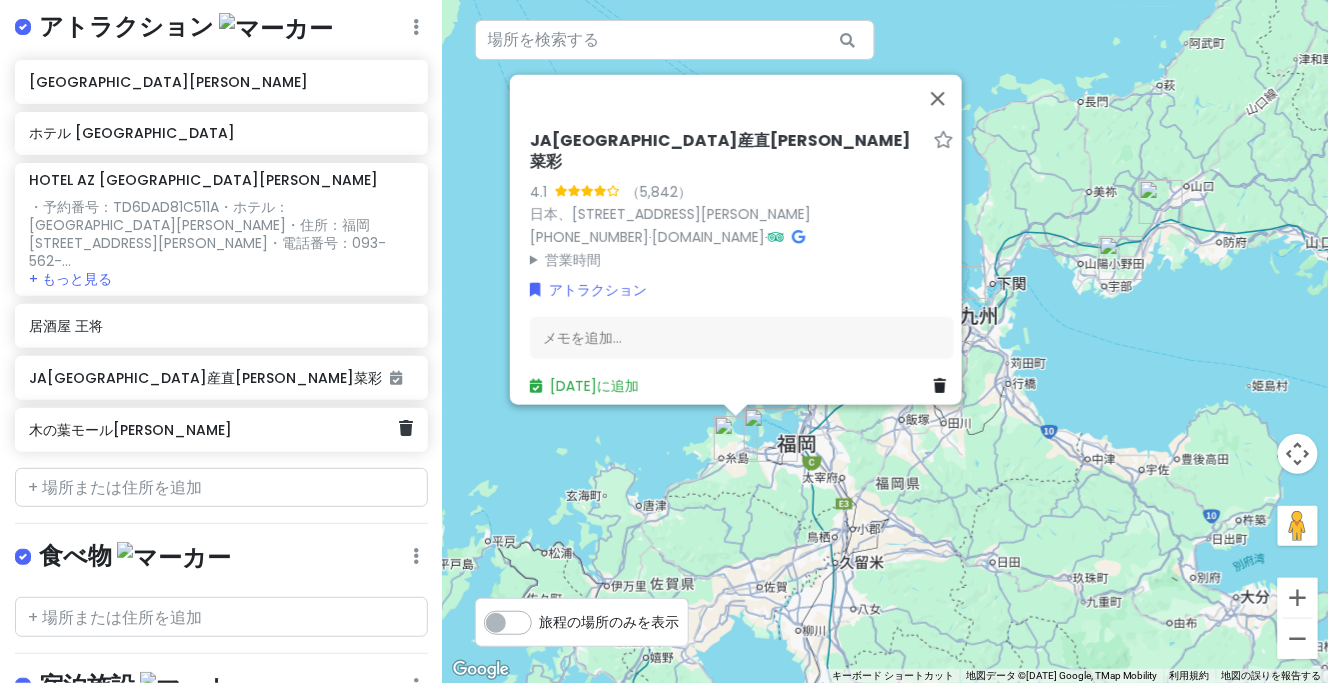 click on "木の葉モール[PERSON_NAME]" 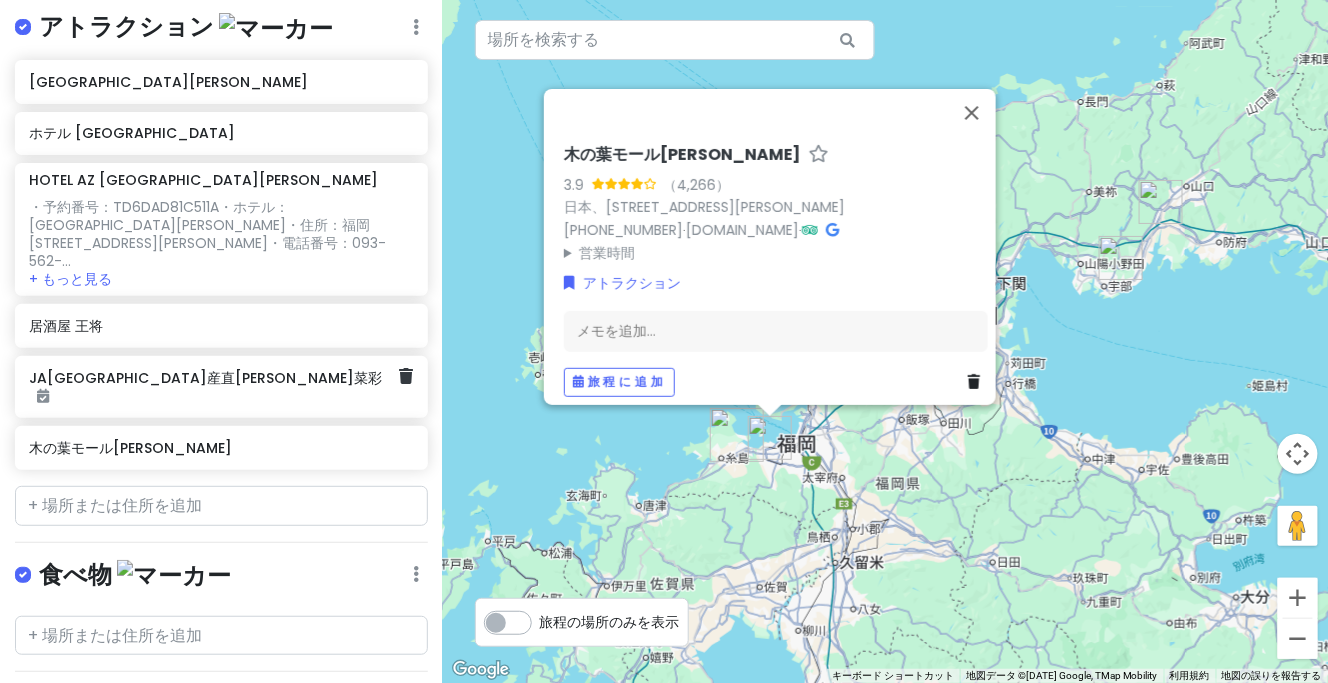 click on "JA[GEOGRAPHIC_DATA]産直[PERSON_NAME]菜彩" at bounding box center (221, 387) 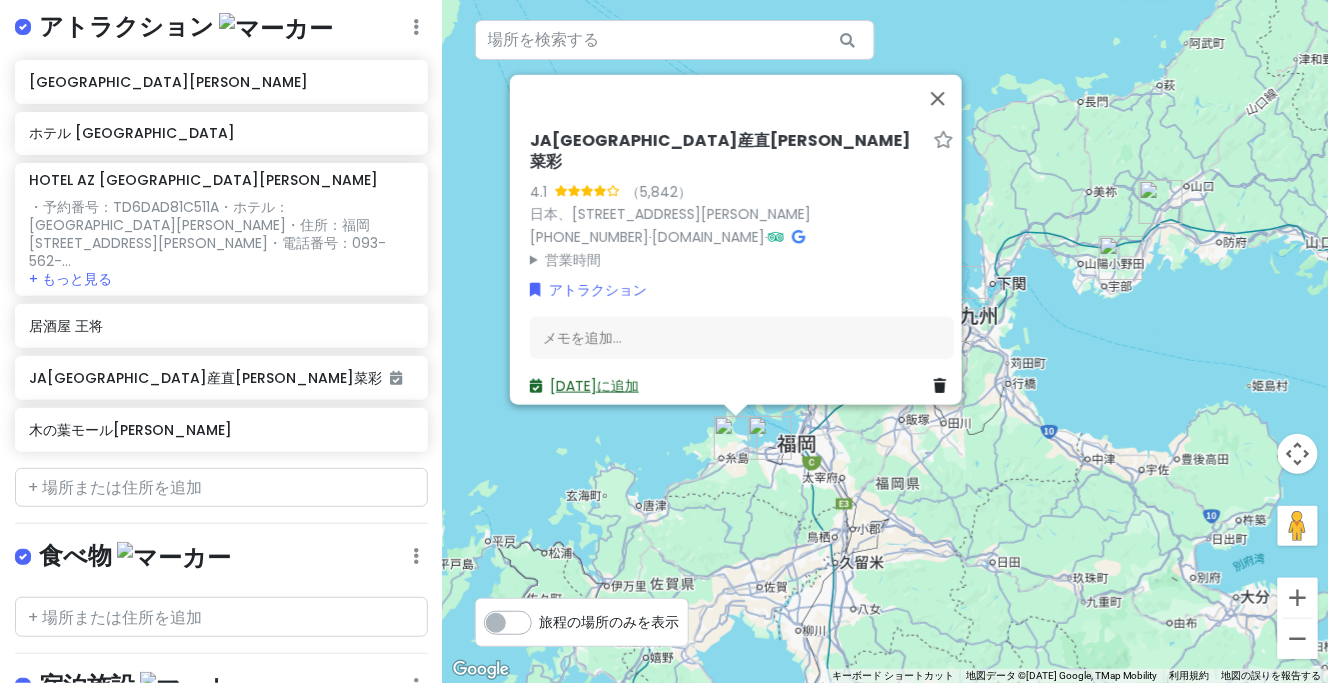 click on "[DATE]" at bounding box center [573, 385] 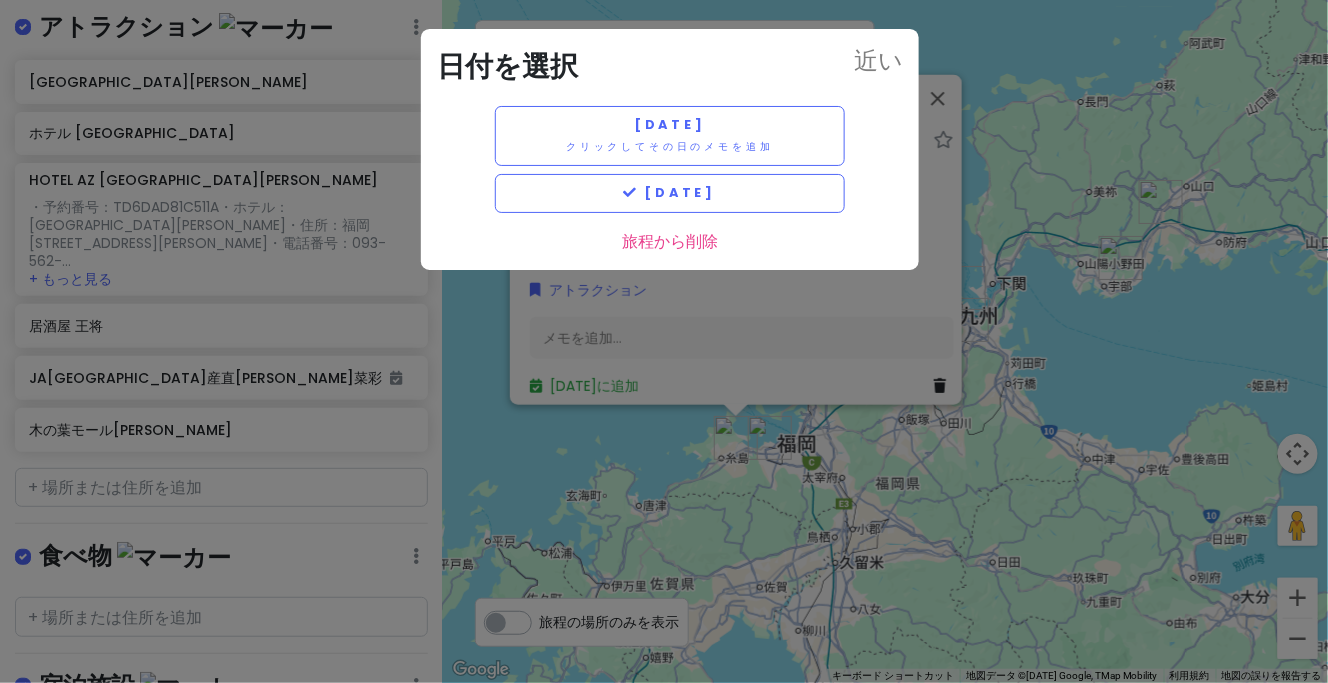 click on "近い 日付を選択 [DATE] クリックしてその日のメモを追加 [DATE] 旅程から削除" at bounding box center (664, 341) 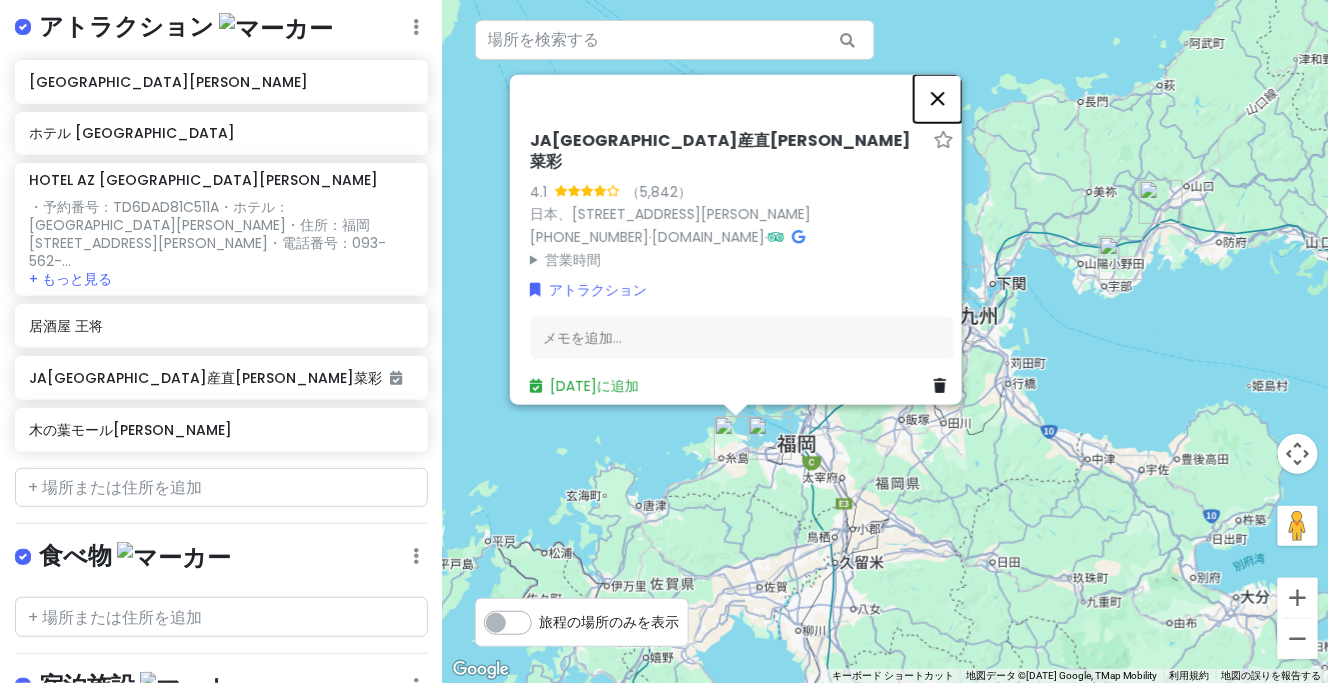 click at bounding box center [938, 98] 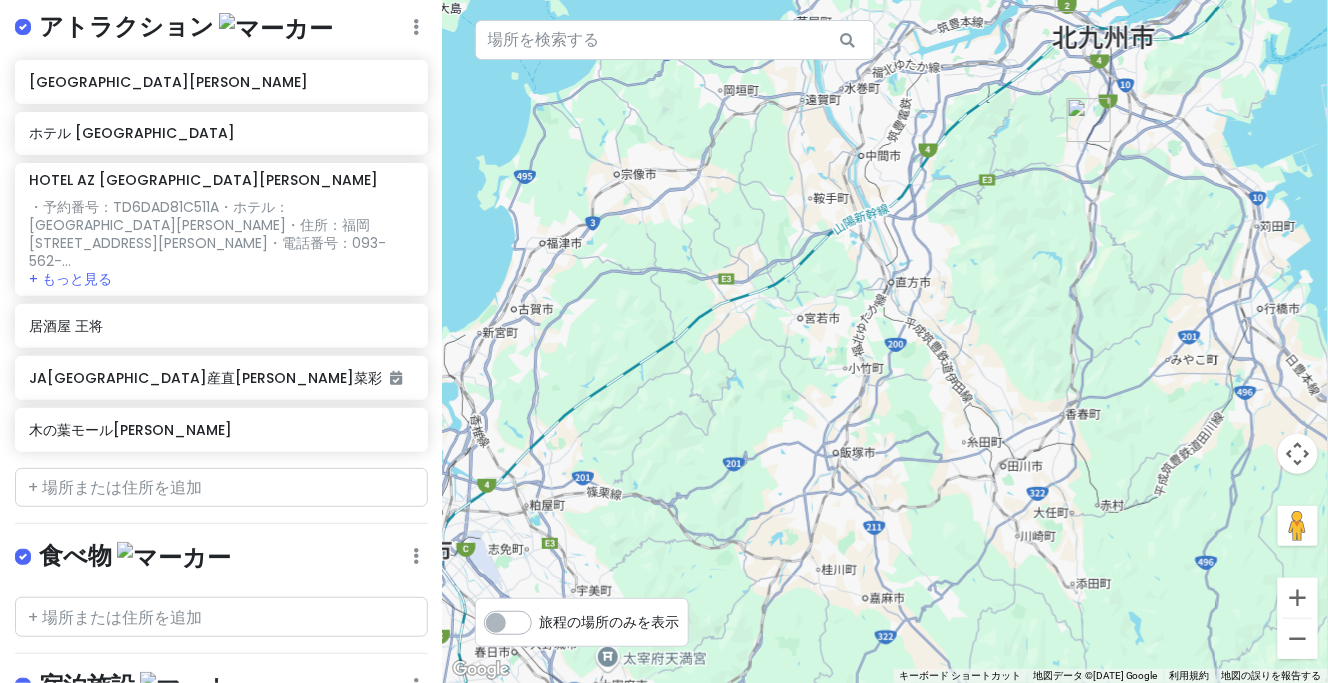 drag, startPoint x: 732, startPoint y: 442, endPoint x: 930, endPoint y: 319, distance: 233.0944 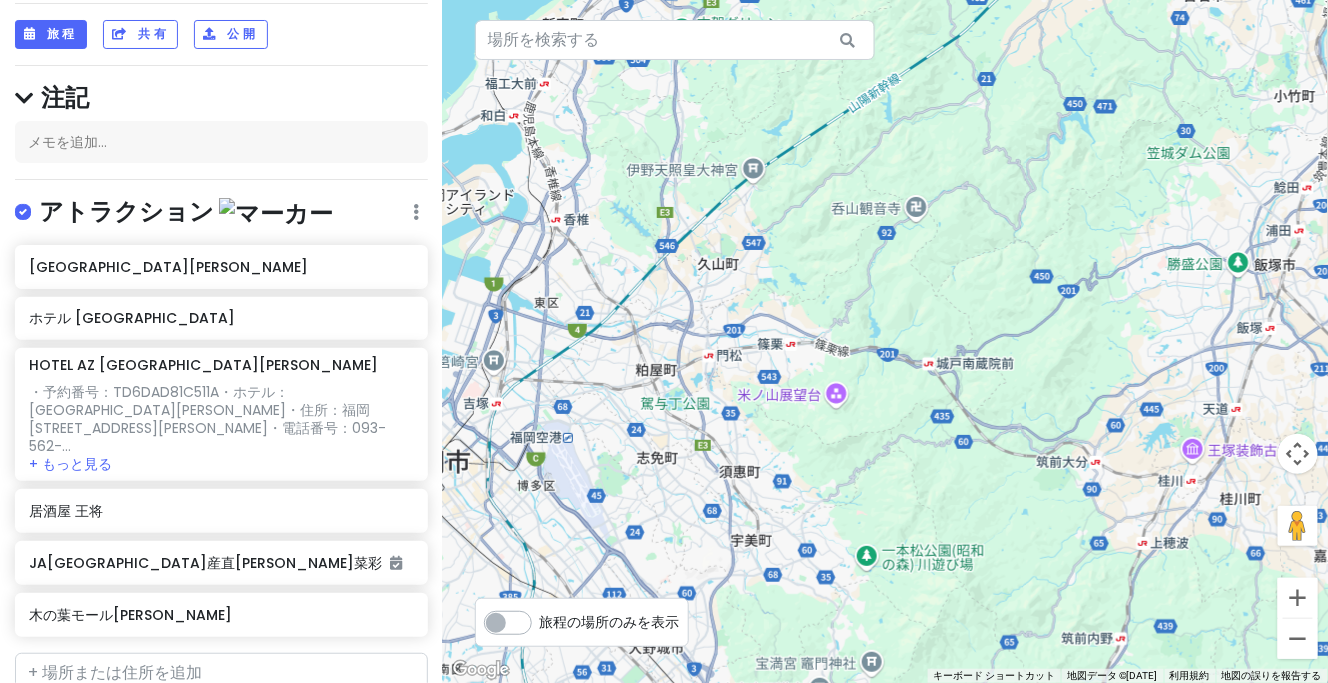 scroll, scrollTop: 182, scrollLeft: 0, axis: vertical 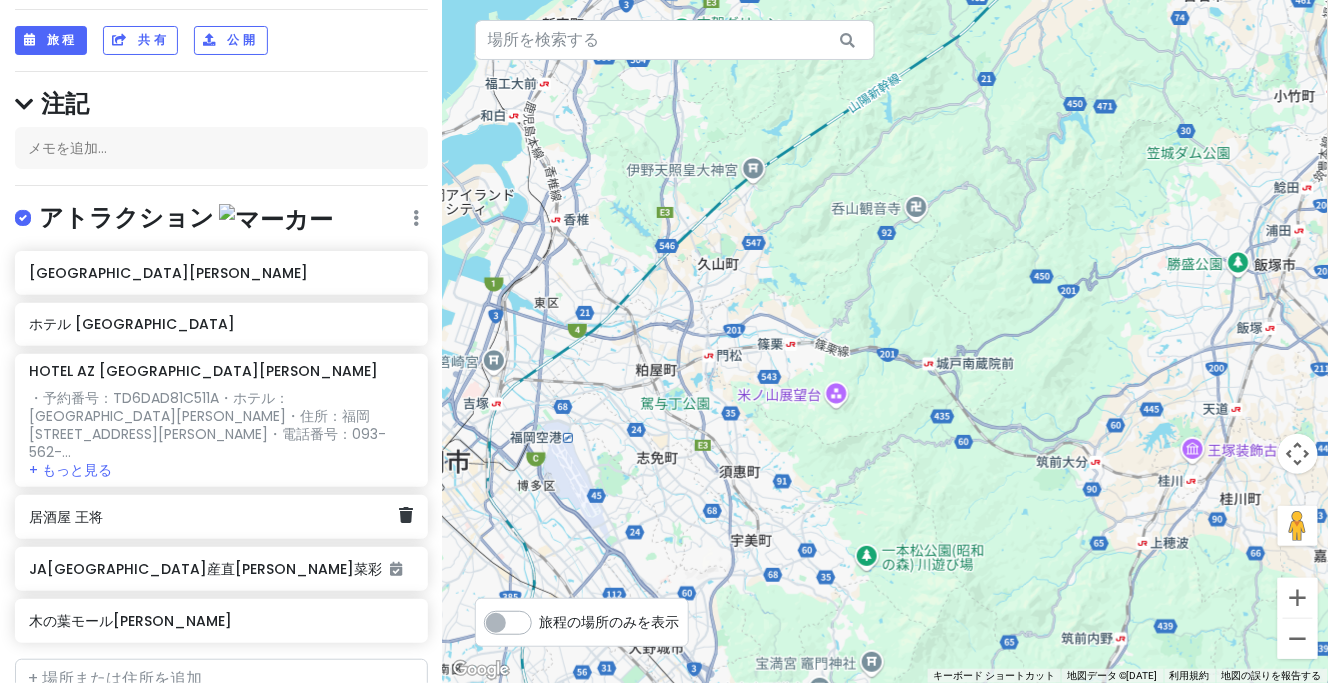 click on "居酒屋 王将" at bounding box center (66, 517) 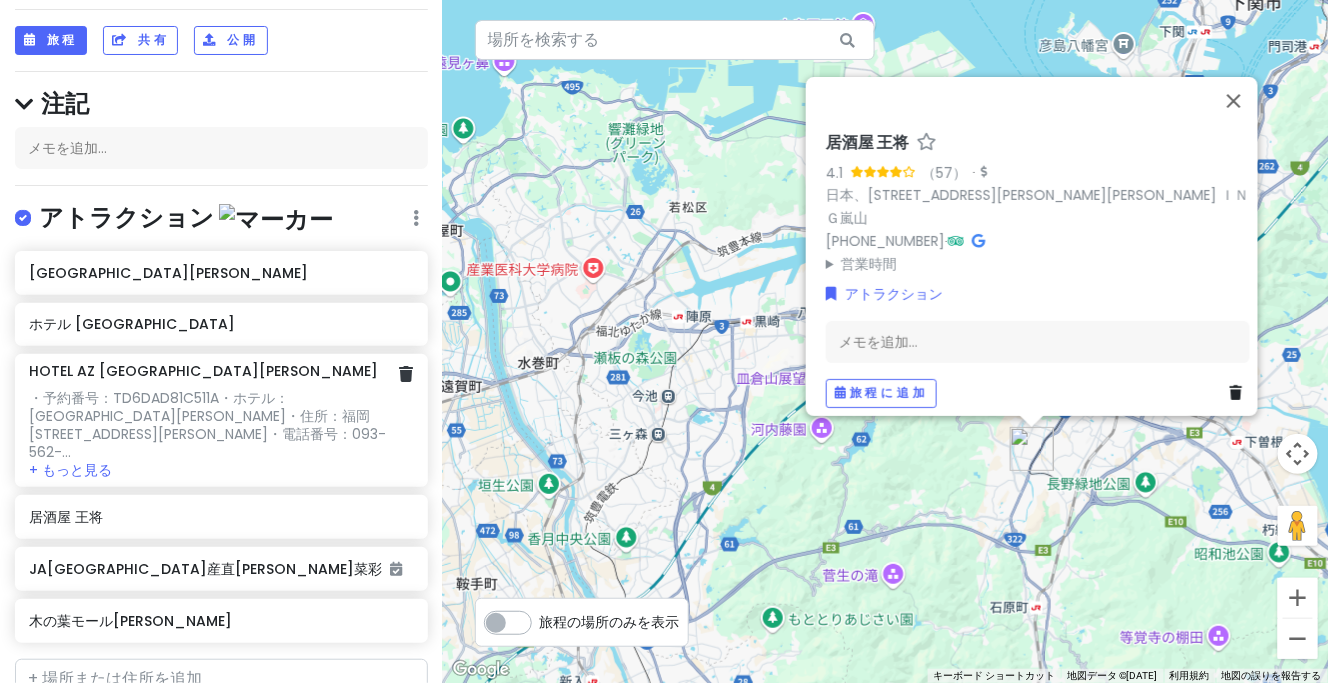 click on "・住所：福岡[STREET_ADDRESS][PERSON_NAME]" at bounding box center [199, 425] 